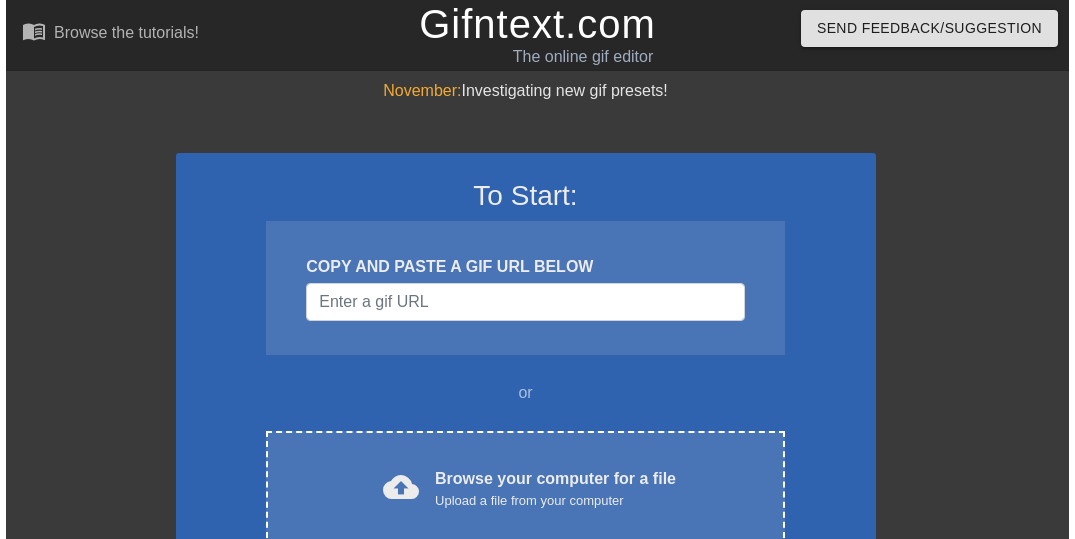 scroll, scrollTop: 0, scrollLeft: 0, axis: both 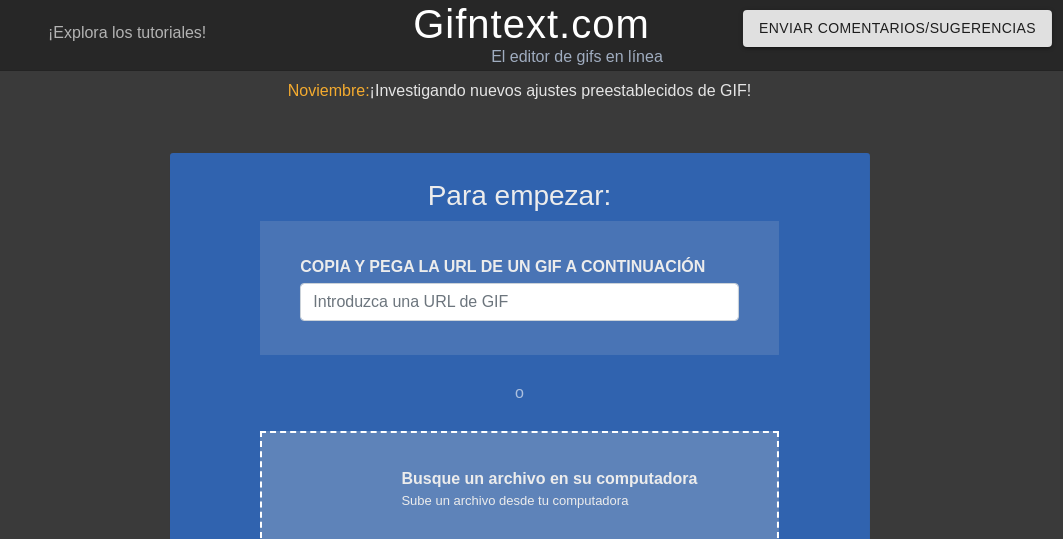 click on "Busque un archivo en su computadora" at bounding box center (549, 478) 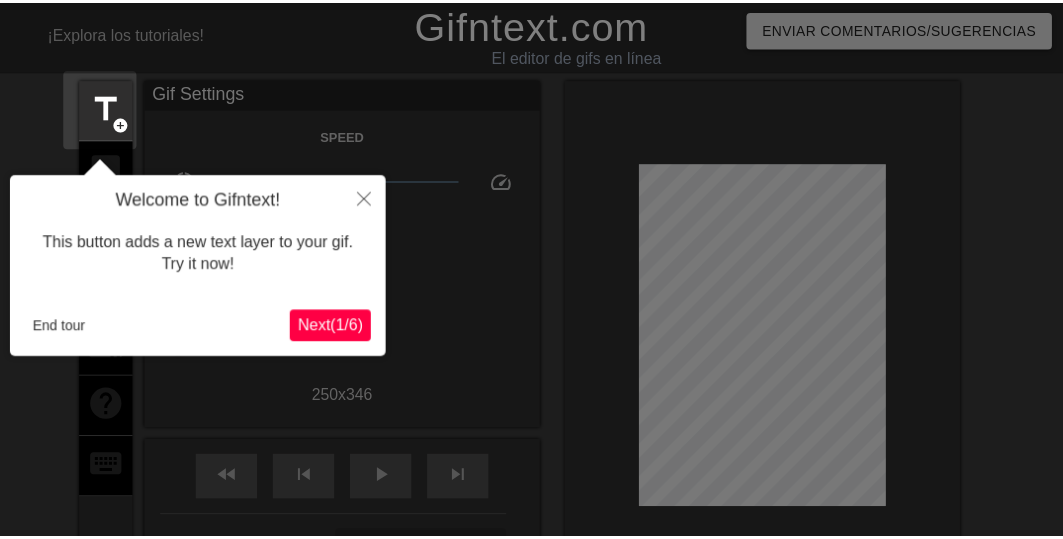 scroll, scrollTop: 49, scrollLeft: 0, axis: vertical 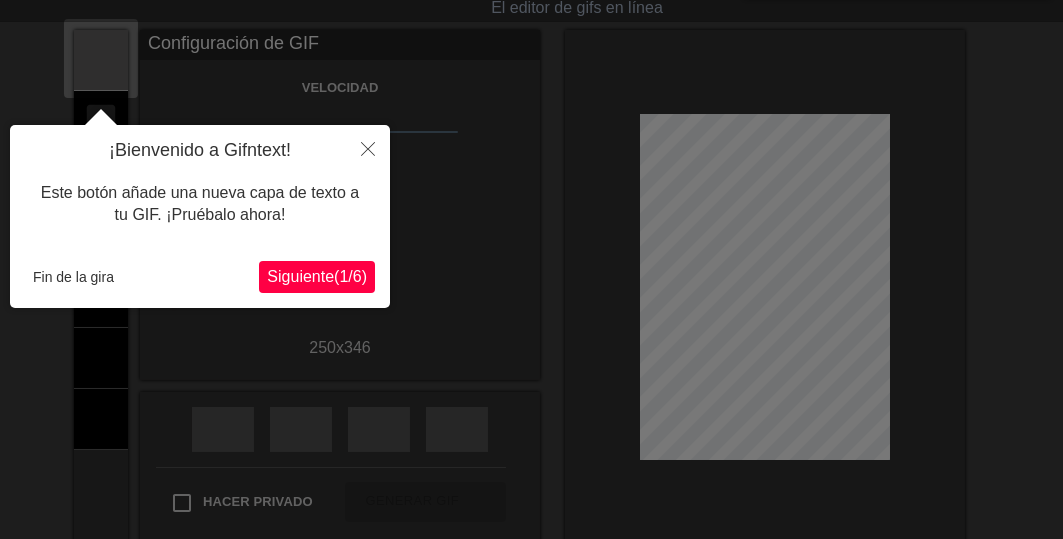 click on "Siguiente" at bounding box center (300, 276) 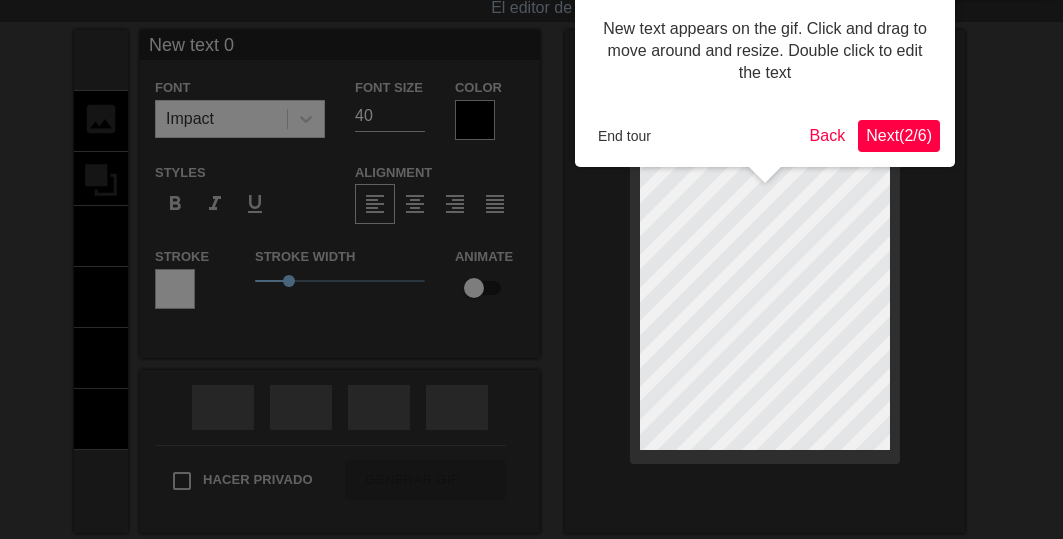 scroll, scrollTop: 0, scrollLeft: 0, axis: both 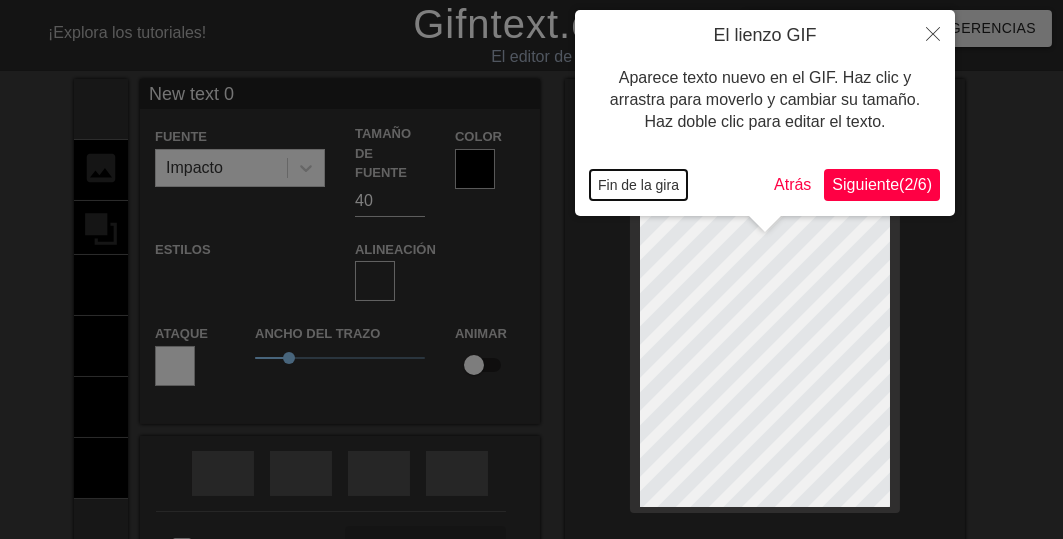 click on "Fin de la gira" at bounding box center (638, 185) 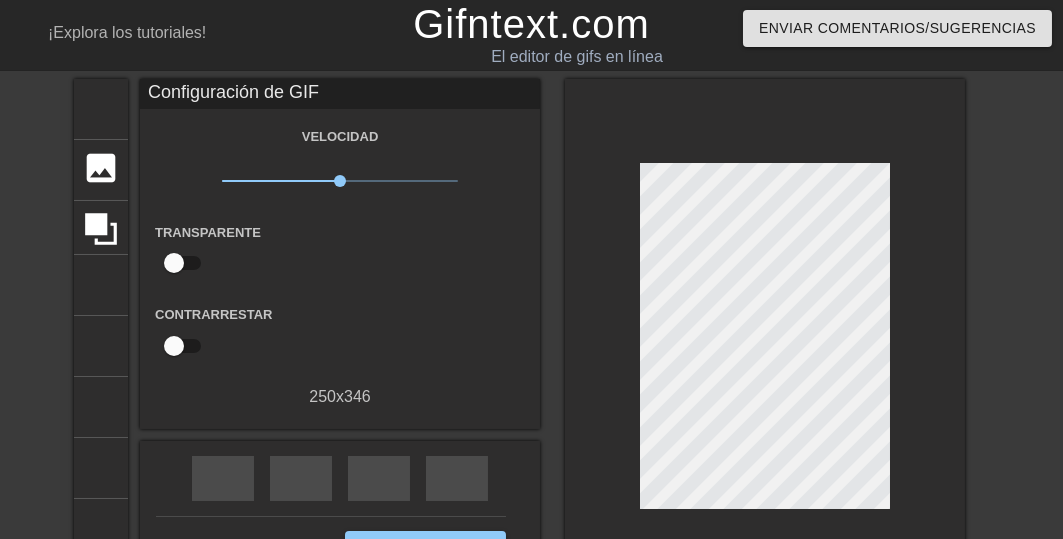 click on "título añadir_círculo imagen añadir_círculo cultivo tamaño de la foto seleccionar grande ayuda teclado Configuración de GIF Velocidad vídeo en cámara lenta x1.00 velocidad Transparente ayuda Contrarrestar 250  x  346 rebobinado rápido saltar_anterior flecha de reproducción saltar_siguiente Hacer privado Generar GIF doble_flecha" at bounding box center (531, 341) 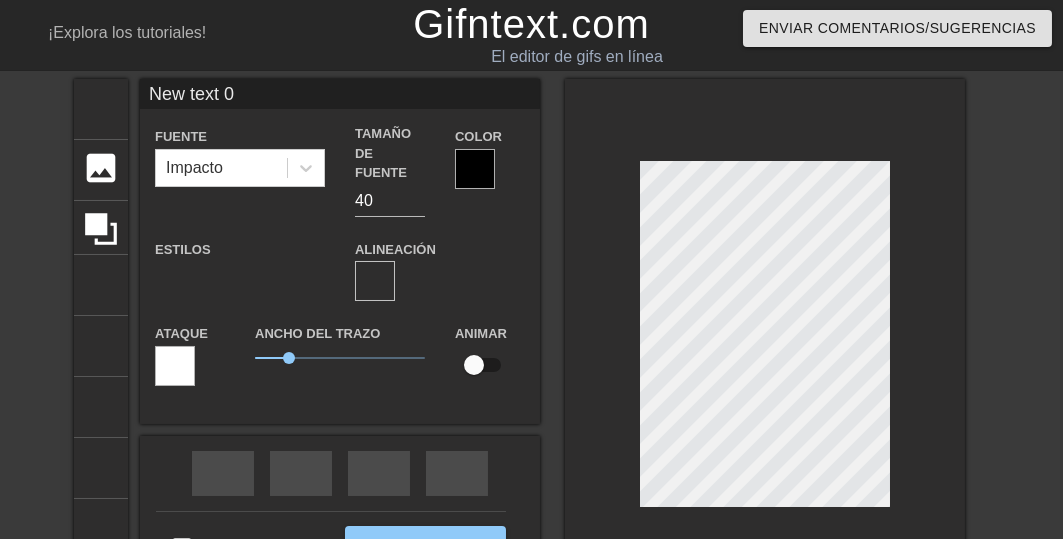 scroll, scrollTop: 2, scrollLeft: 2, axis: both 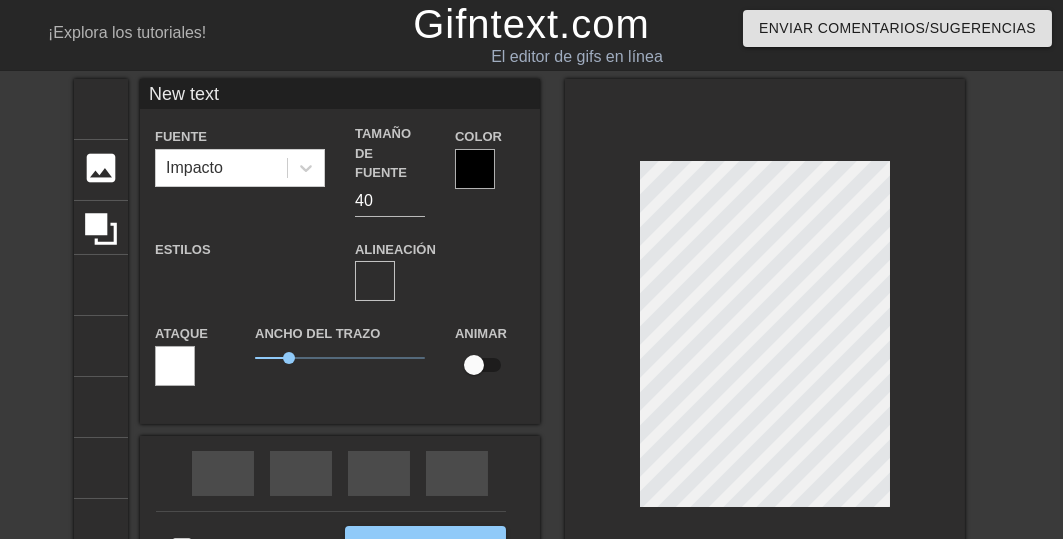 type on "New text" 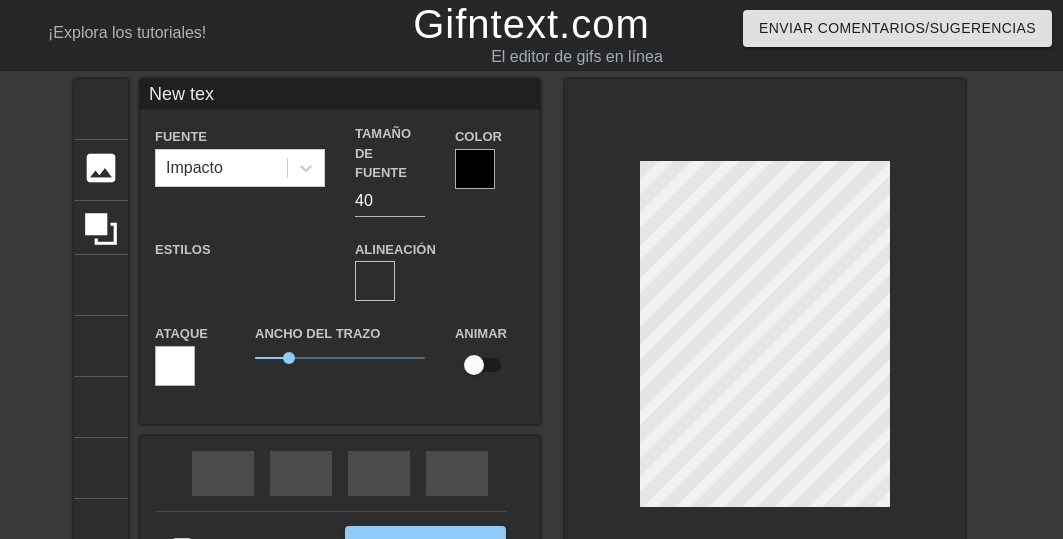 type on "New te" 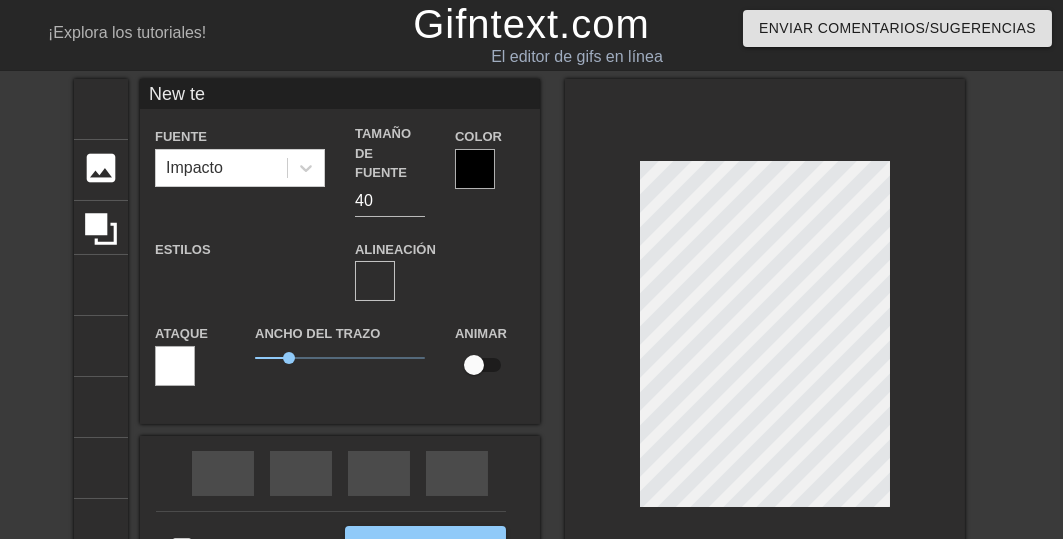 type on "New t" 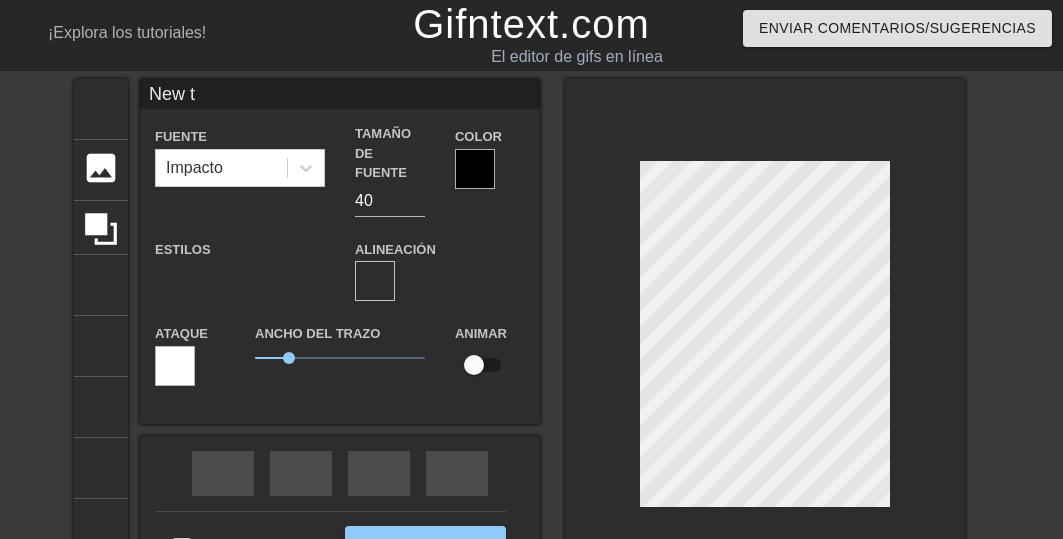 type on "New t" 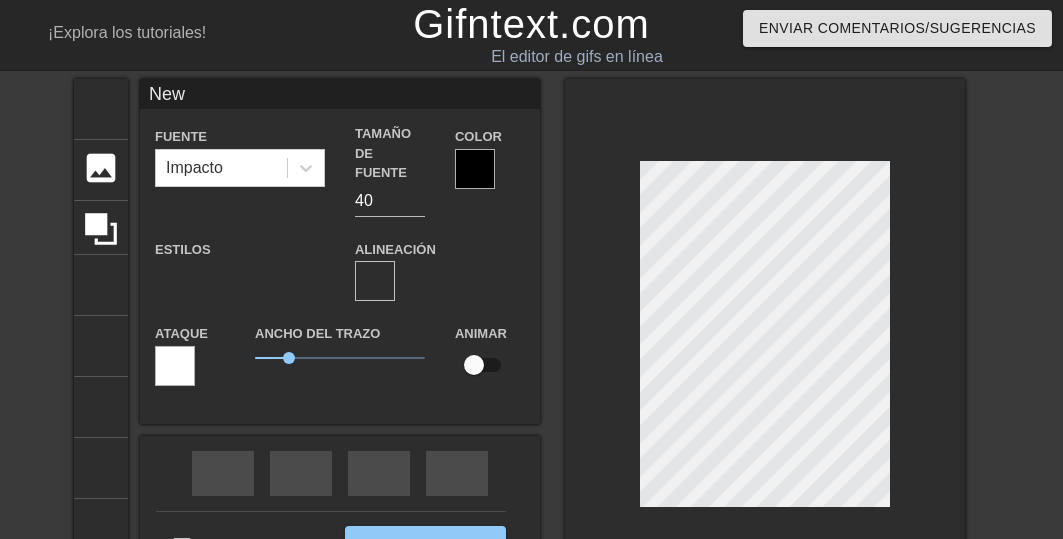 type on "New" 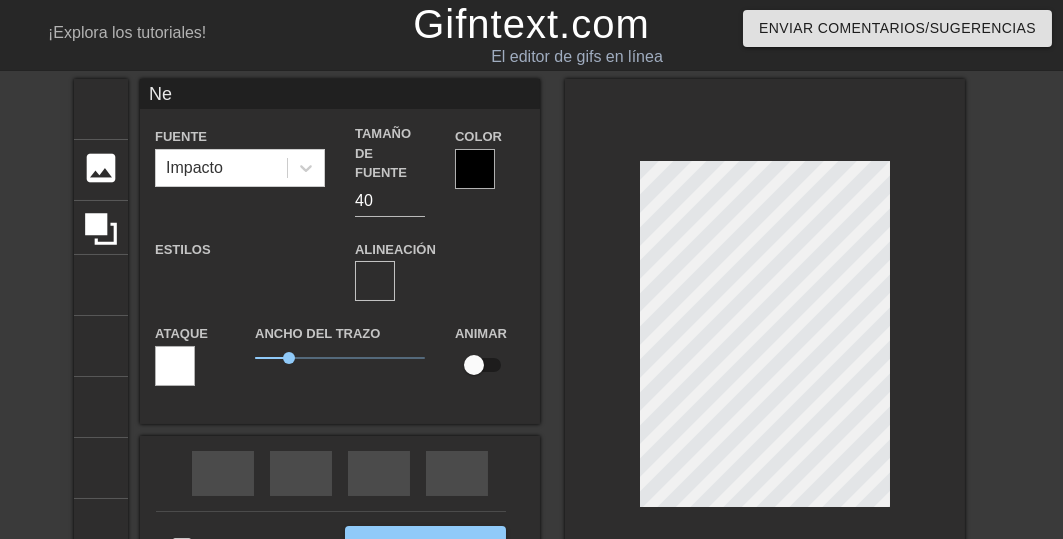 scroll, scrollTop: 2, scrollLeft: 2, axis: both 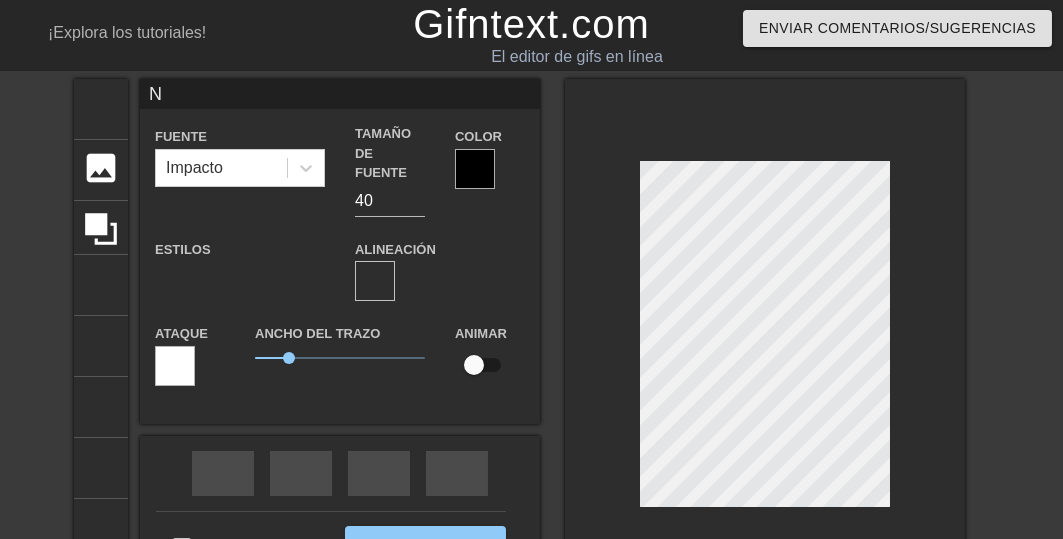type 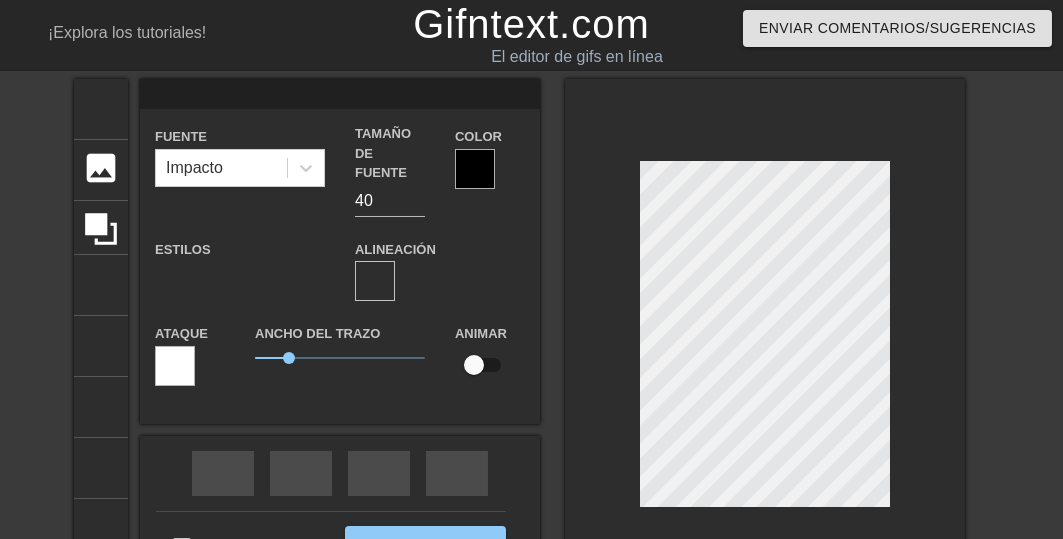 type on "B" 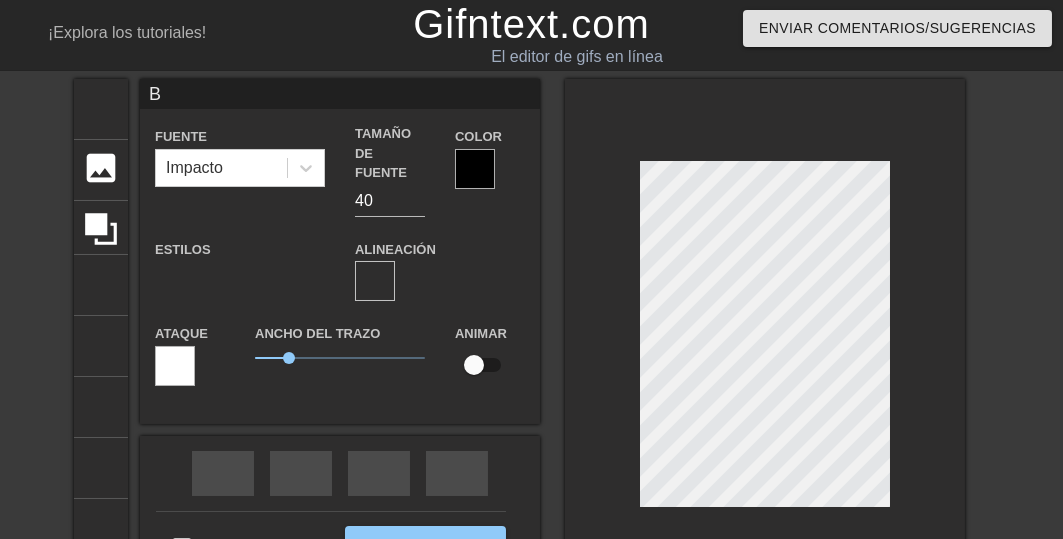 type on "Bu" 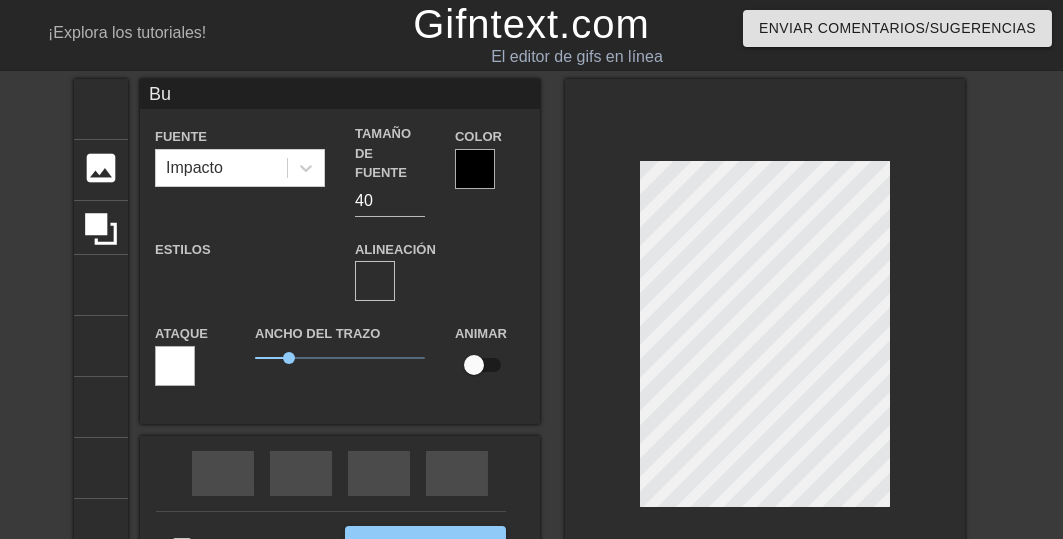 type on "Bue" 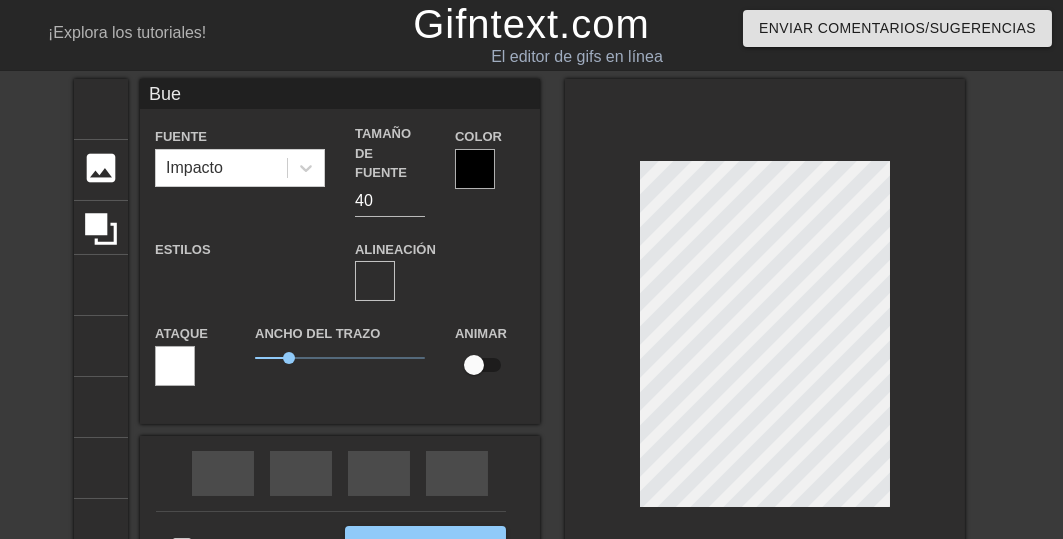 type on "Buen" 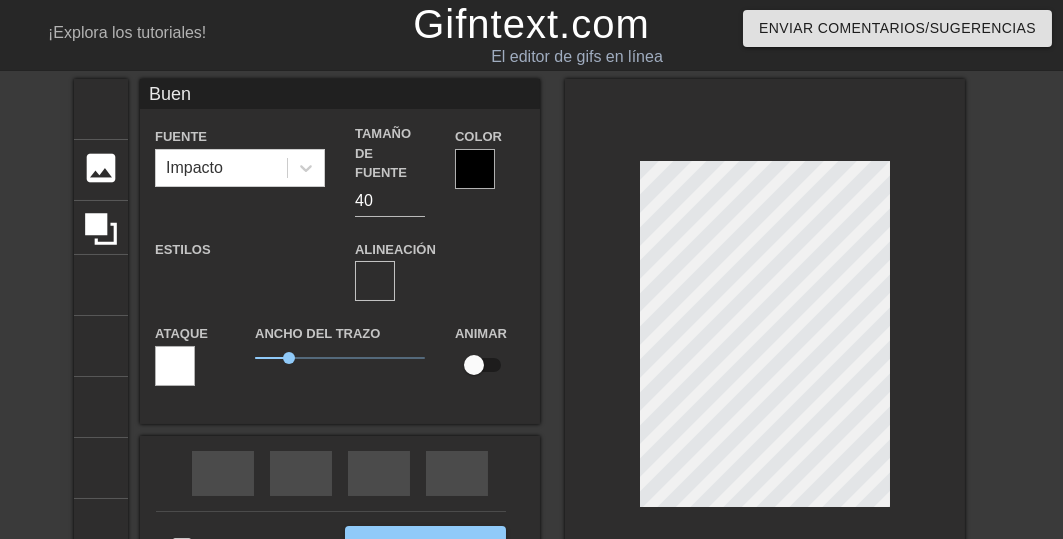 type on "Bueno" 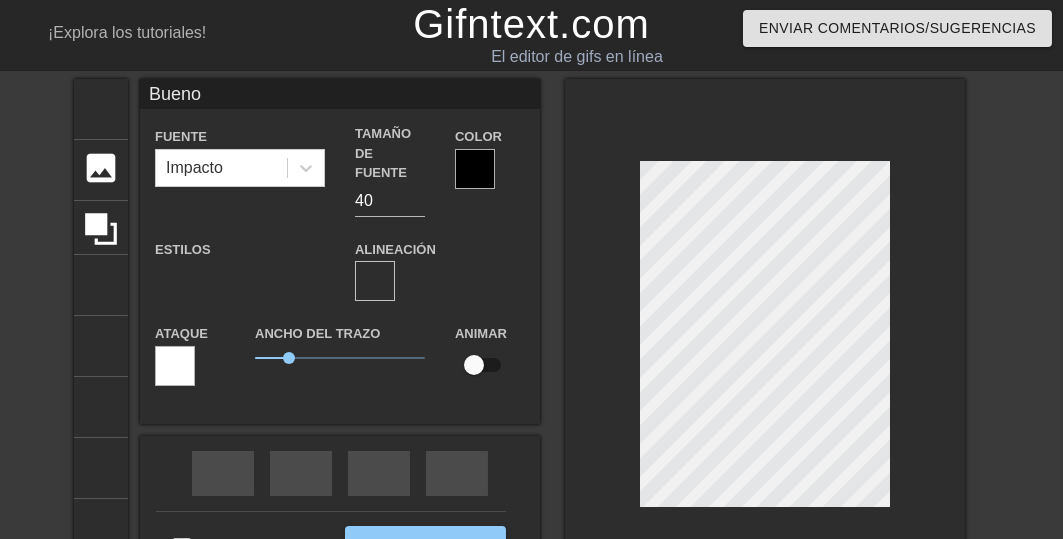 type on "Buenos" 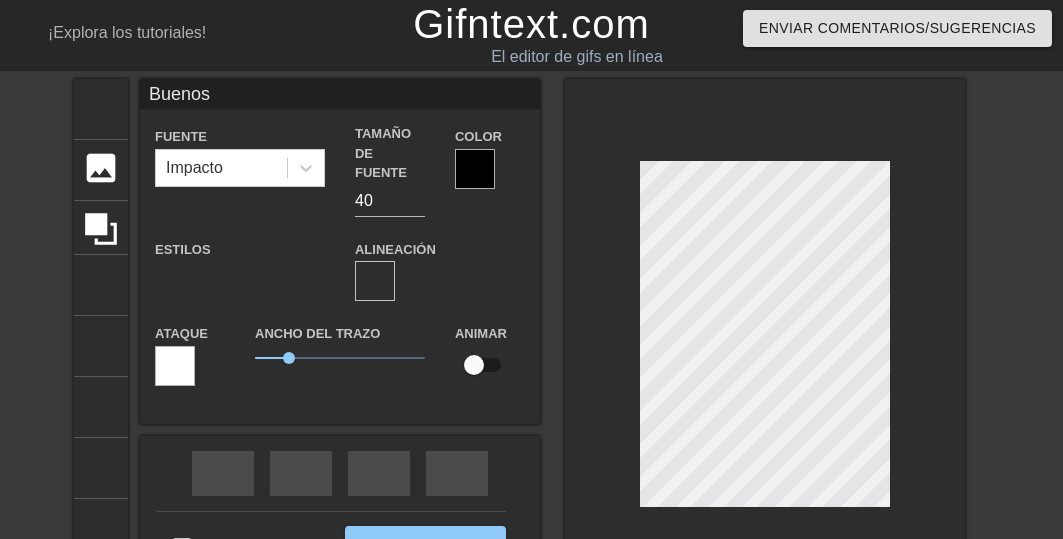 type on "Buenos" 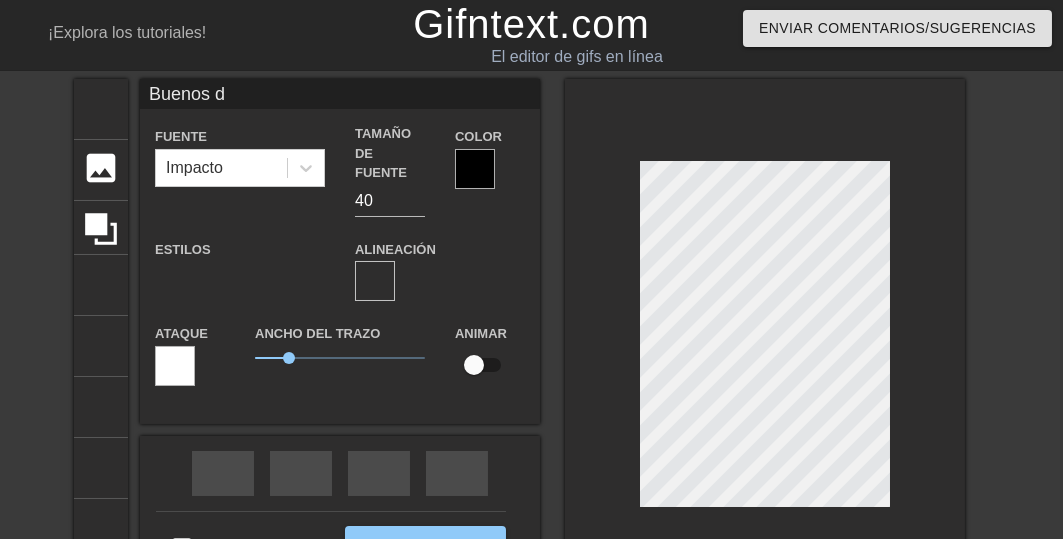 scroll, scrollTop: 2, scrollLeft: 5, axis: both 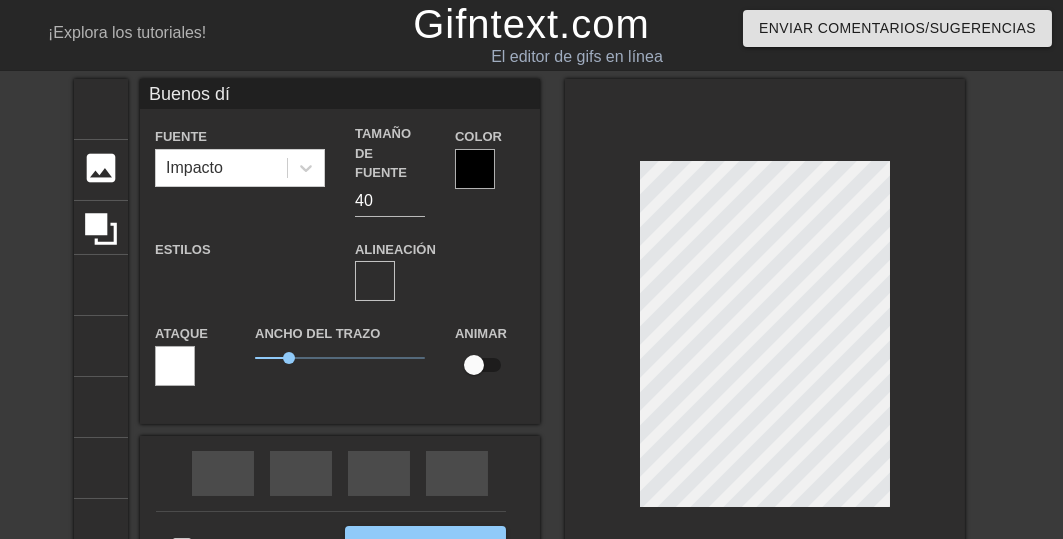 type on "Buenos día" 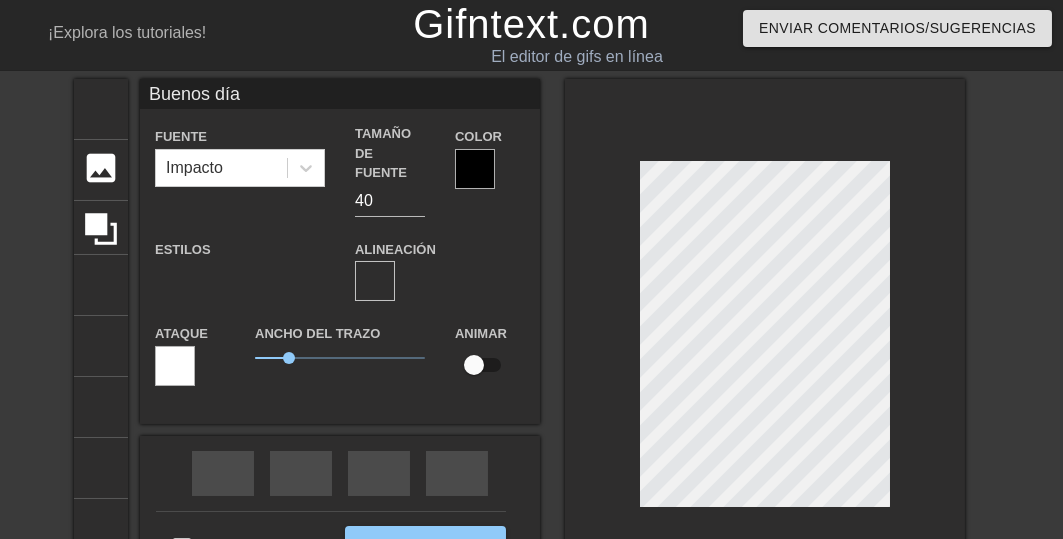 scroll, scrollTop: 2, scrollLeft: 5, axis: both 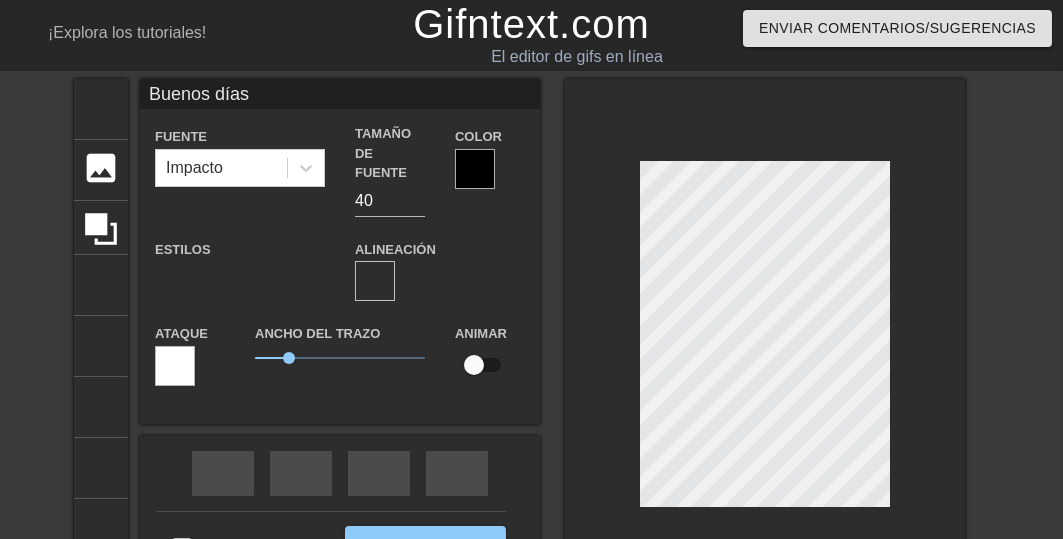type on "Buenos días" 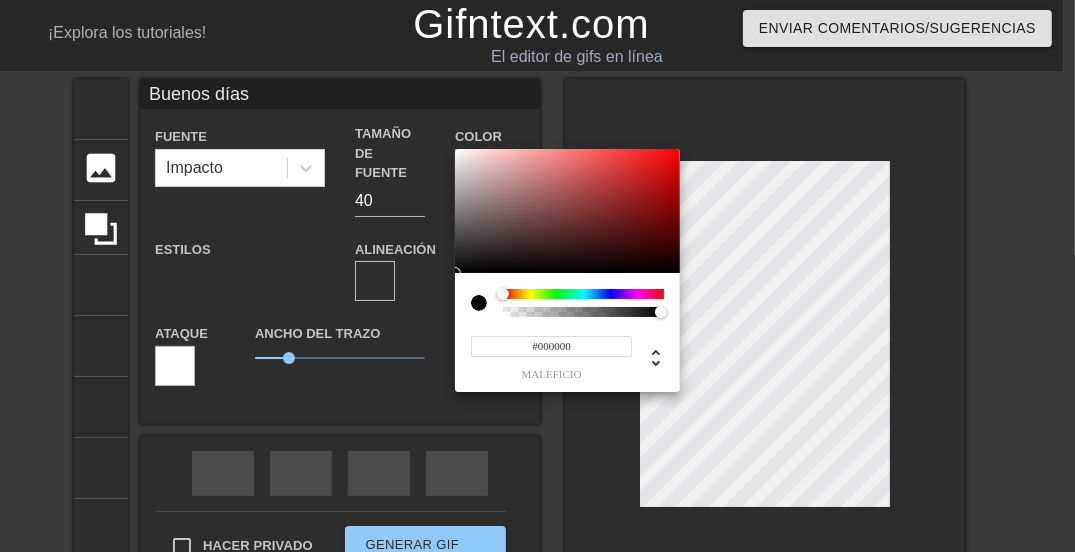click at bounding box center (583, 294) 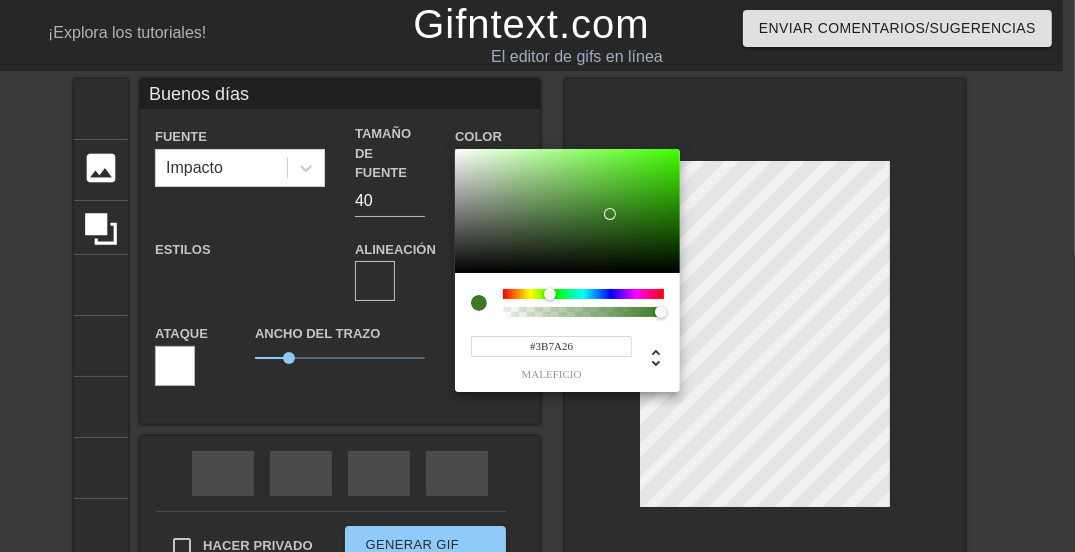 click at bounding box center (567, 211) 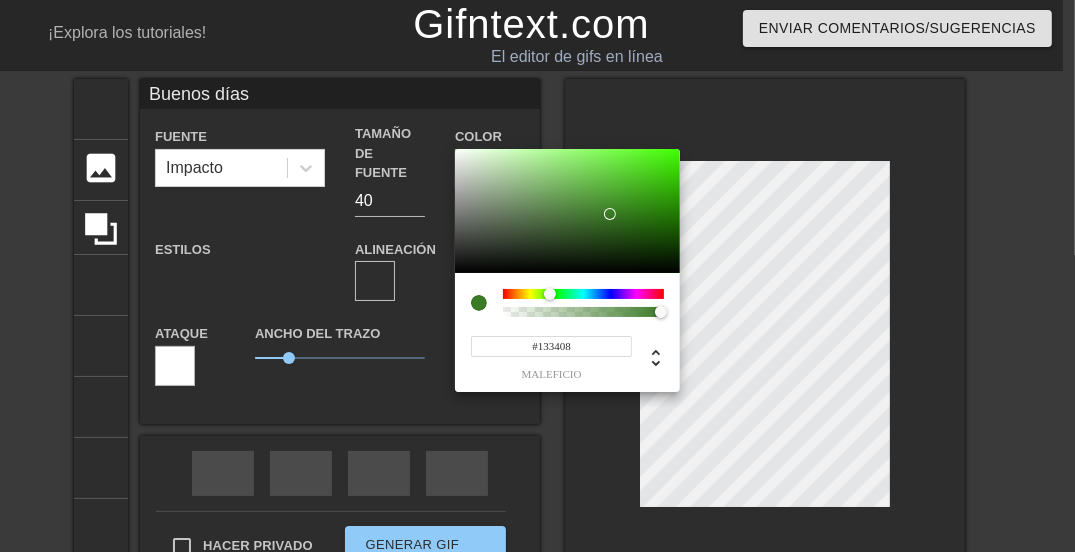 click at bounding box center [567, 211] 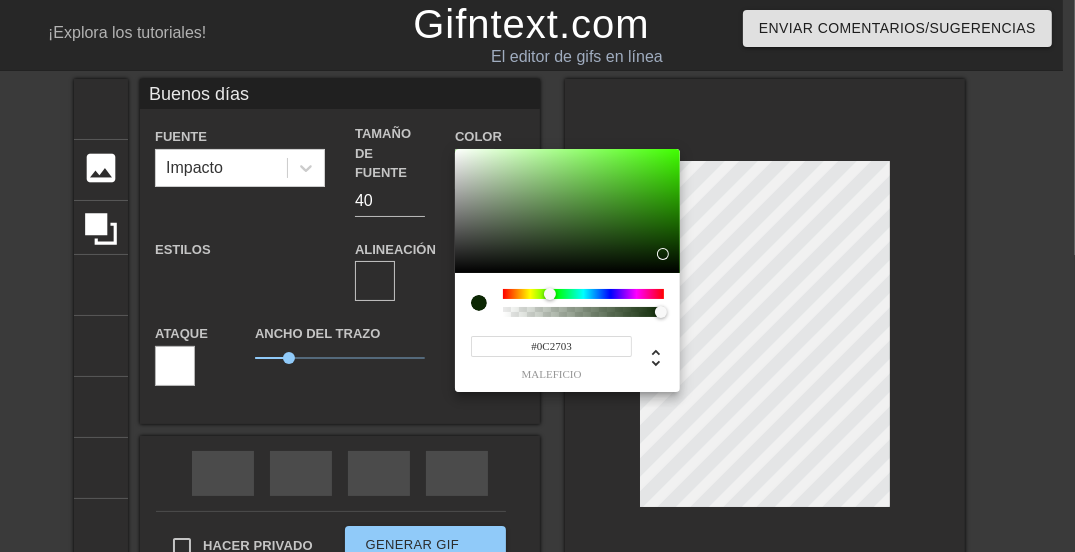 click at bounding box center [567, 211] 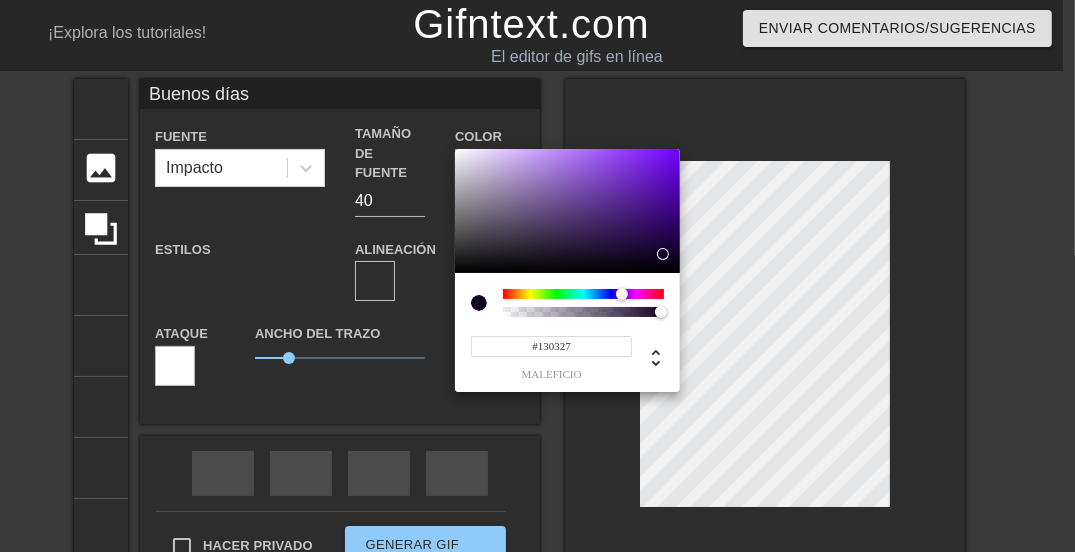click at bounding box center (583, 294) 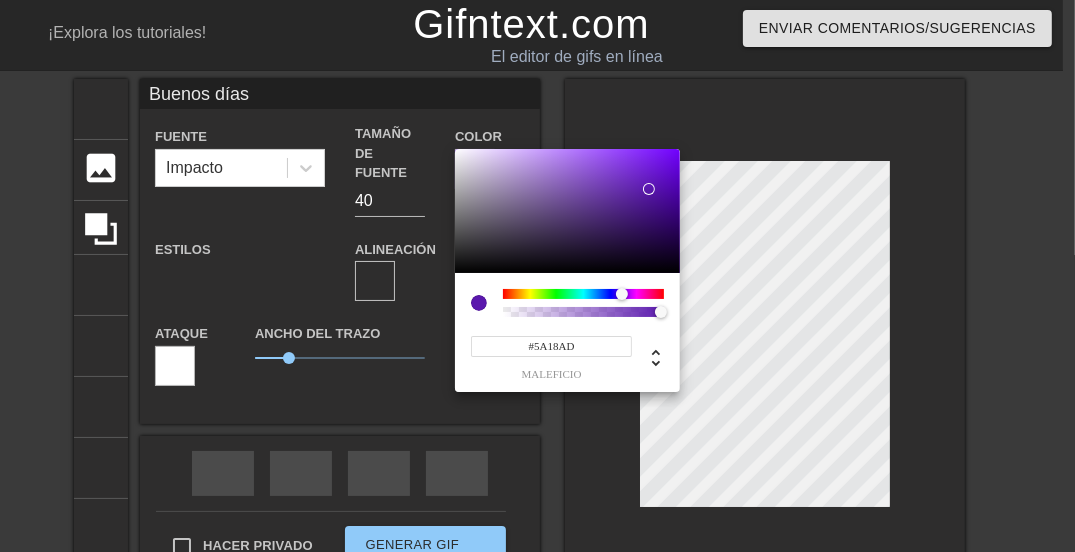 click at bounding box center [567, 211] 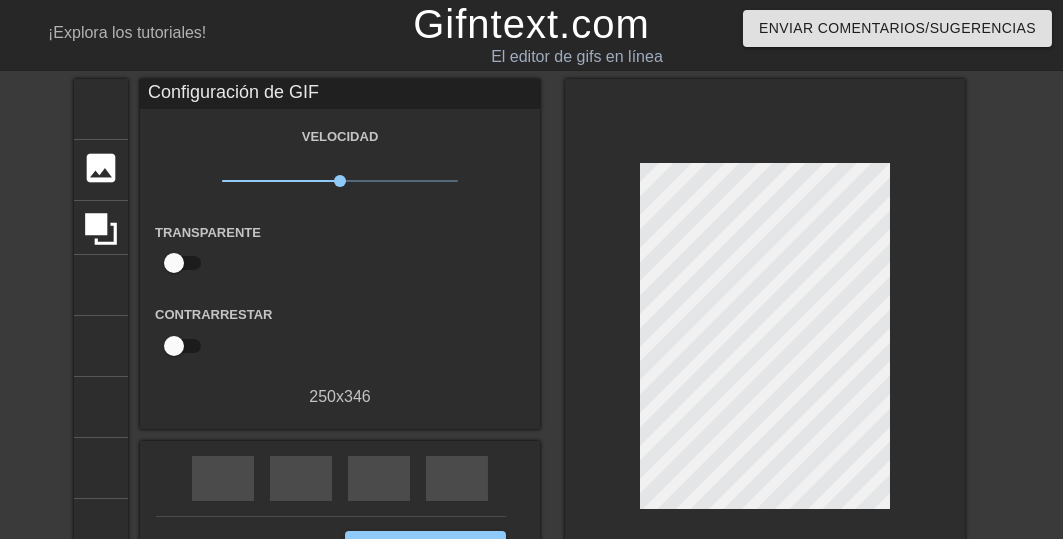 scroll, scrollTop: 160, scrollLeft: 0, axis: vertical 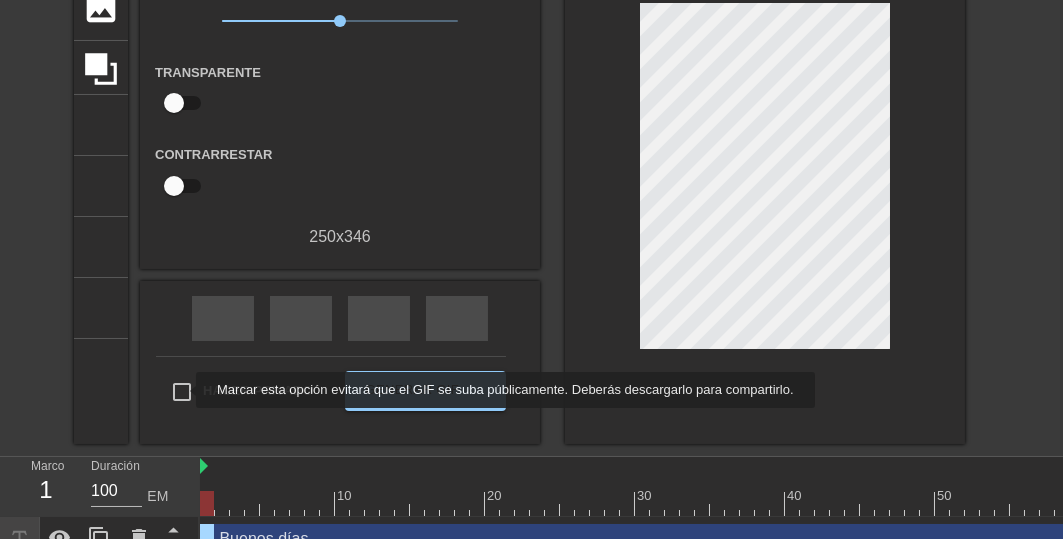 click on "Hacer privado" at bounding box center [182, 392] 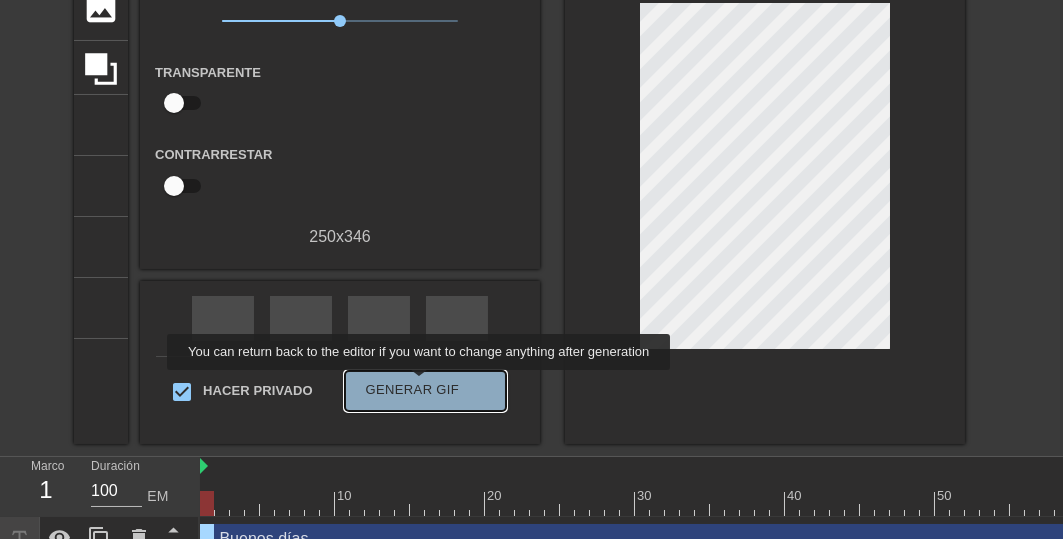 click on "Generar GIF" at bounding box center (413, 389) 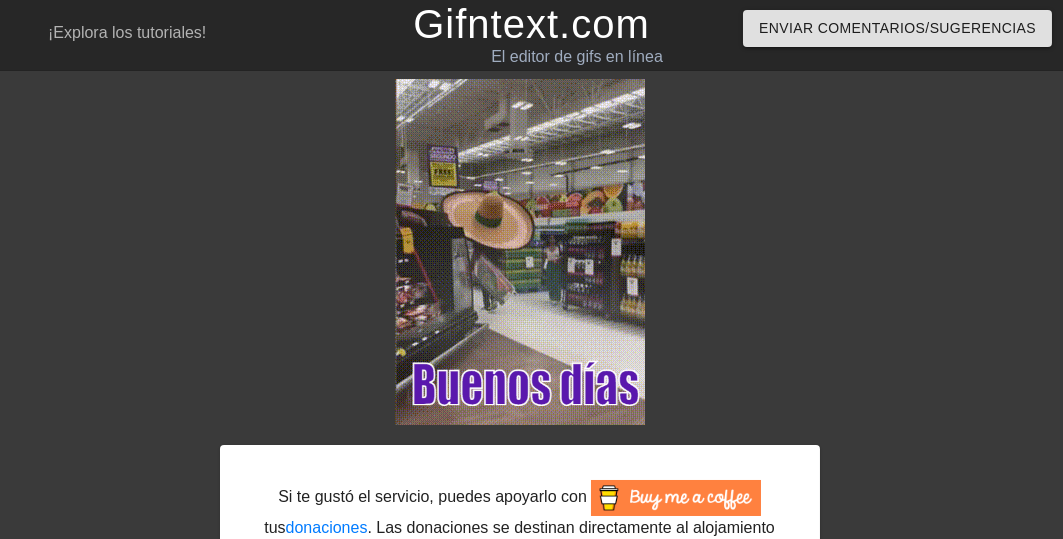 scroll, scrollTop: 160, scrollLeft: 0, axis: vertical 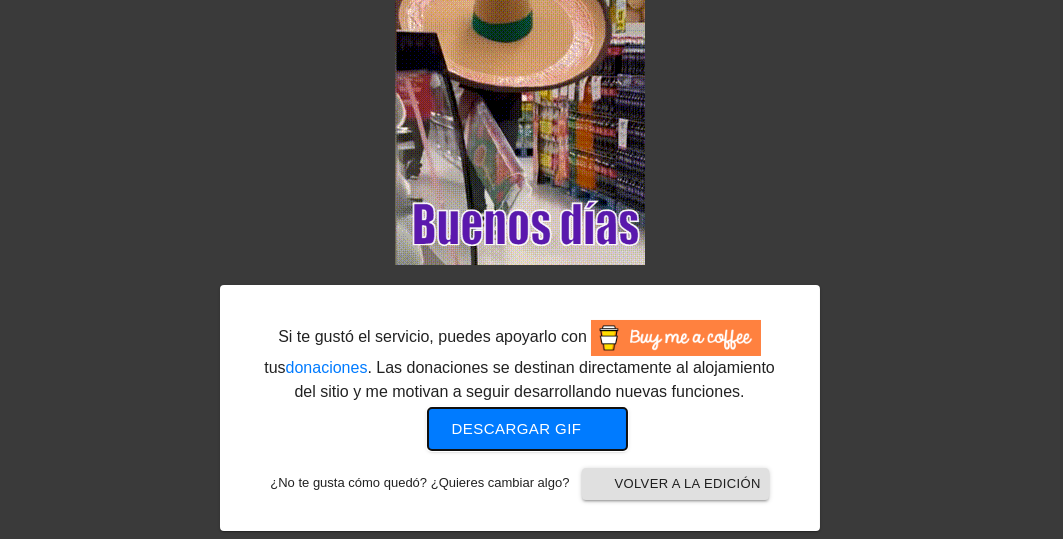 click on "Descargar gif" at bounding box center (517, 428) 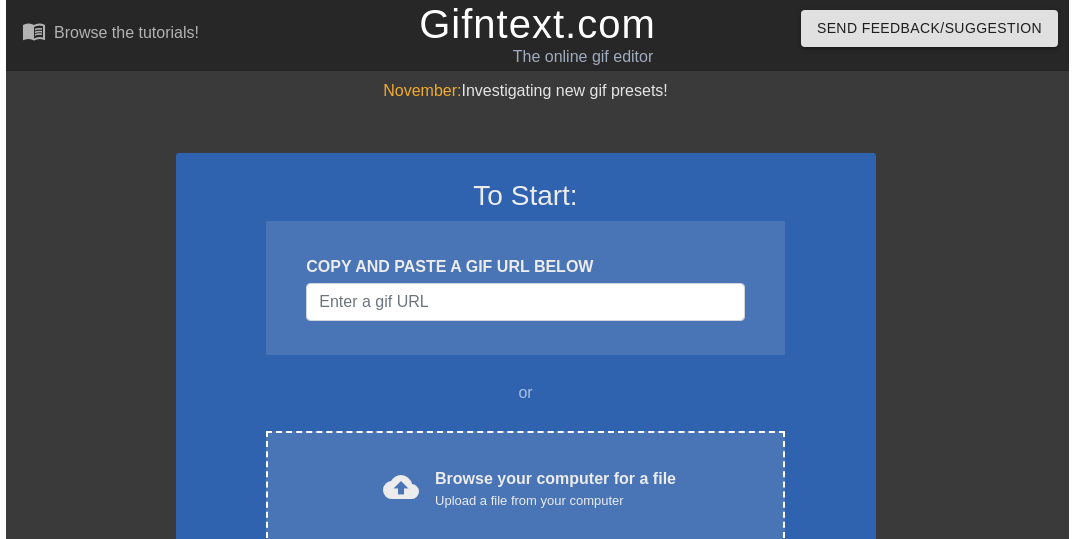 scroll, scrollTop: 0, scrollLeft: 0, axis: both 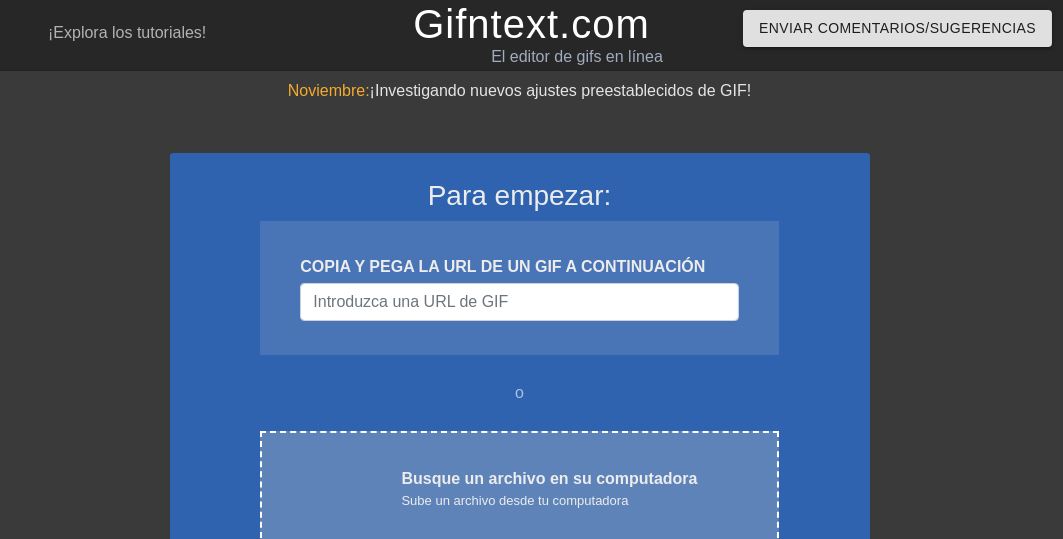 click on "Busque un archivo en su computadora" at bounding box center (549, 478) 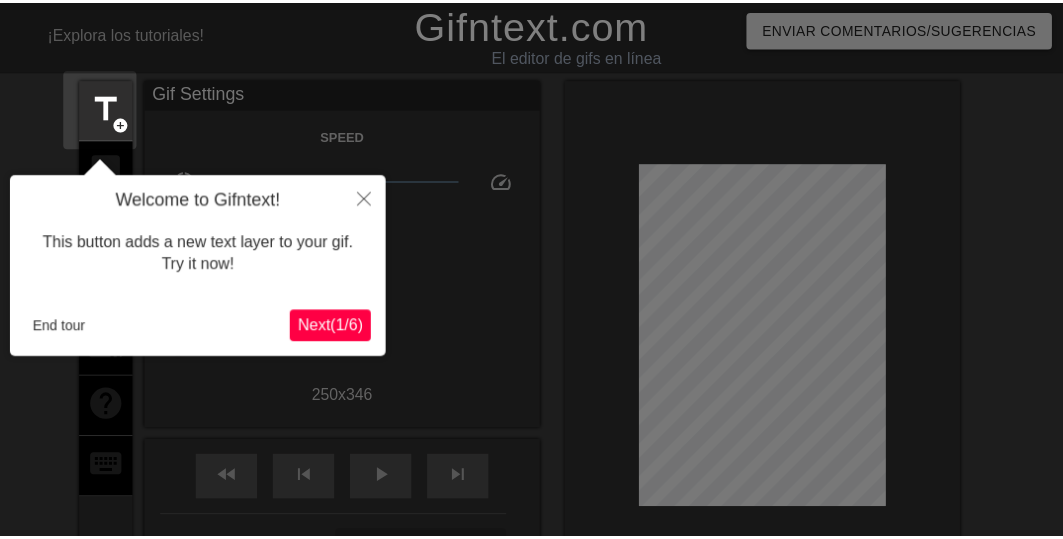 scroll, scrollTop: 49, scrollLeft: 0, axis: vertical 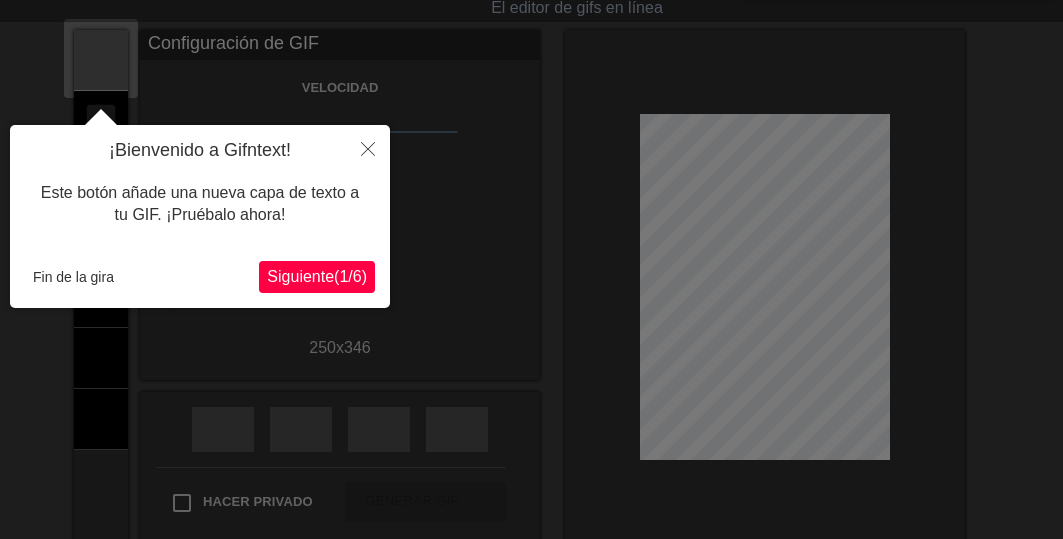 click on "Siguiente" at bounding box center [300, 276] 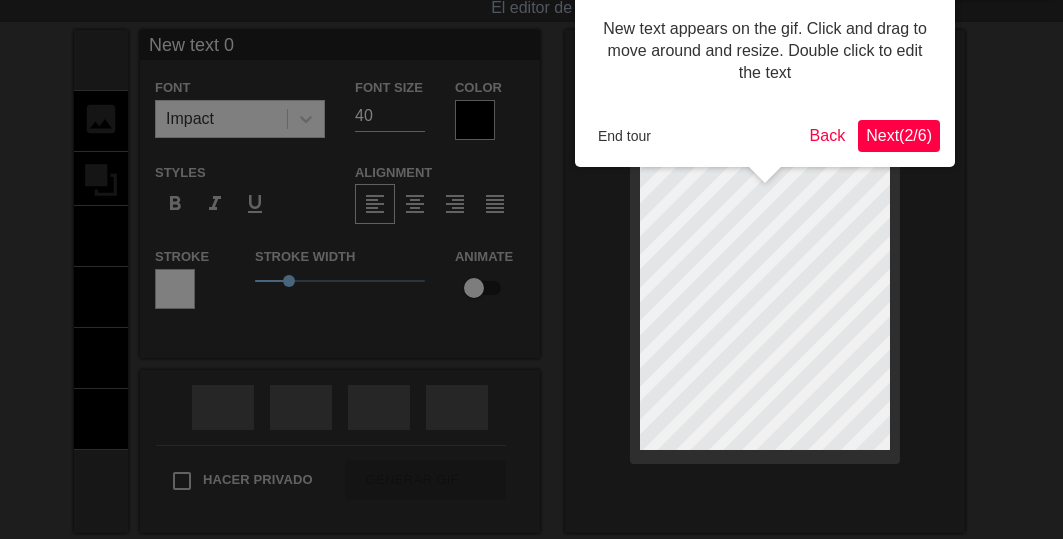scroll, scrollTop: 0, scrollLeft: 0, axis: both 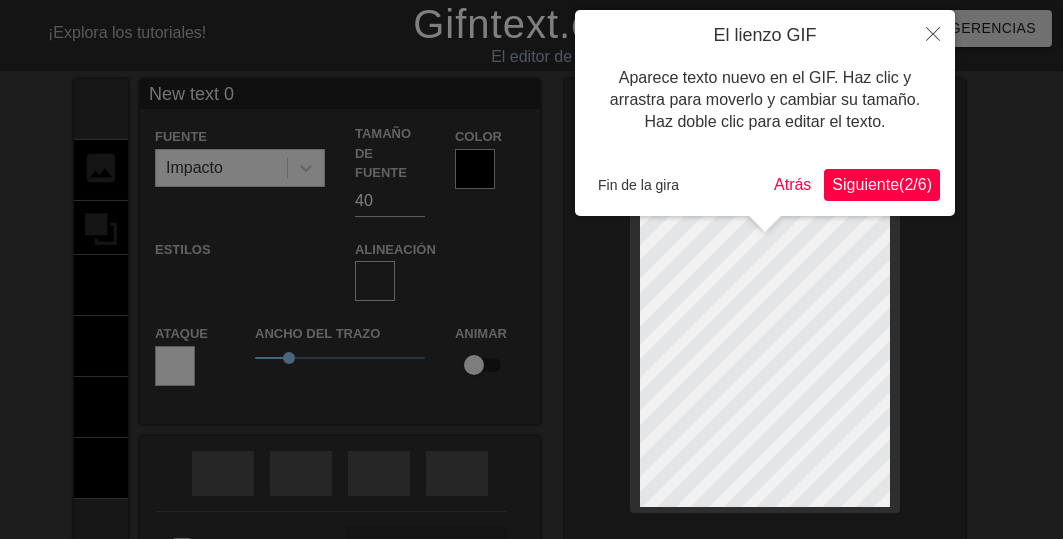 click at bounding box center [531, 356] 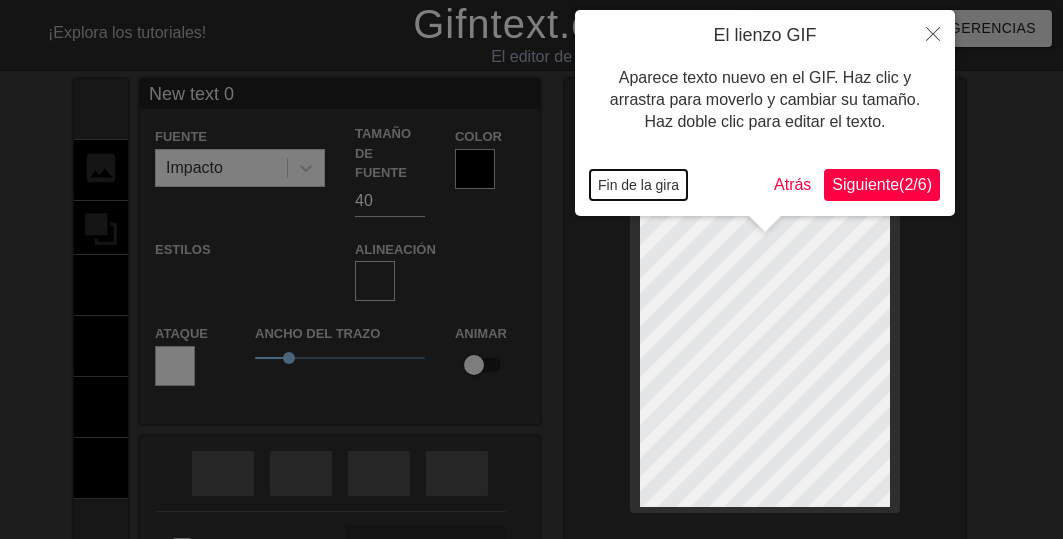 click on "Fin de la gira" at bounding box center [638, 185] 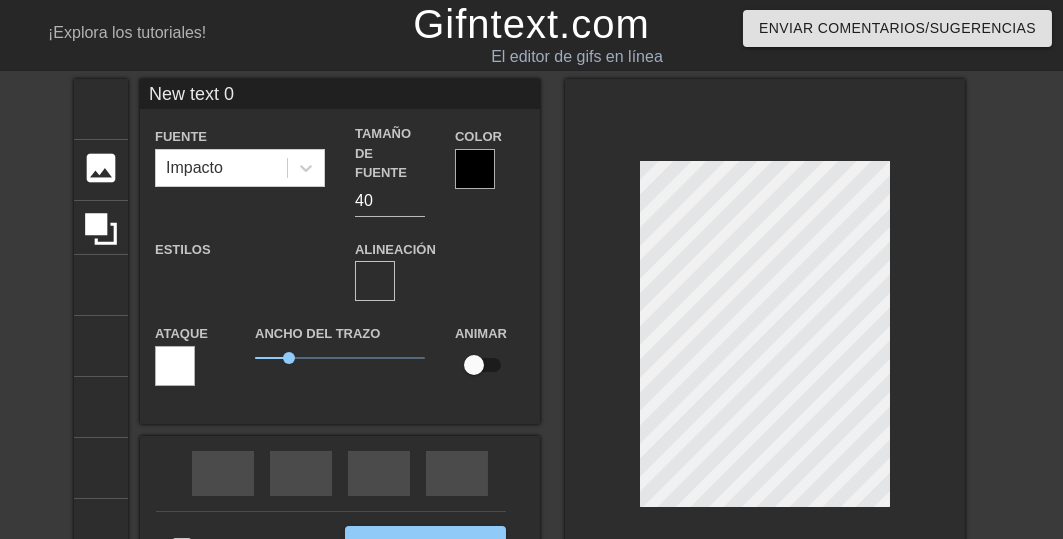 type on "New text" 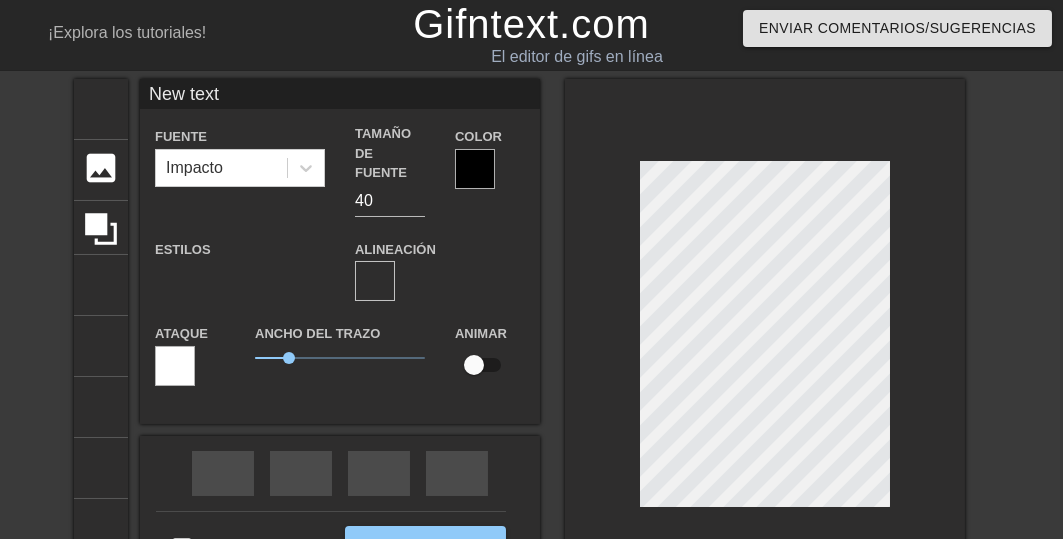 type on "New text" 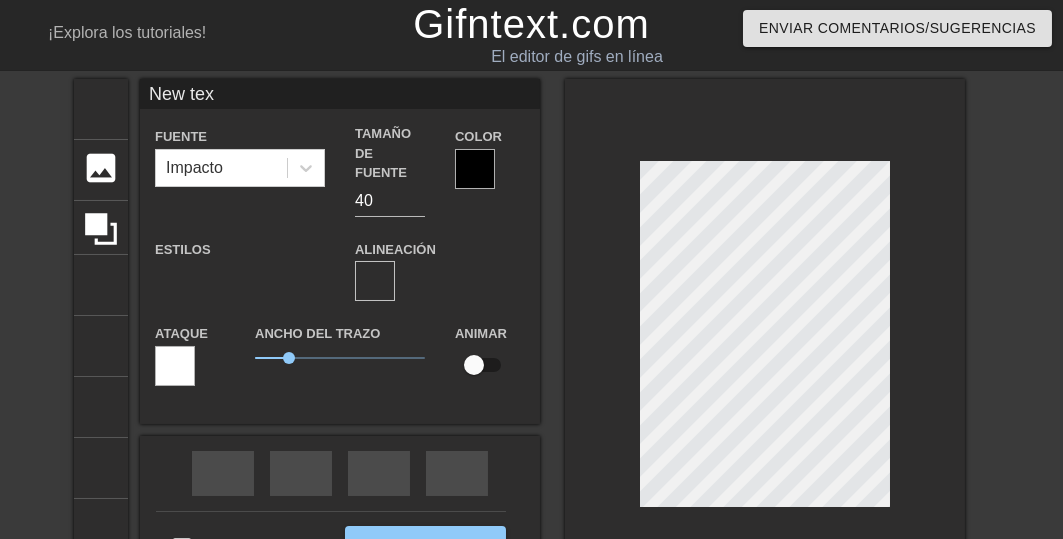 type on "New te" 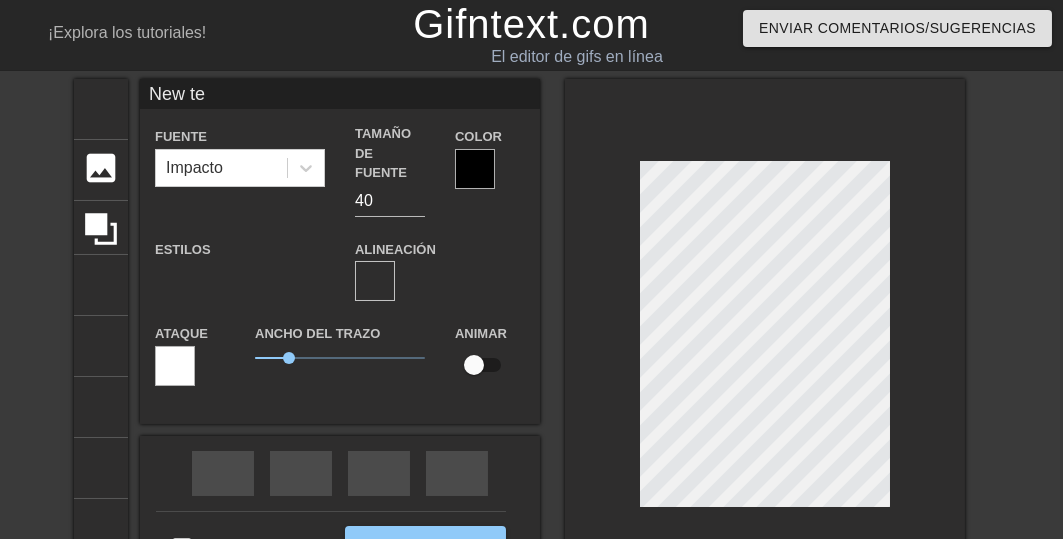 type on "New t" 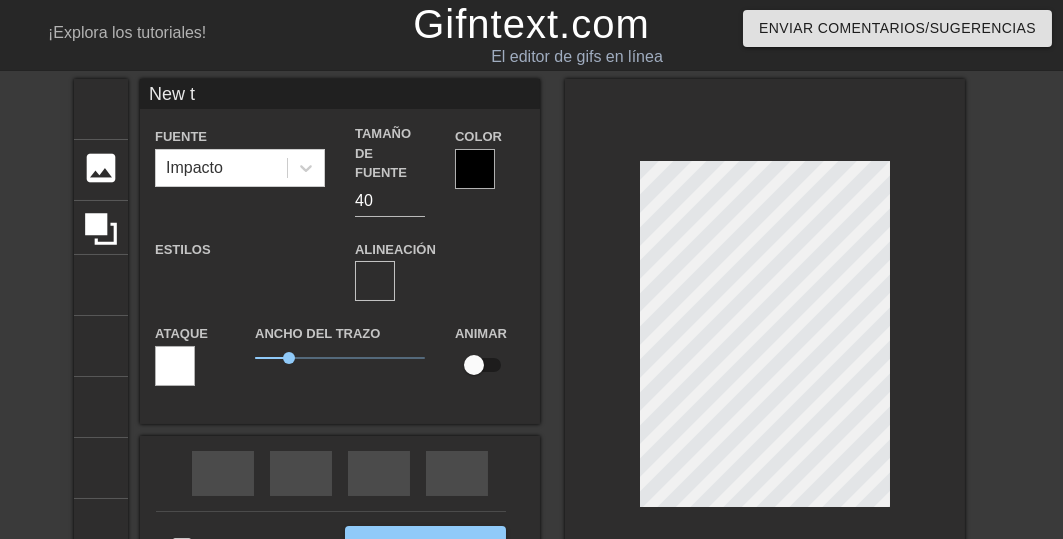 type on "New" 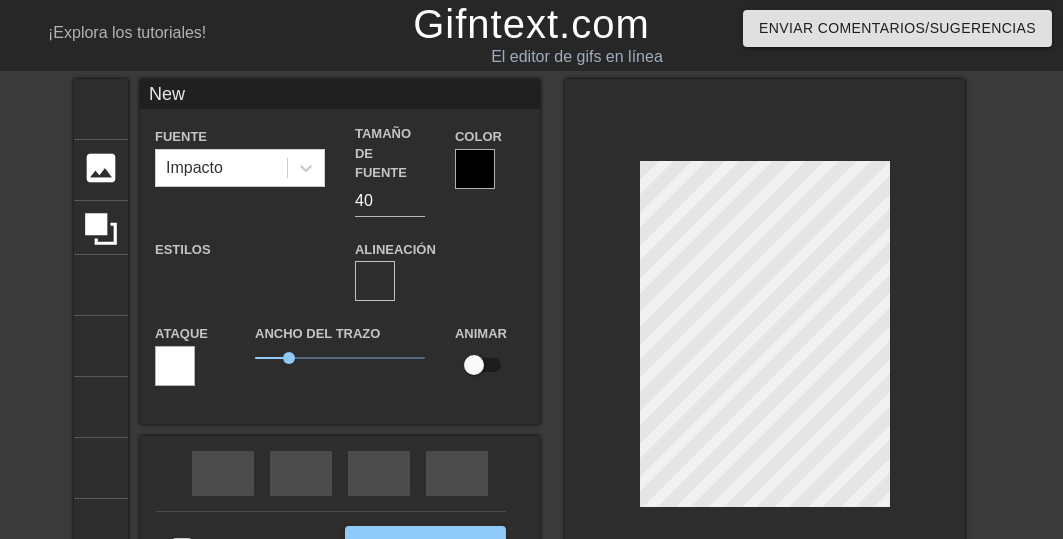 type on "New" 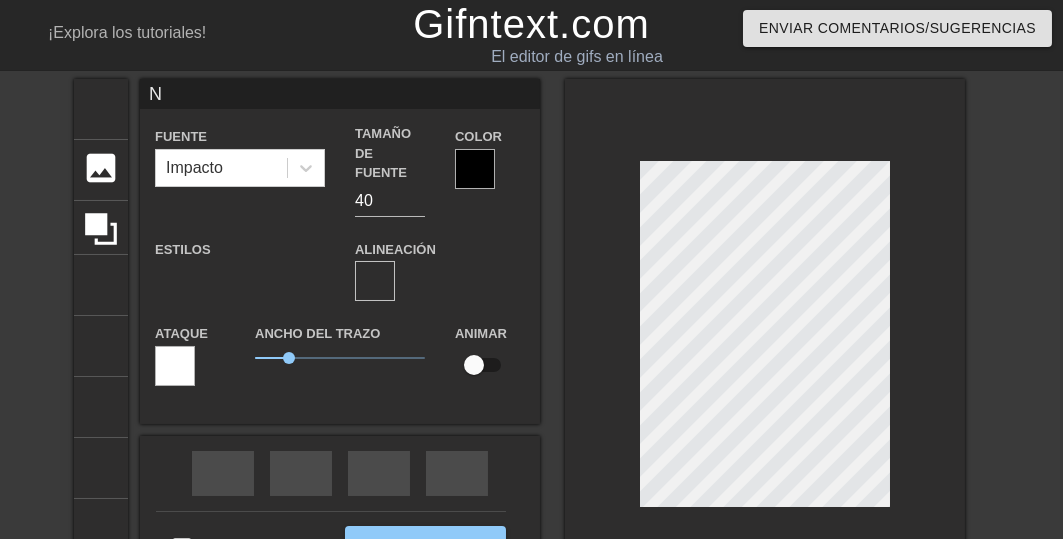 type 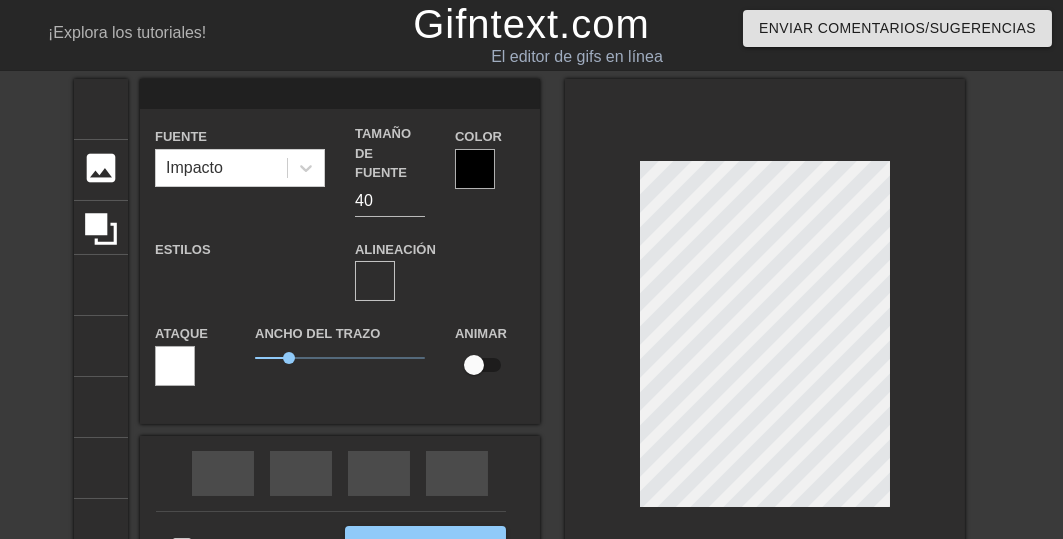 type on "M" 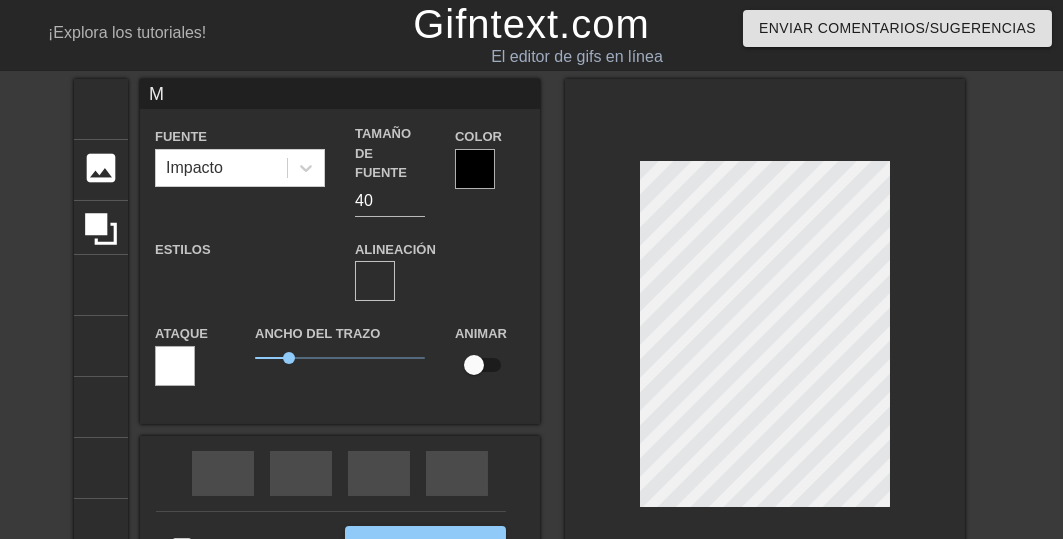 type on "Mu" 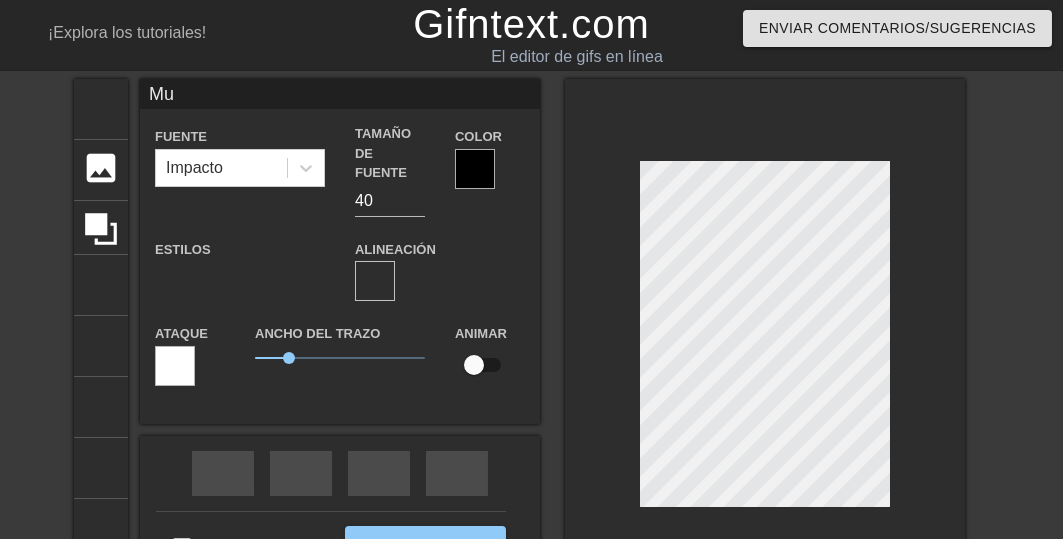 type on "Muy" 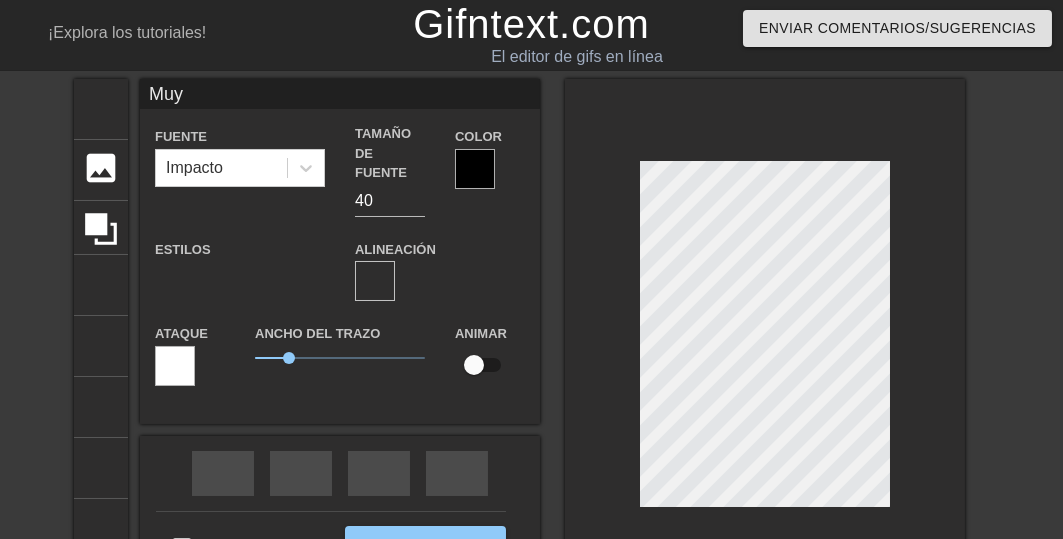 type on "Muy" 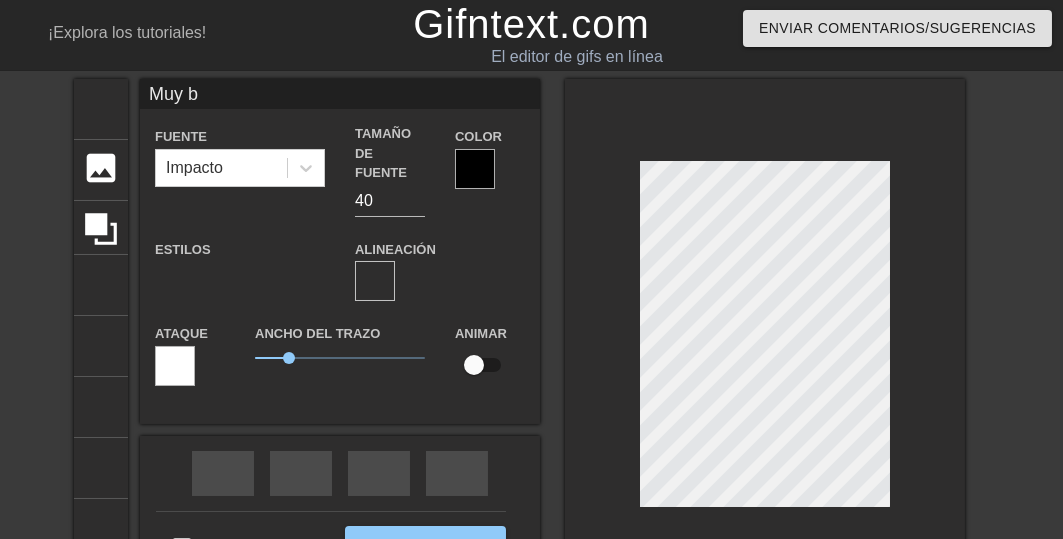 type on "Muy bu" 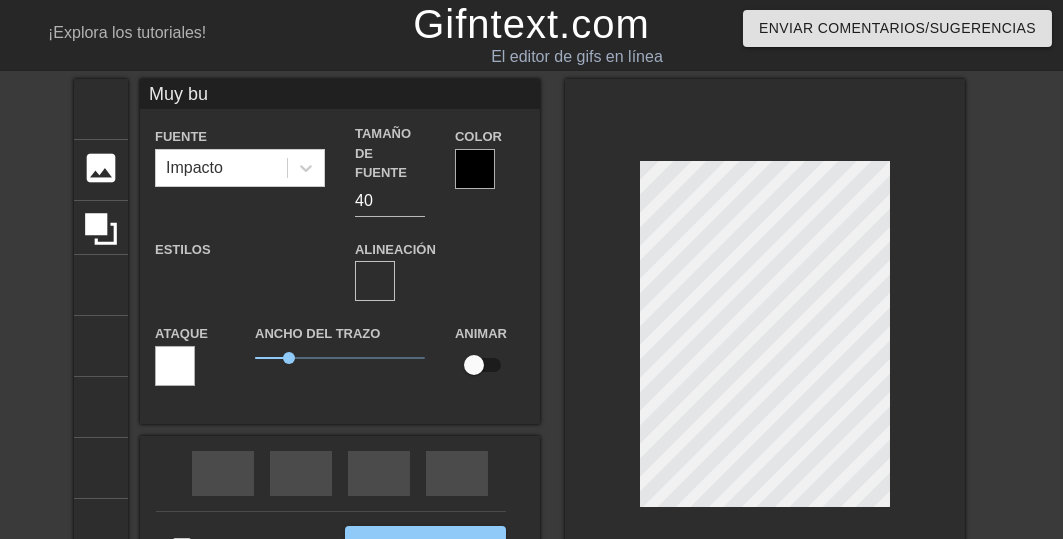 type on "Muy bue" 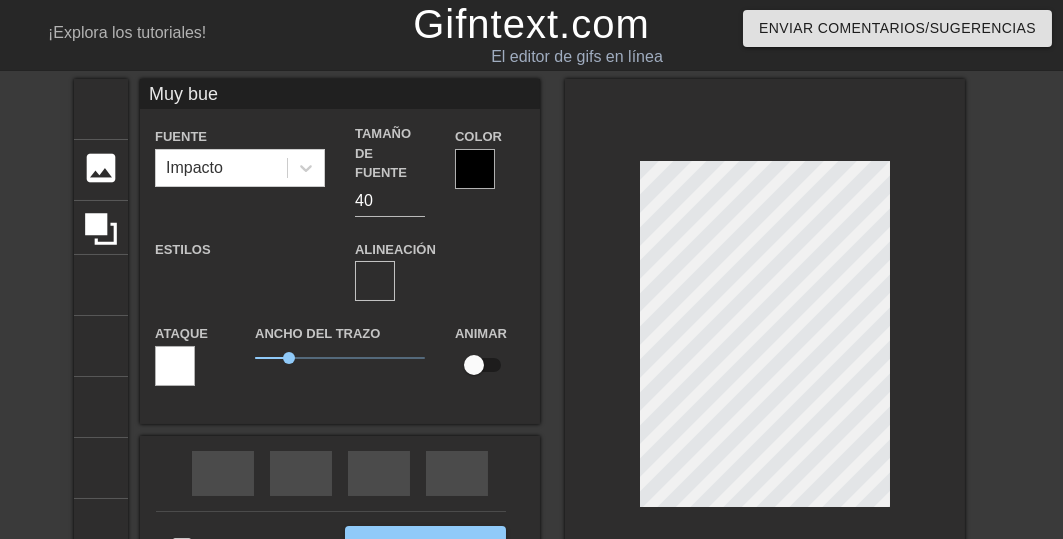 type on "Muy buen" 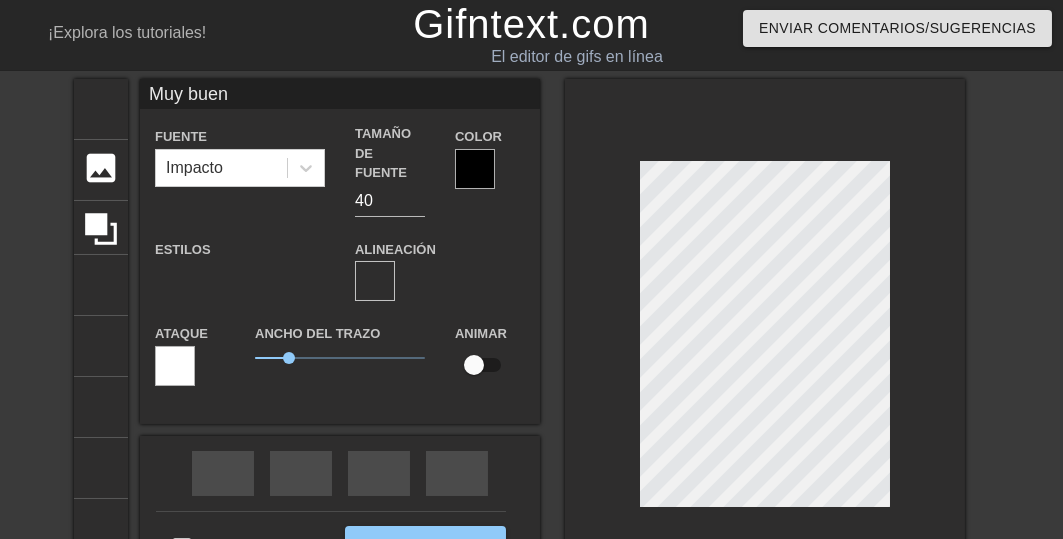 type on "Muy bueno" 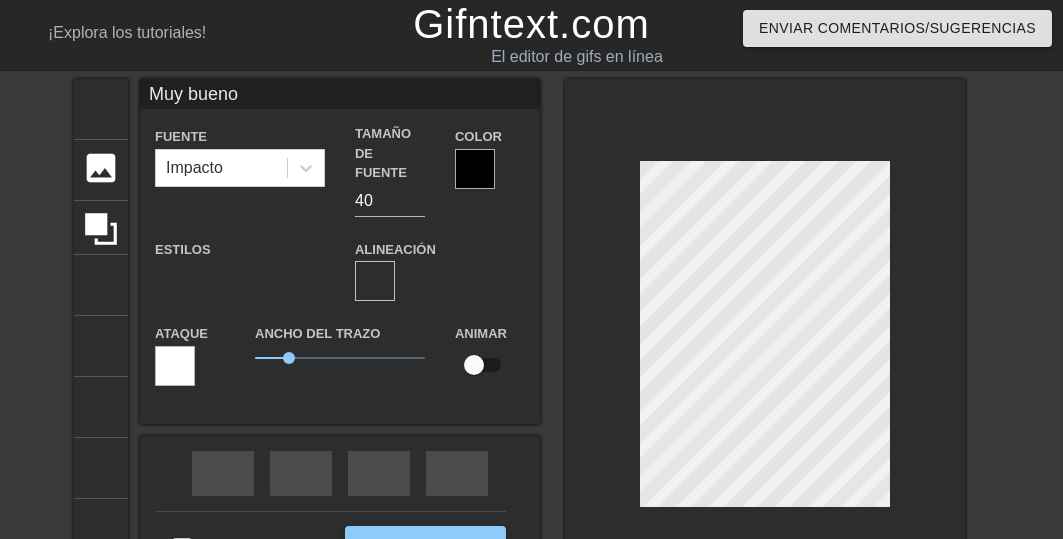 type on "Muy buenos" 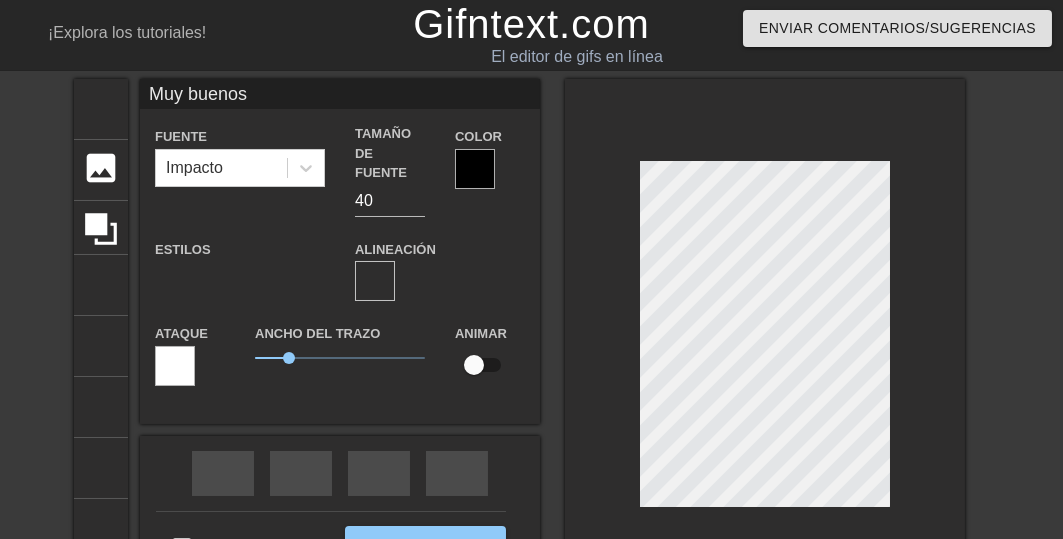 type on "Muy buenos" 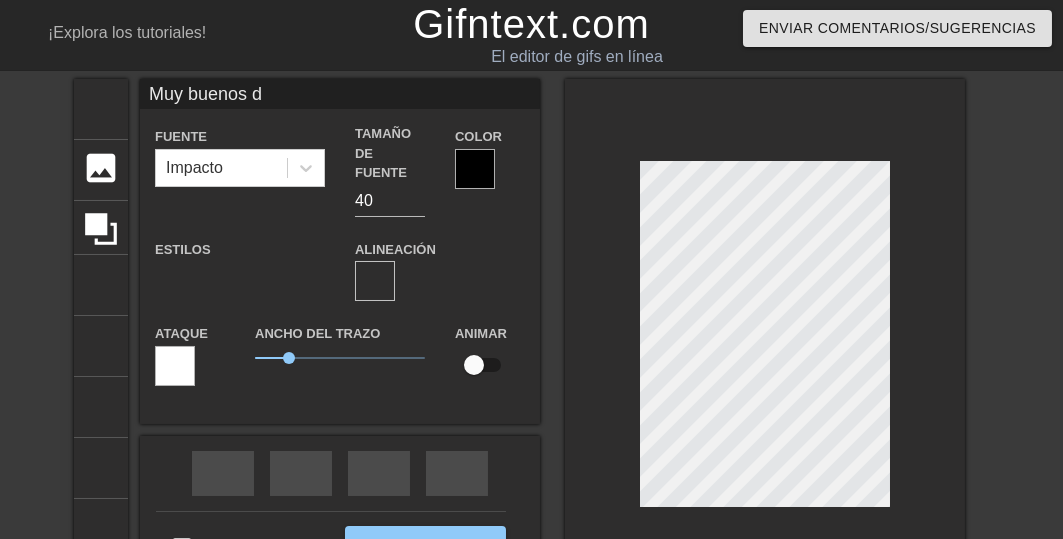 type on "Muy buenos dç" 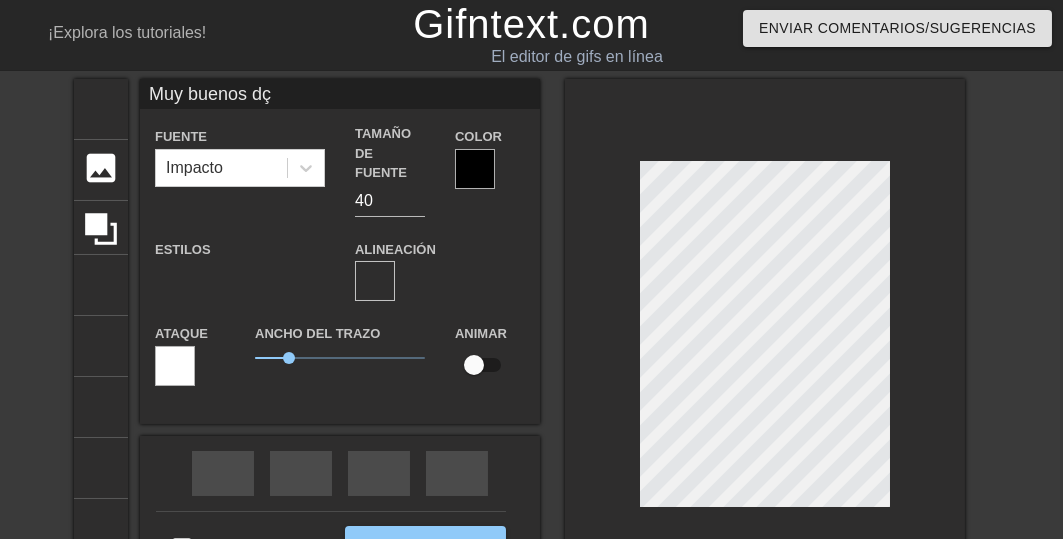 type on "Muy buenos dço" 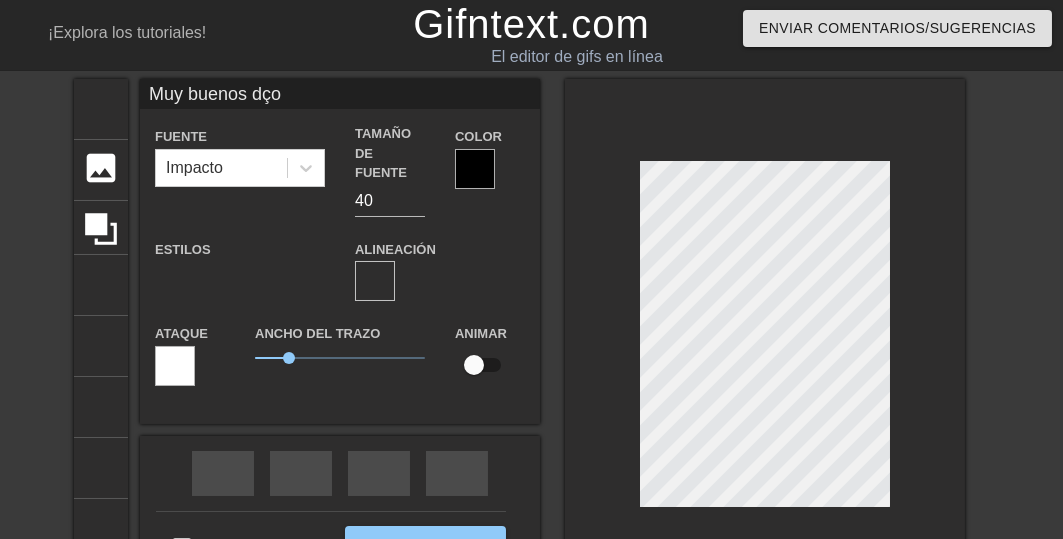type on "Muy buenos dçoa" 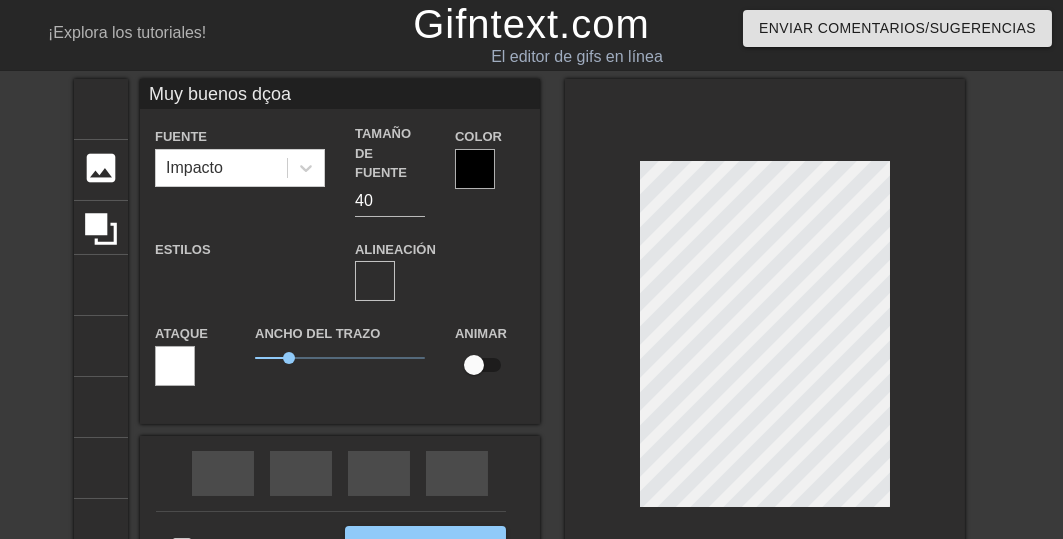 type on "Muy buenos dçoas" 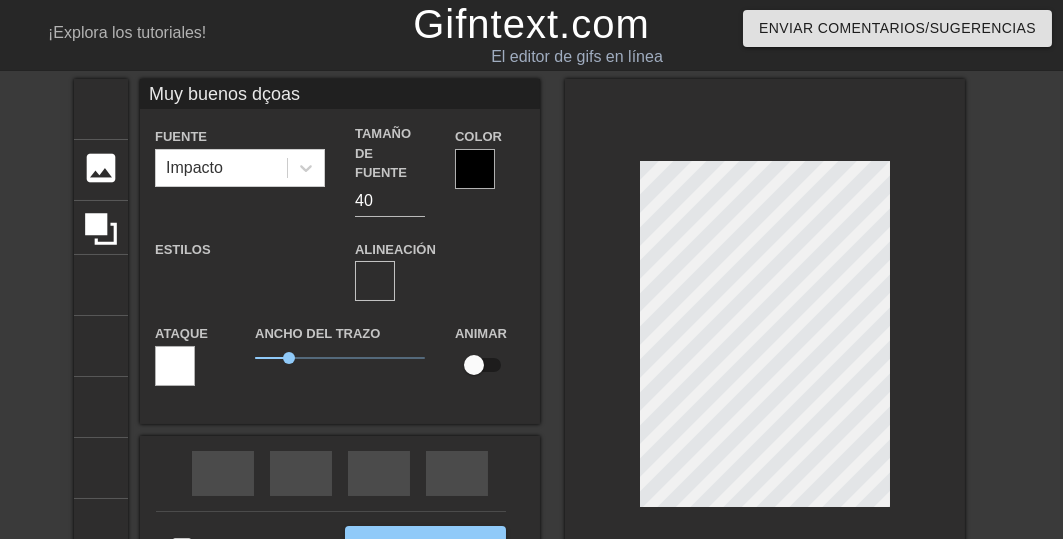 type on "Muy buenos dçoa" 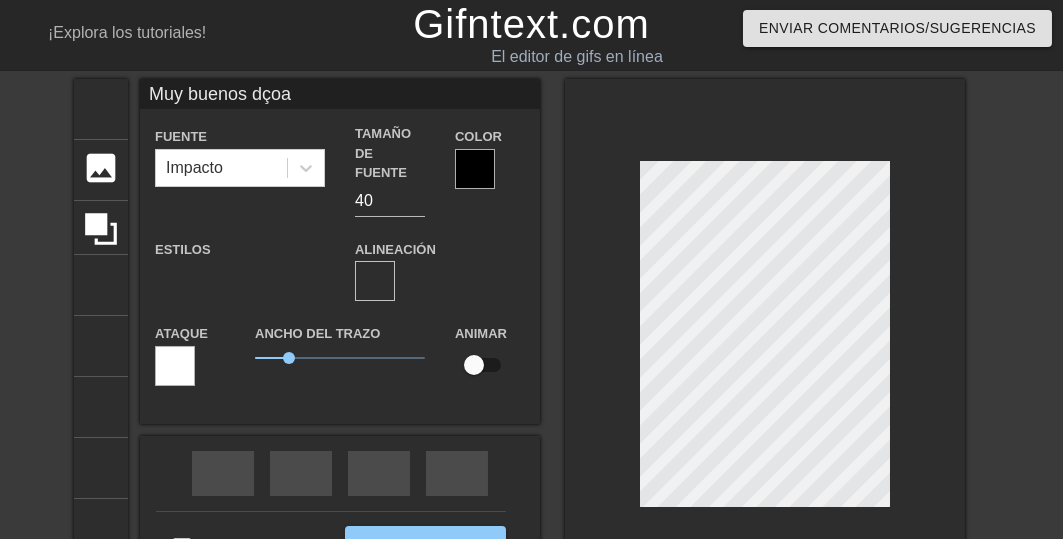 type on "Muy buenos dço" 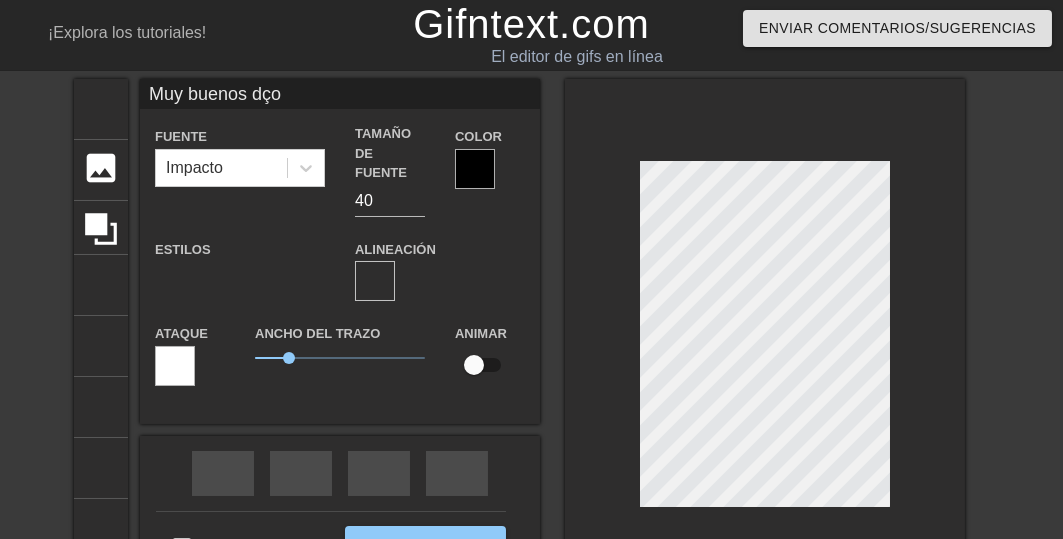 type on "Muy buenos dç" 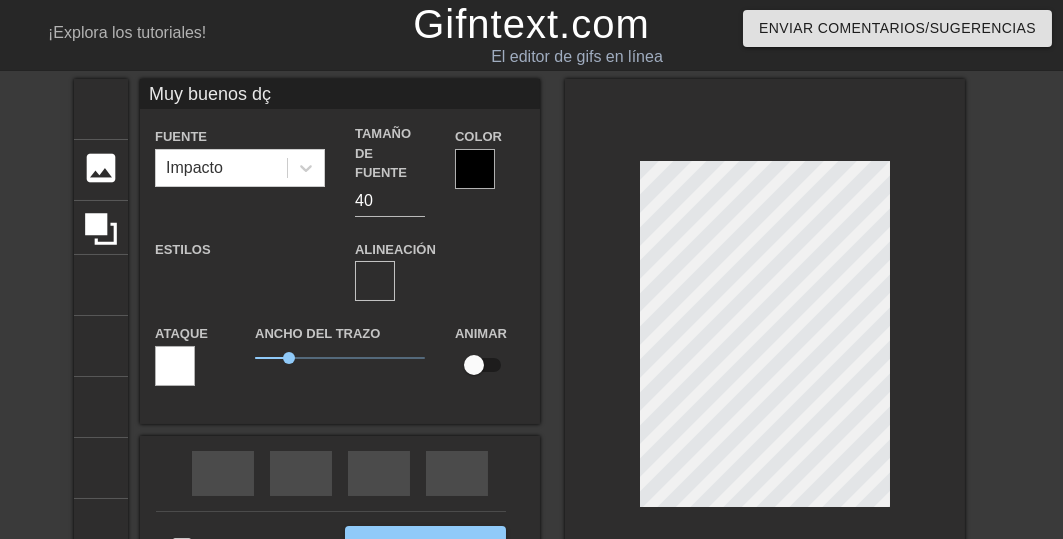 type on "Muy buenos d" 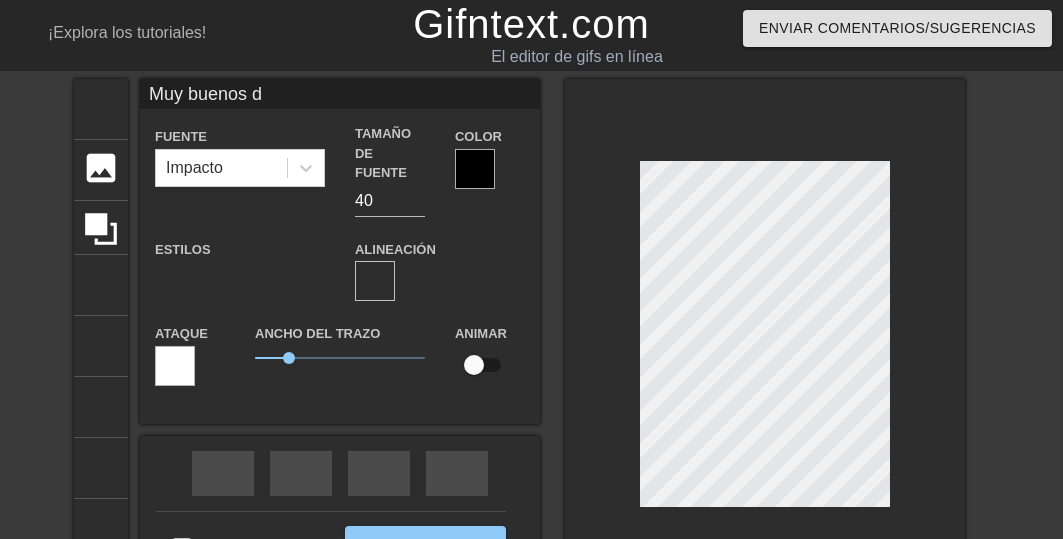 type on "Muy buenos d" 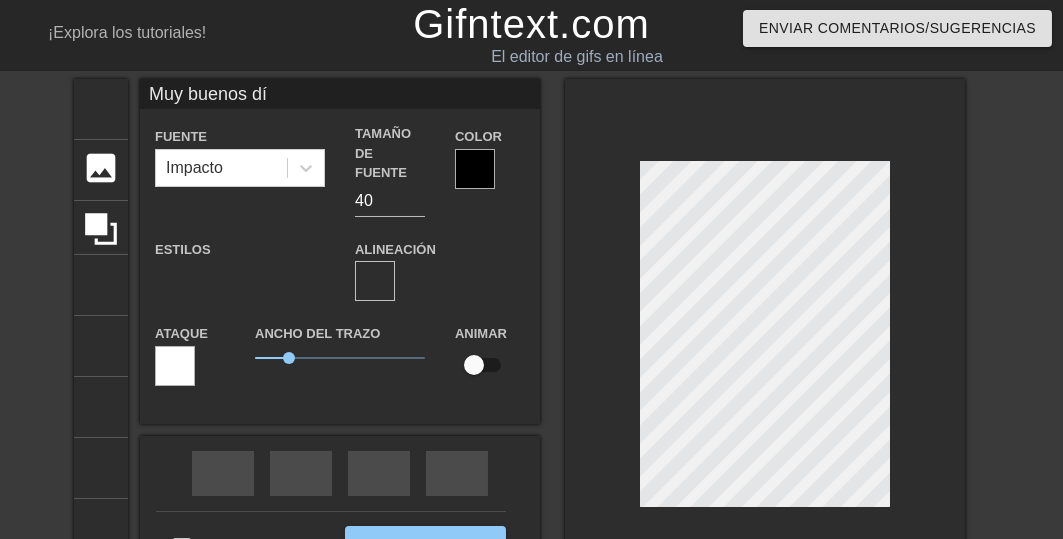 type on "Muy buenos dí" 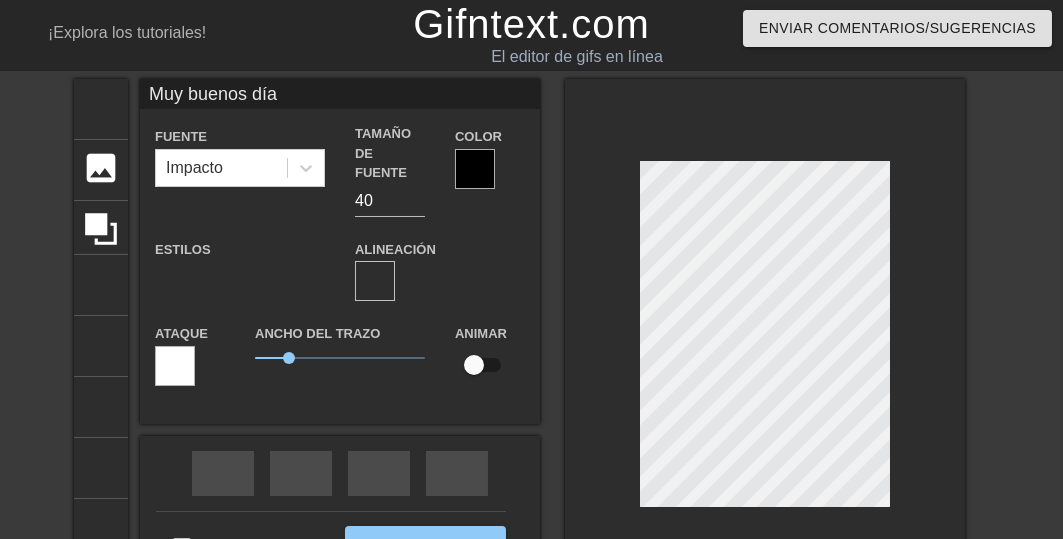 type on "Muy buenos días" 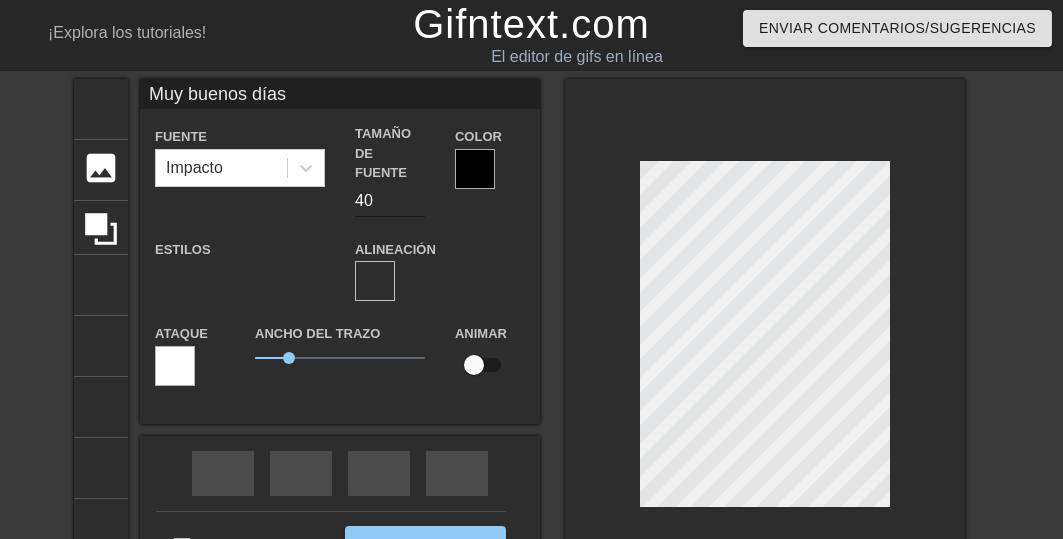 type on "Muy buenos días" 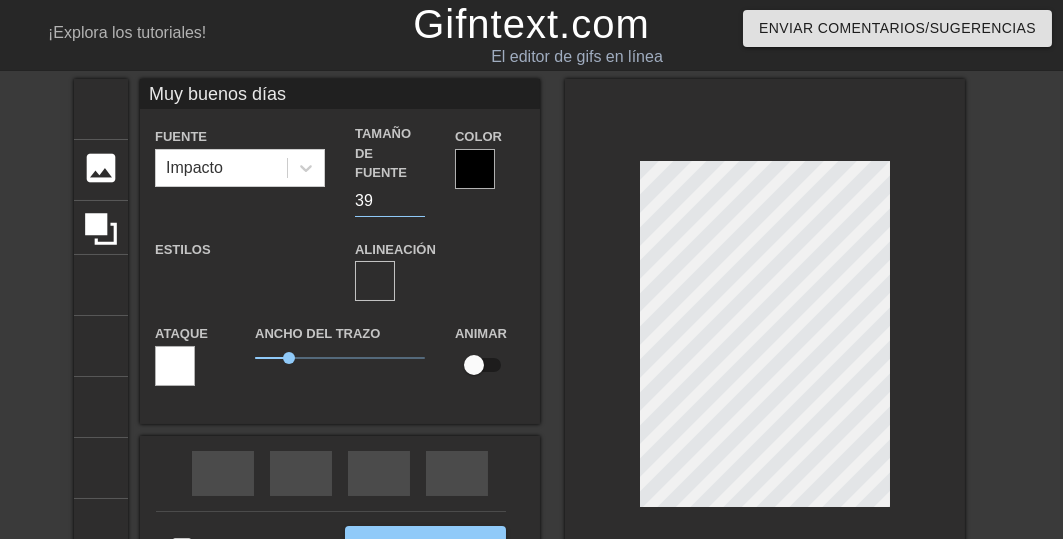 click on "39" at bounding box center (390, 201) 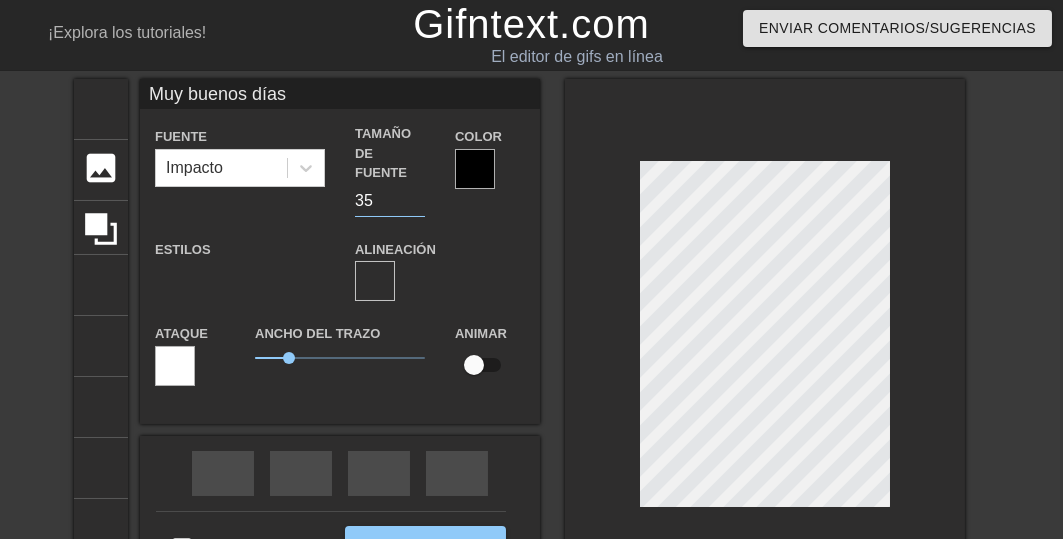 click on "35" at bounding box center [390, 201] 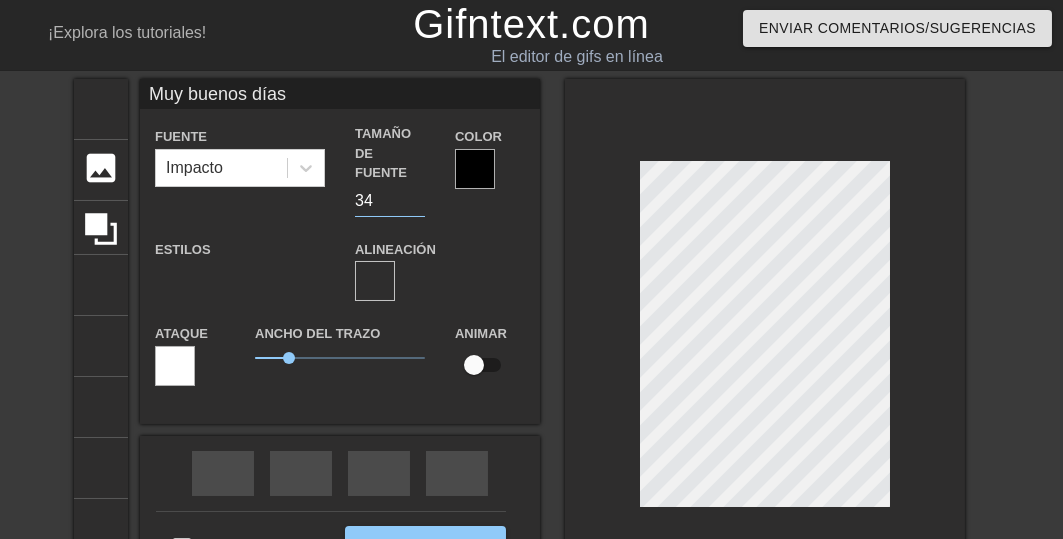 type on "34" 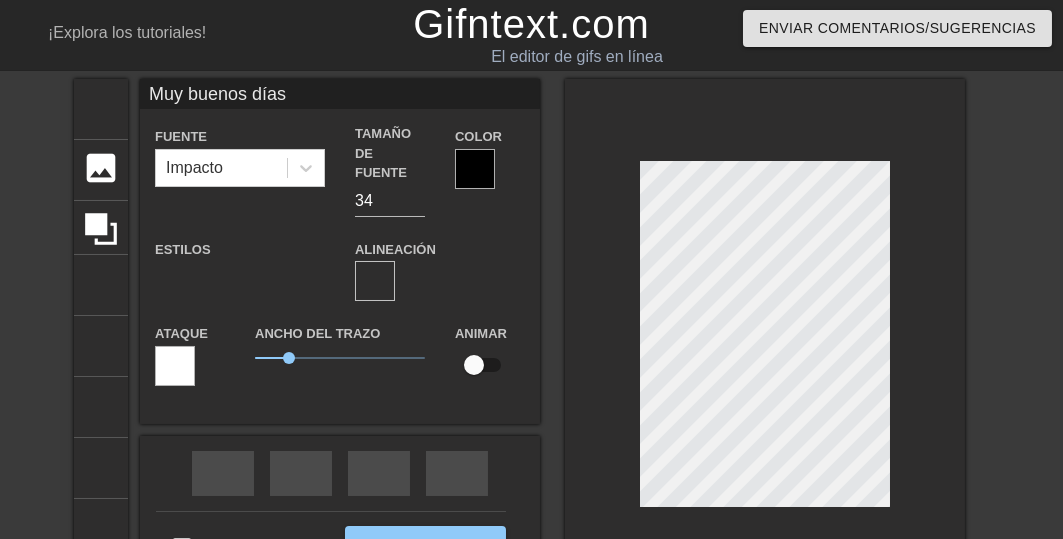 click on "título añadir_círculo imagen añadir_círculo cultivo tamaño de la foto seleccionar grande ayuda teclado Muy buenos días Fuente Impacto Tamaño de fuente 34 Color Estilos formato_negrita formato_cursiva formato_subrayado Alineación formato_alinear_a_la_izquierda formato_alinear_centrar formato_alinear_a_la_derecha formato_alinear_justificar Ataque Ancho del trazo 1 Animar rebobinado rápido saltar_anterior flecha de reproducción saltar_siguiente Hacer privado Generar GIF doble_flecha" at bounding box center [531, 339] 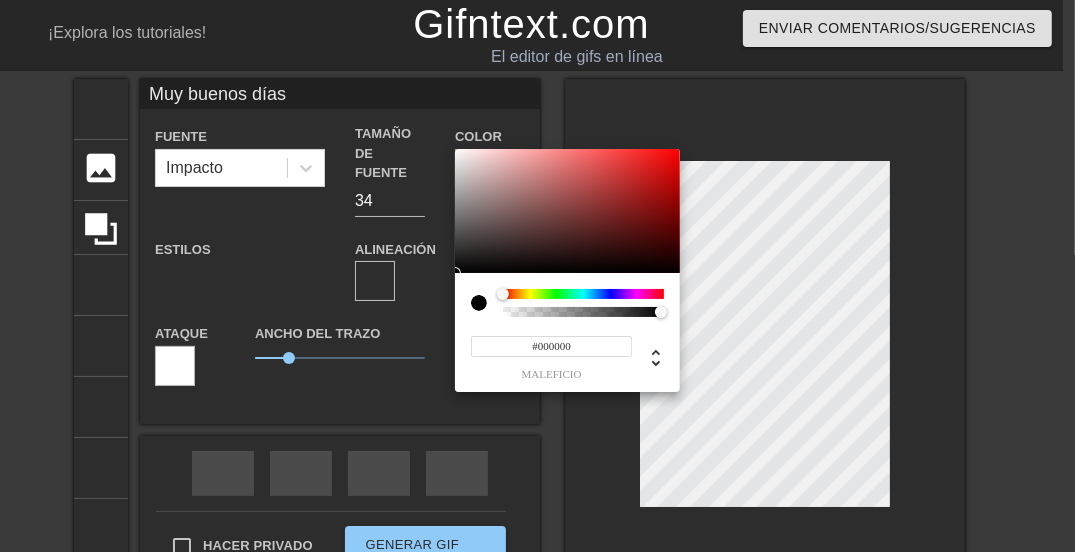 click at bounding box center (583, 294) 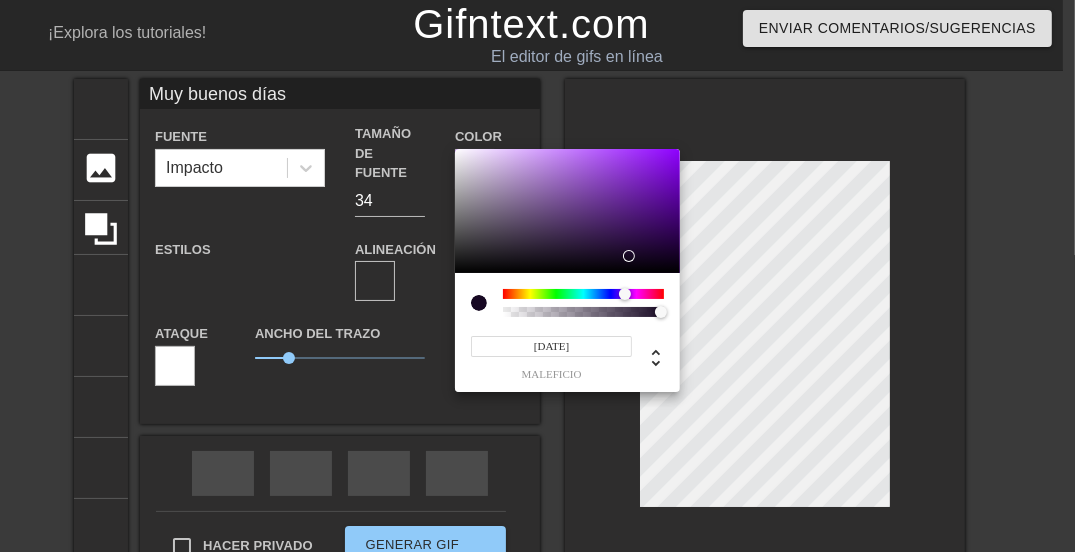 click at bounding box center [567, 211] 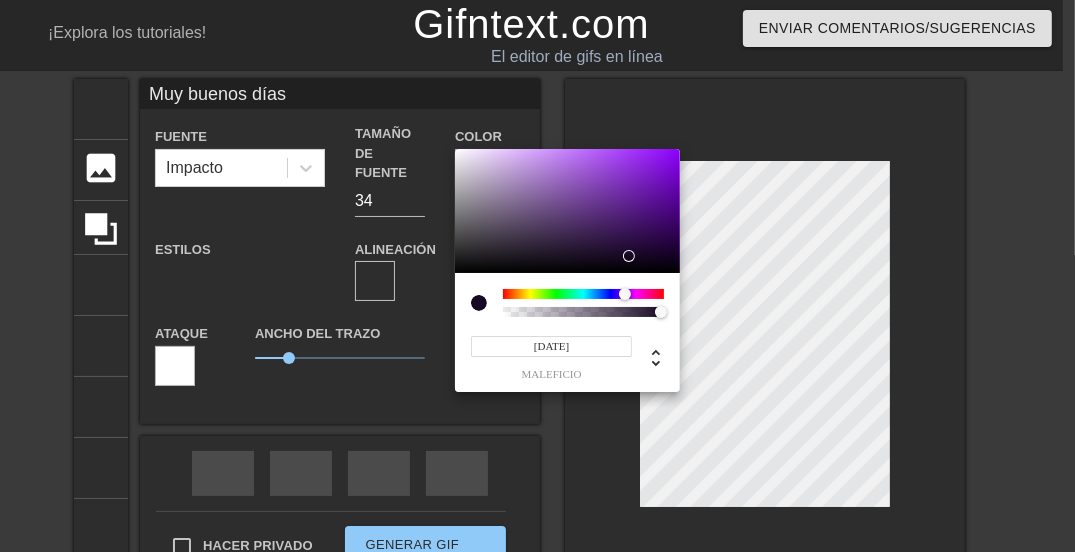 type on "#24083A" 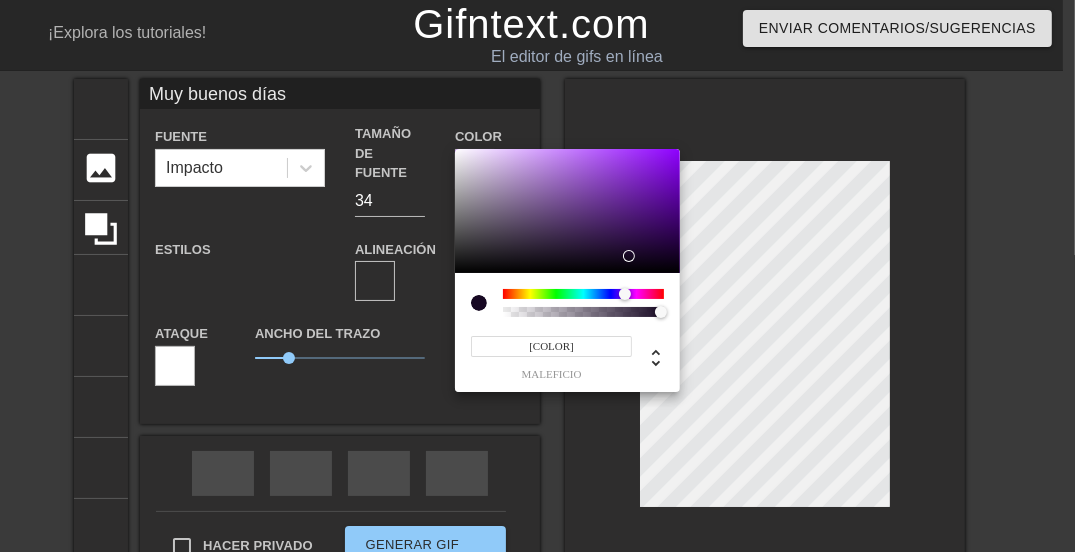 click at bounding box center (567, 211) 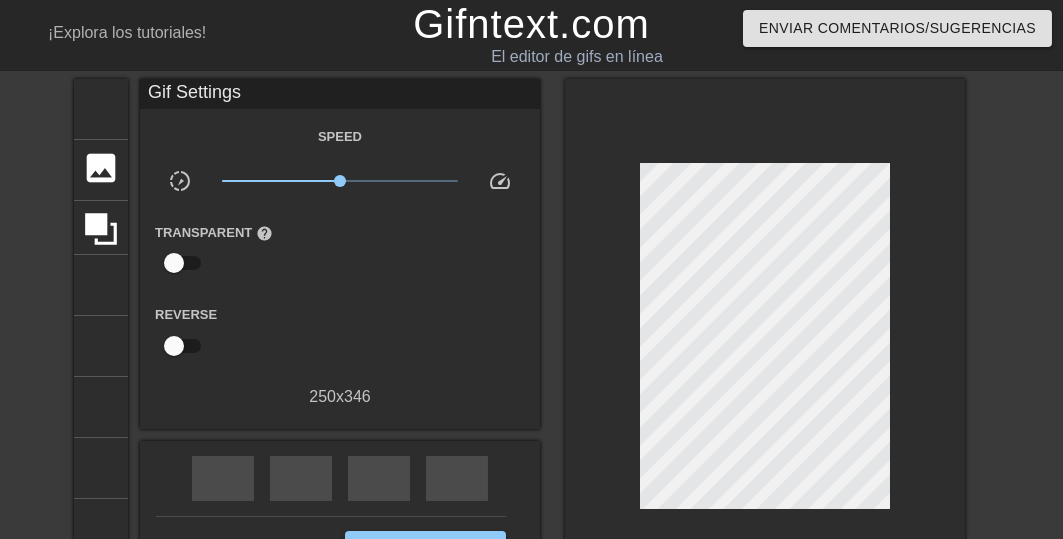 scroll, scrollTop: 160, scrollLeft: 0, axis: vertical 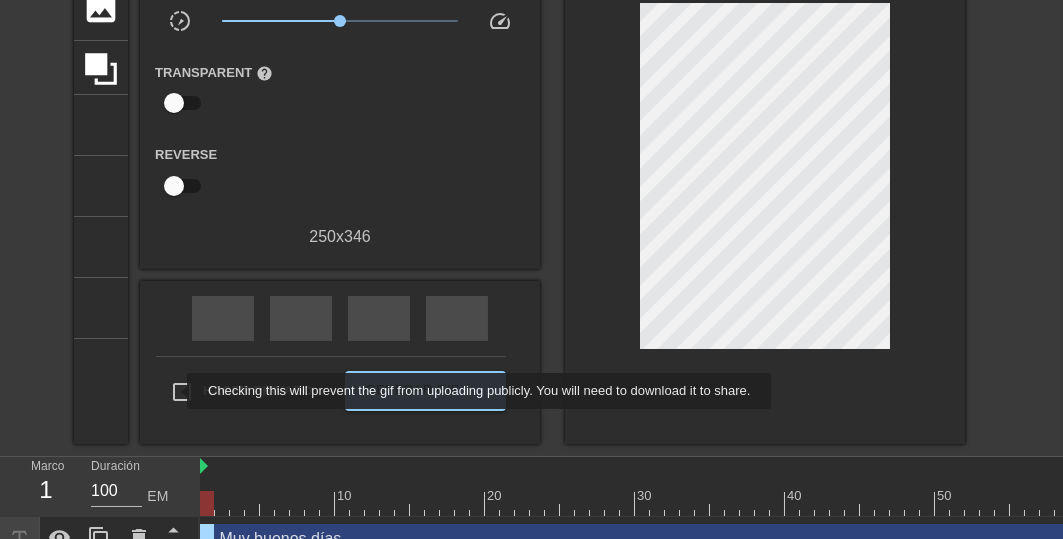 click on "Hacer privado" at bounding box center [182, 392] 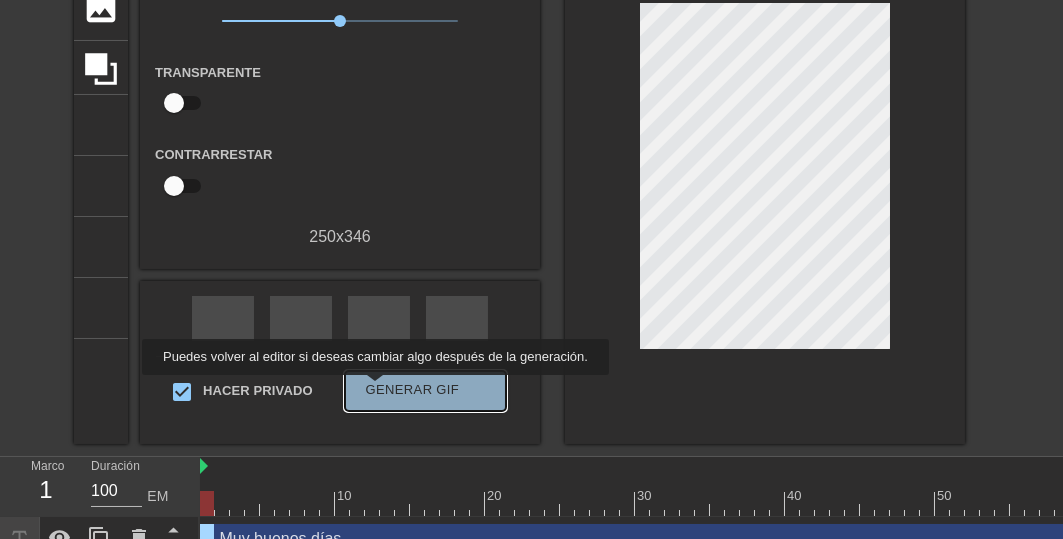 click on "Generar GIF" at bounding box center [413, 389] 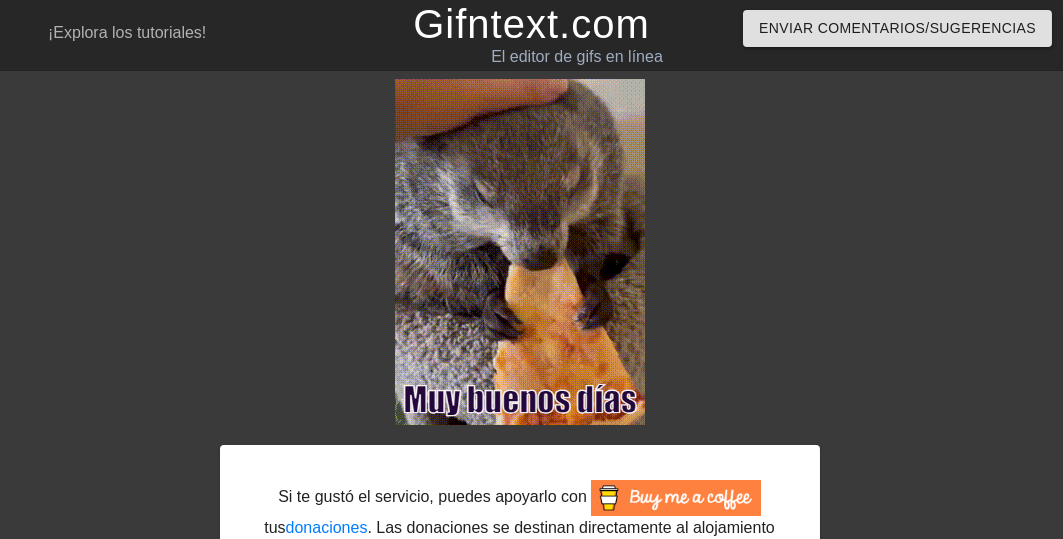 scroll, scrollTop: 160, scrollLeft: 0, axis: vertical 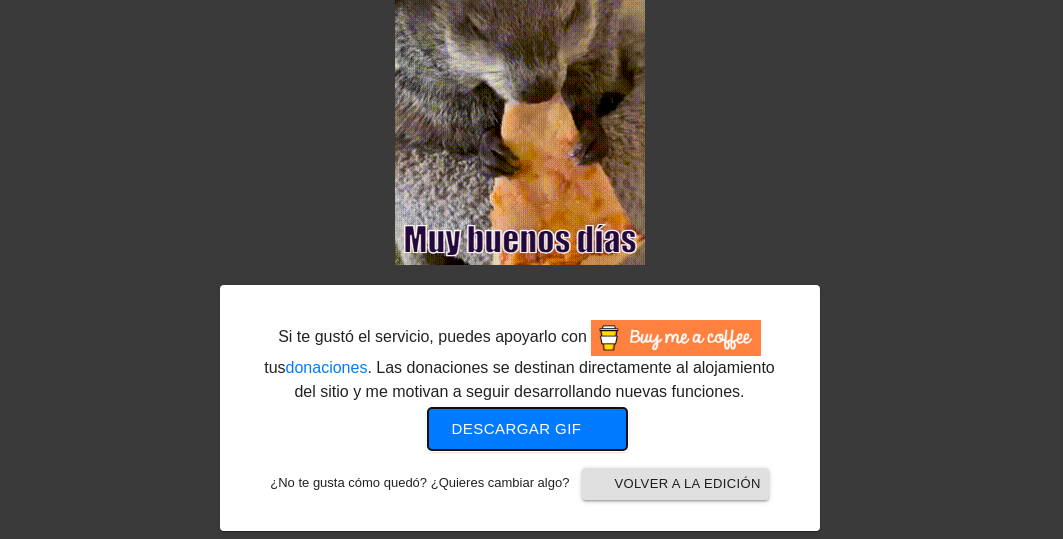 click on "Descargar gif" at bounding box center [517, 428] 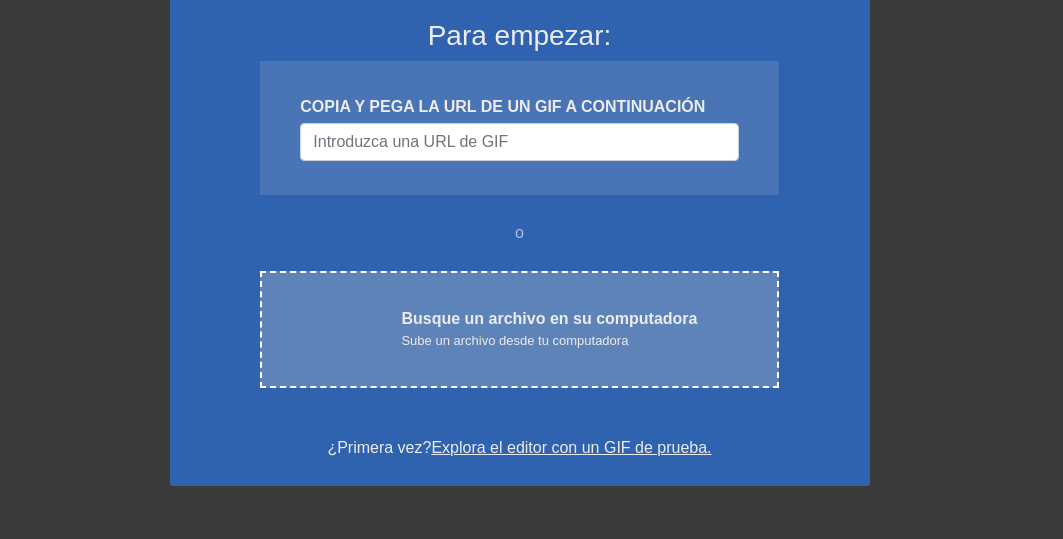 scroll, scrollTop: 320, scrollLeft: 0, axis: vertical 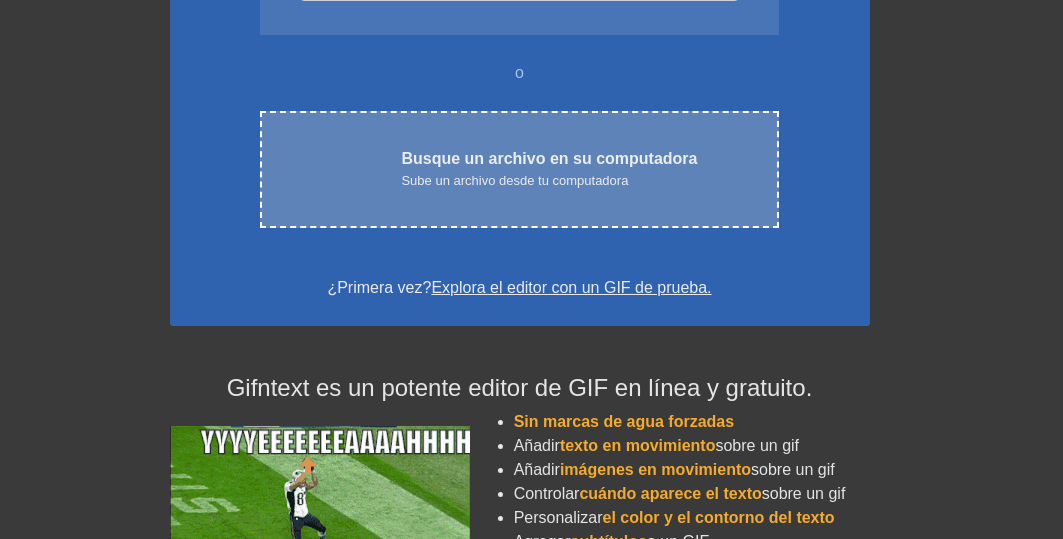click on "Sube un archivo desde tu computadora" at bounding box center [514, 180] 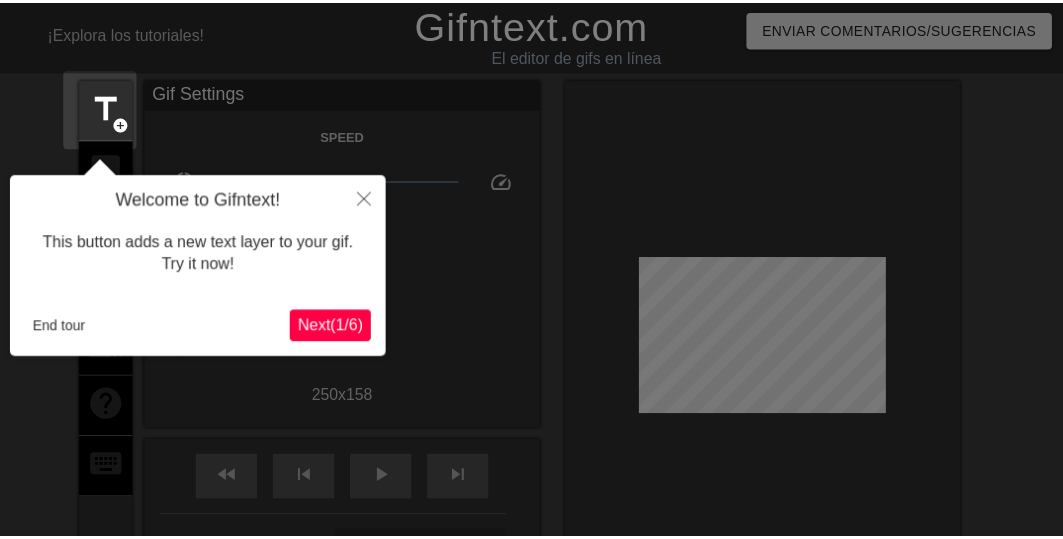scroll, scrollTop: 49, scrollLeft: 0, axis: vertical 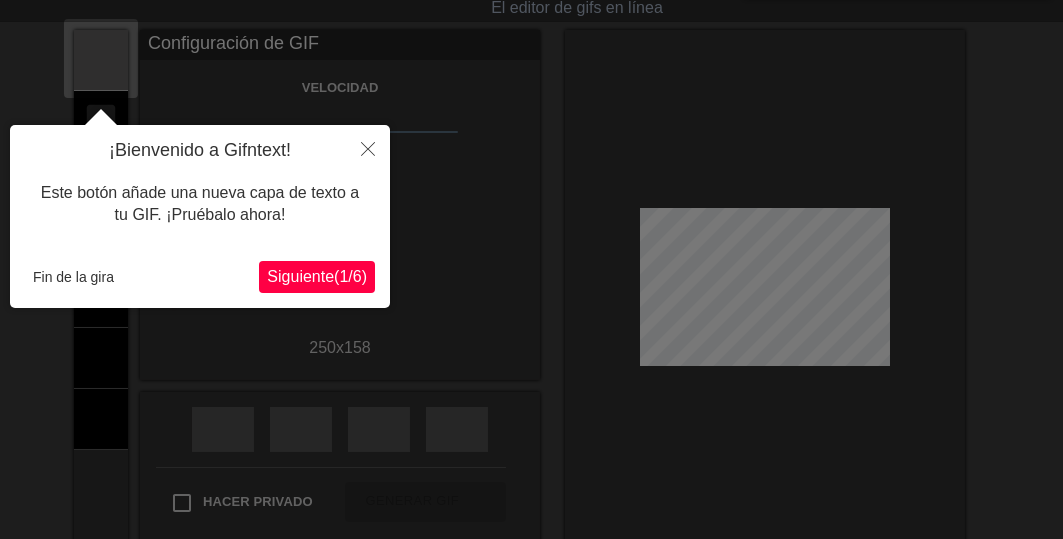 click on "Siguiente" at bounding box center [300, 276] 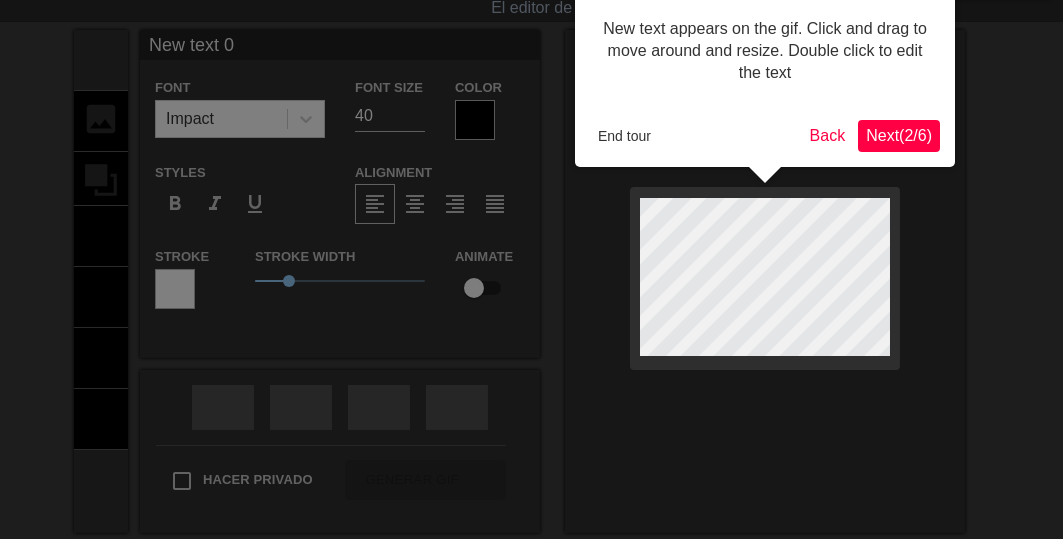 scroll, scrollTop: 0, scrollLeft: 0, axis: both 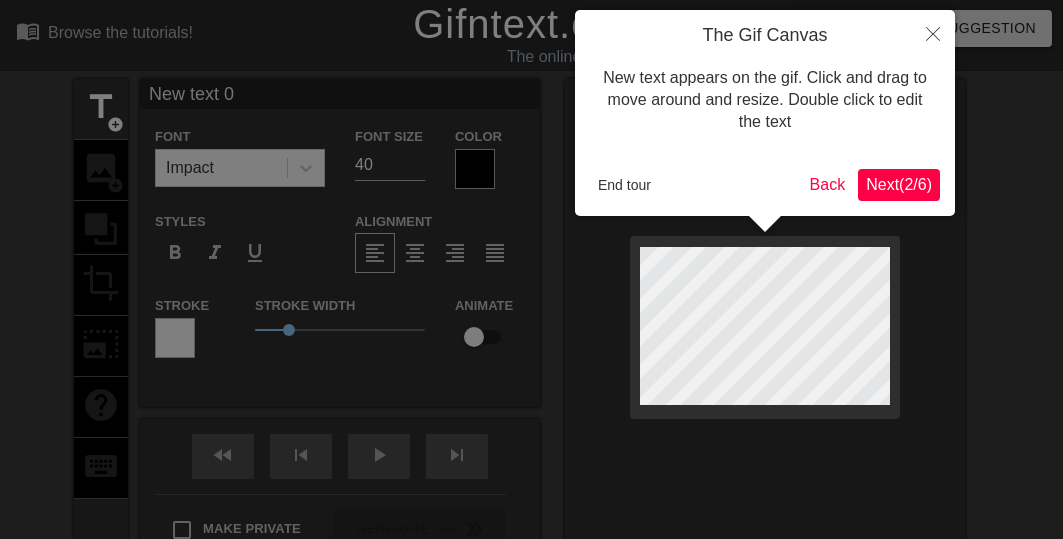 type on "New text" 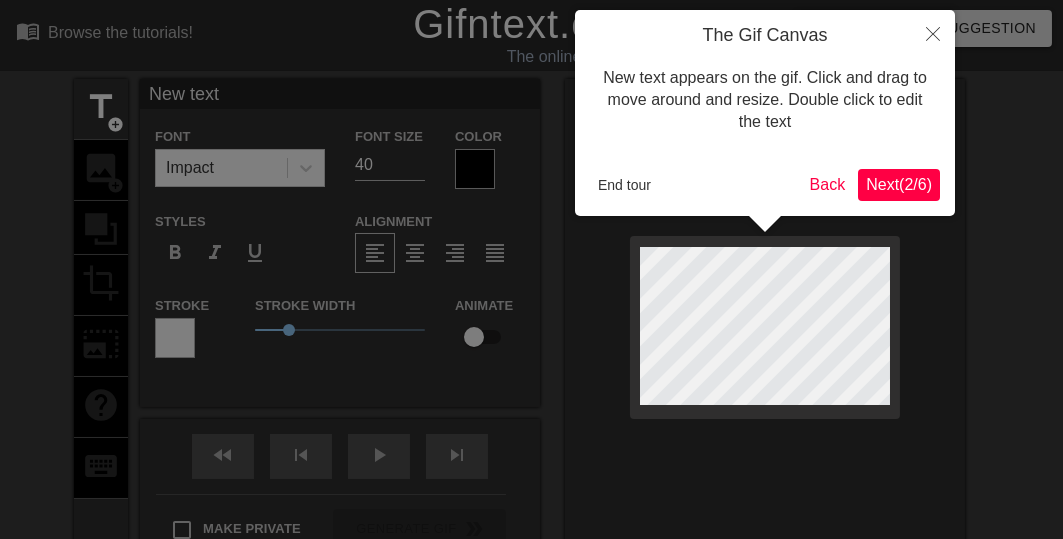 type on "New text" 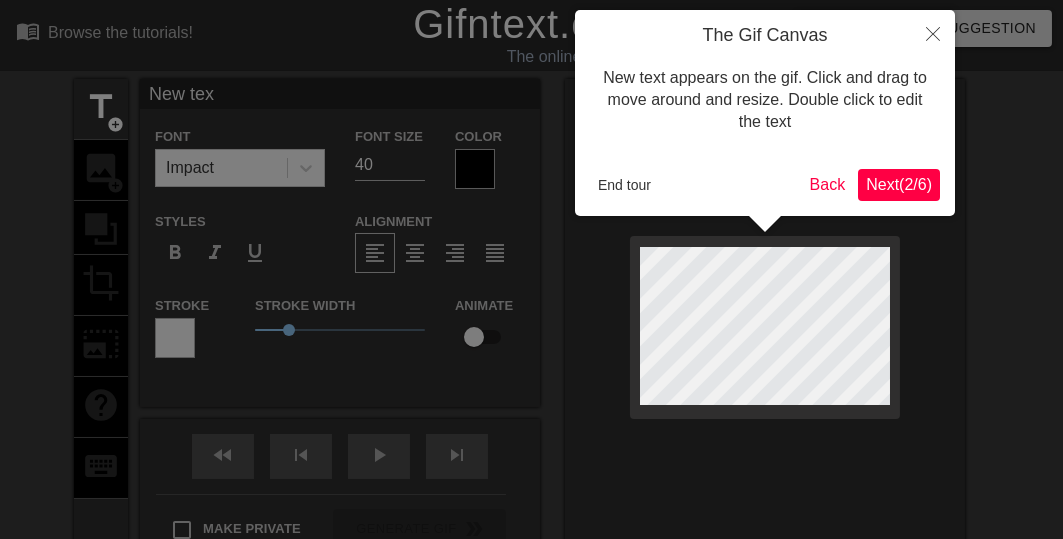 type on "New te" 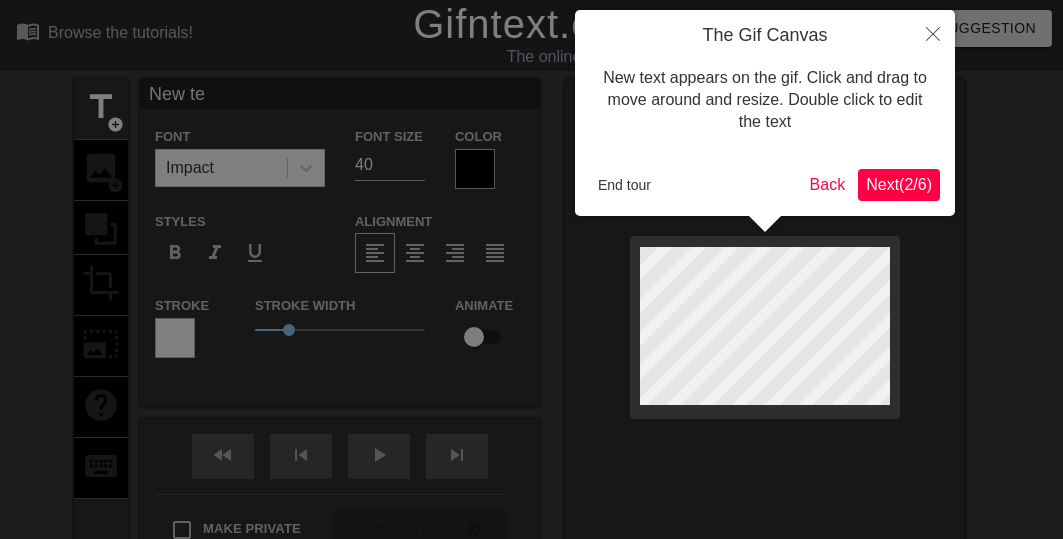 type on "New t" 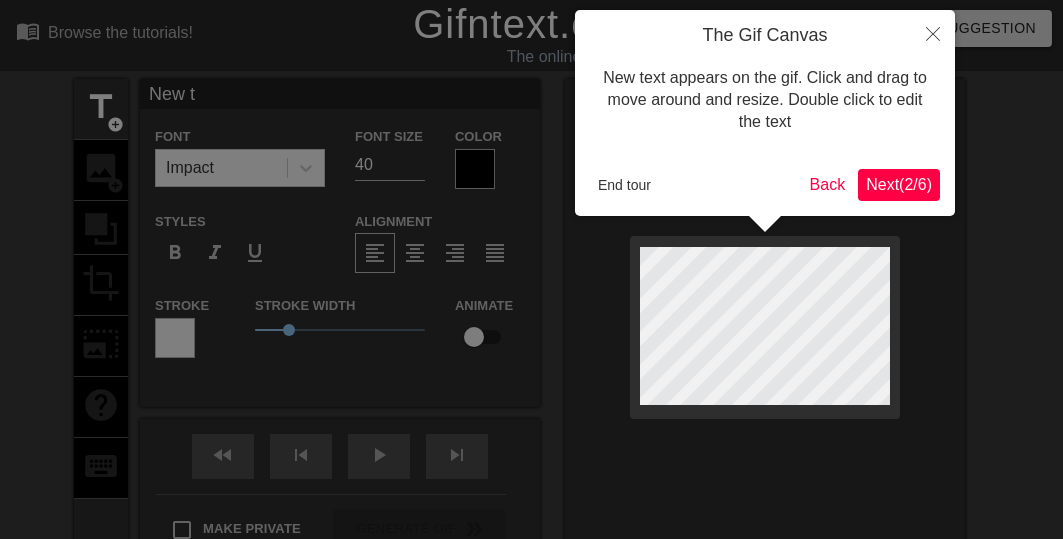 type on "New" 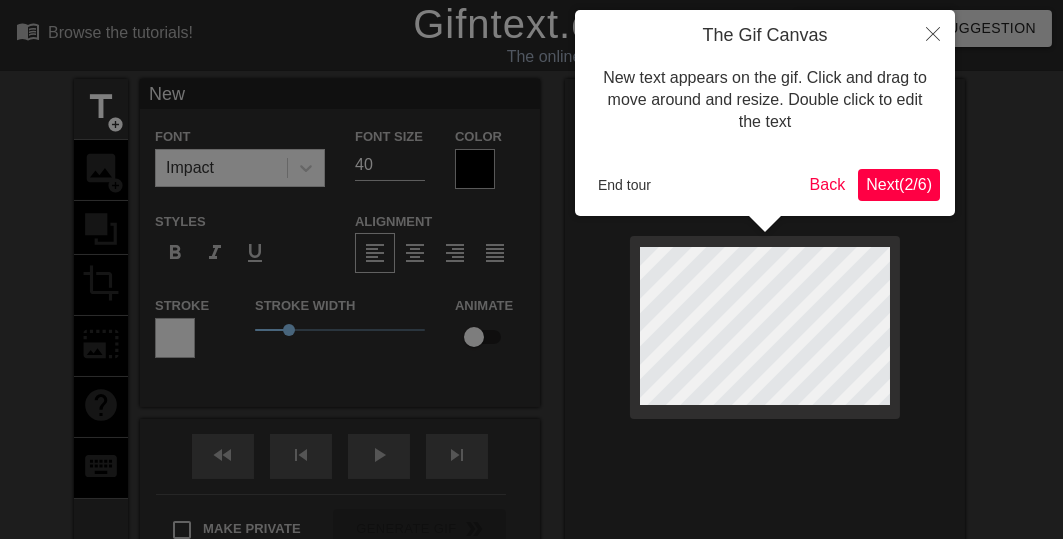 type on "New" 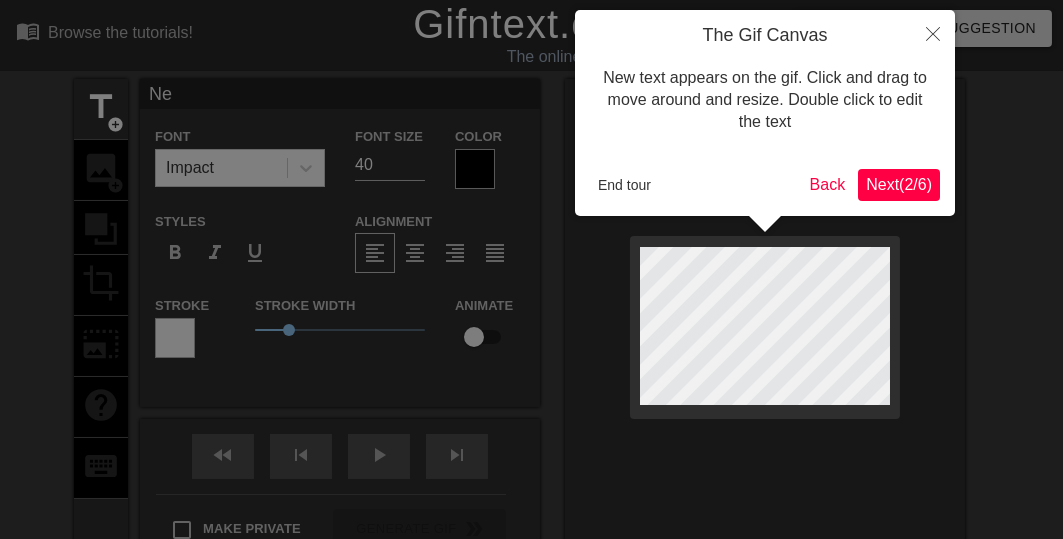type on "N" 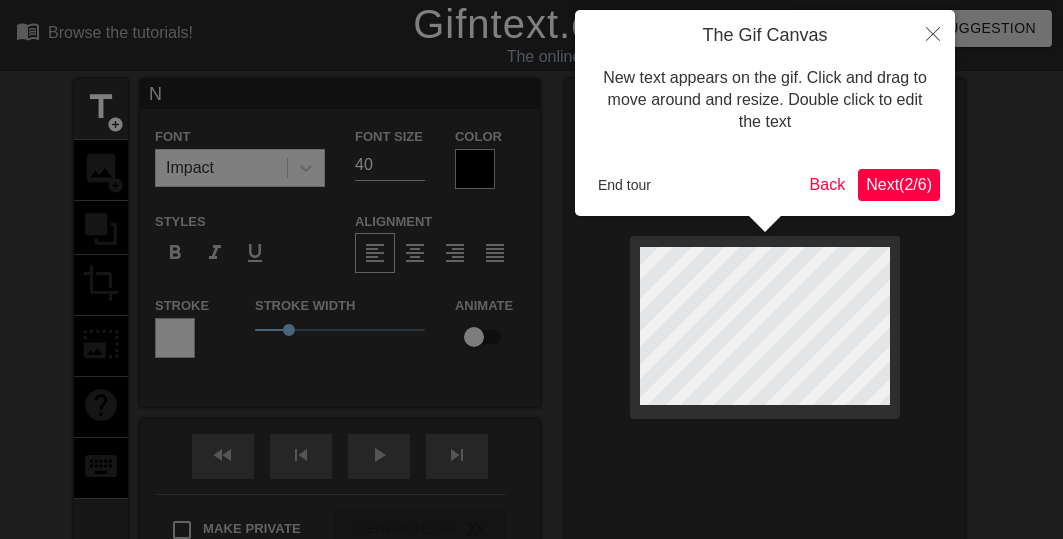 type 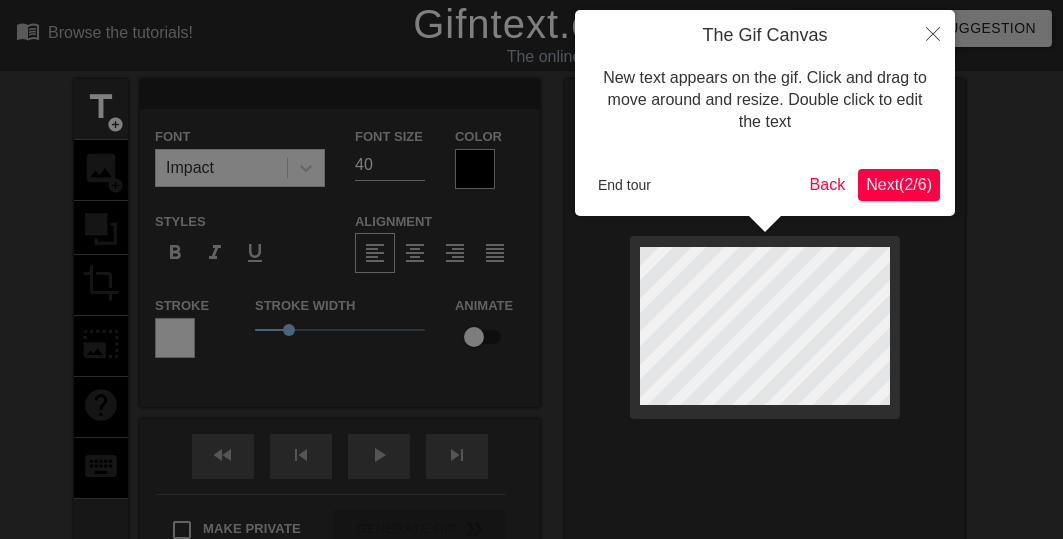 scroll, scrollTop: 3, scrollLeft: 2, axis: both 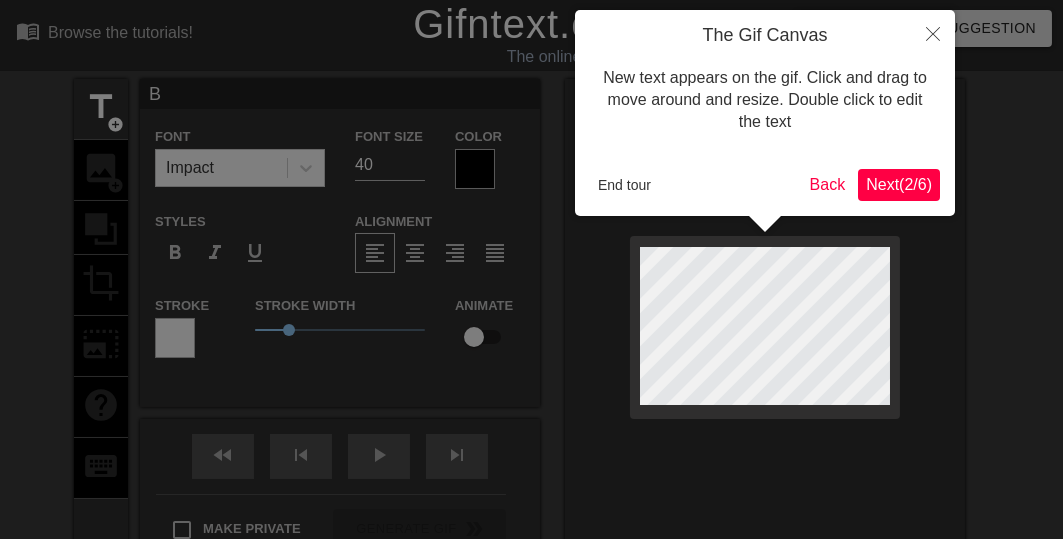 type on "Bu" 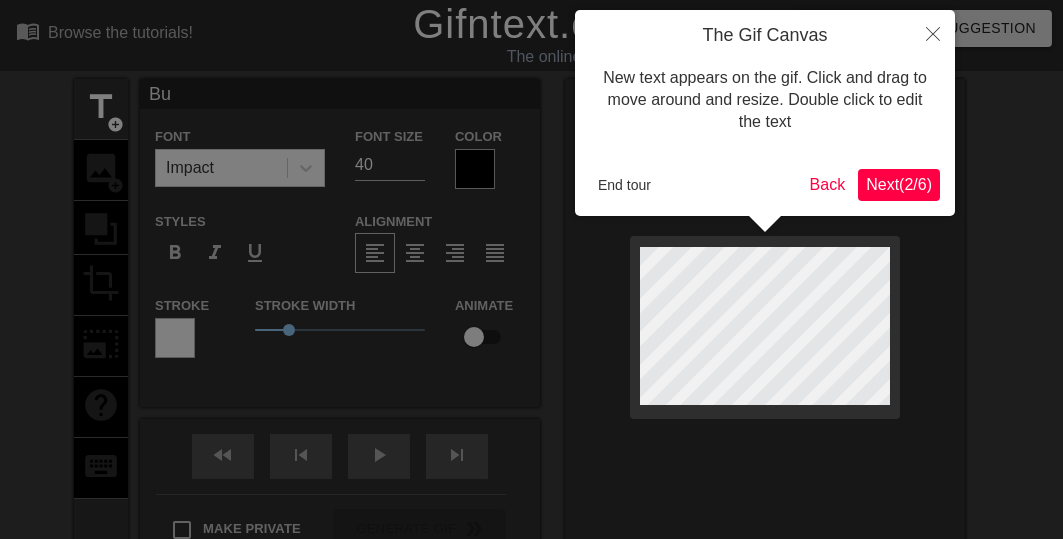 type on "Bue" 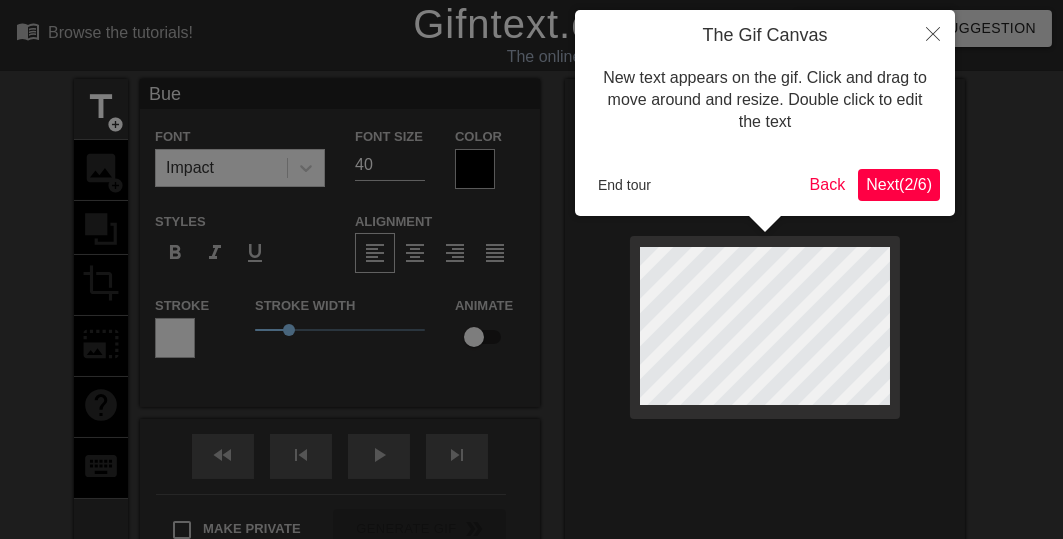 type on "Buen" 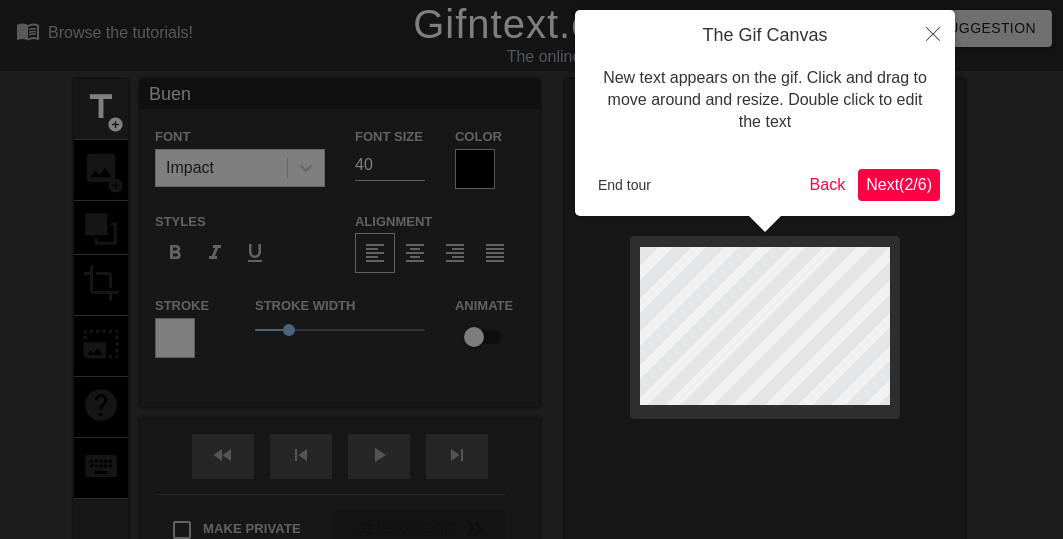 type on "Buen" 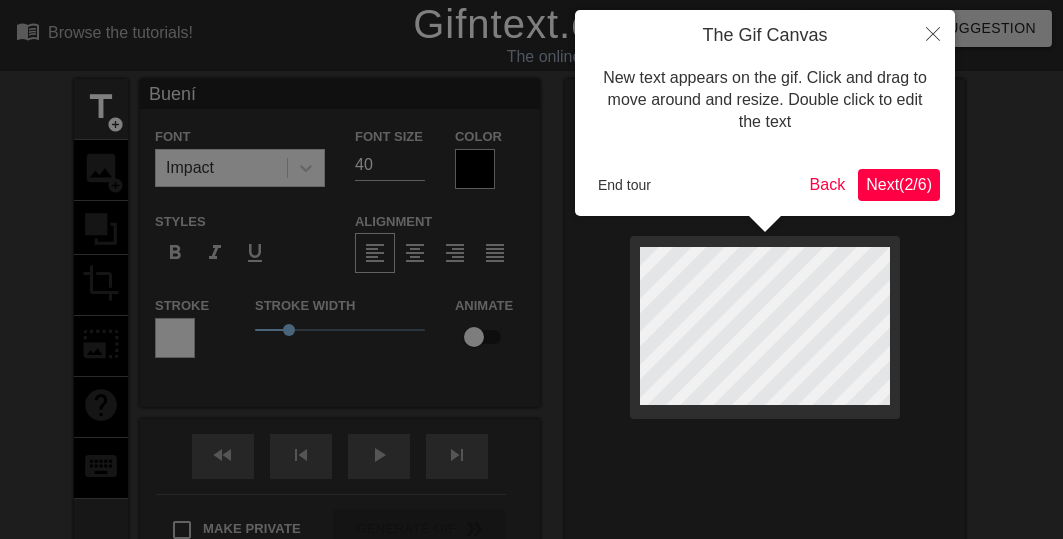 type on "Buenís" 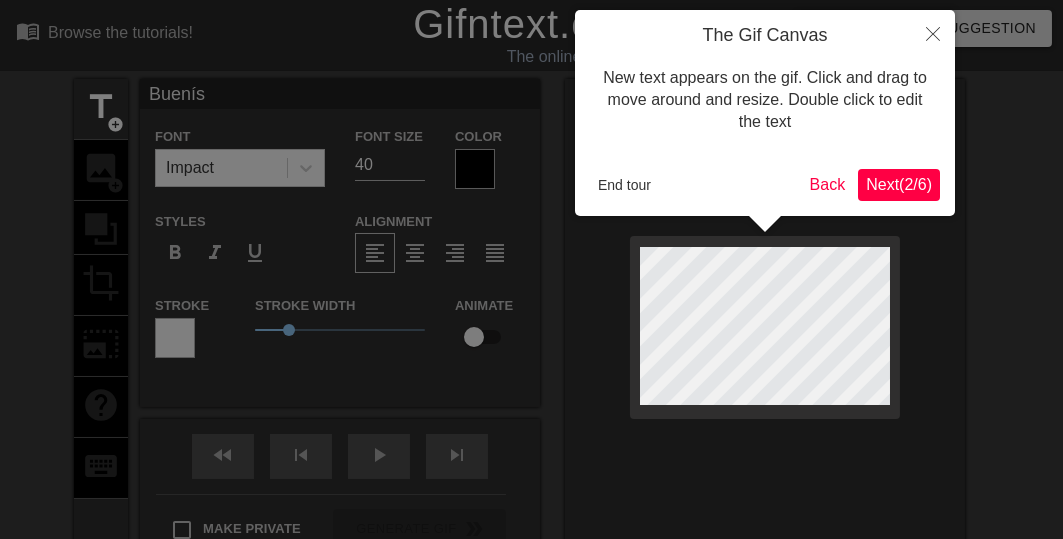 type on "Buenísi" 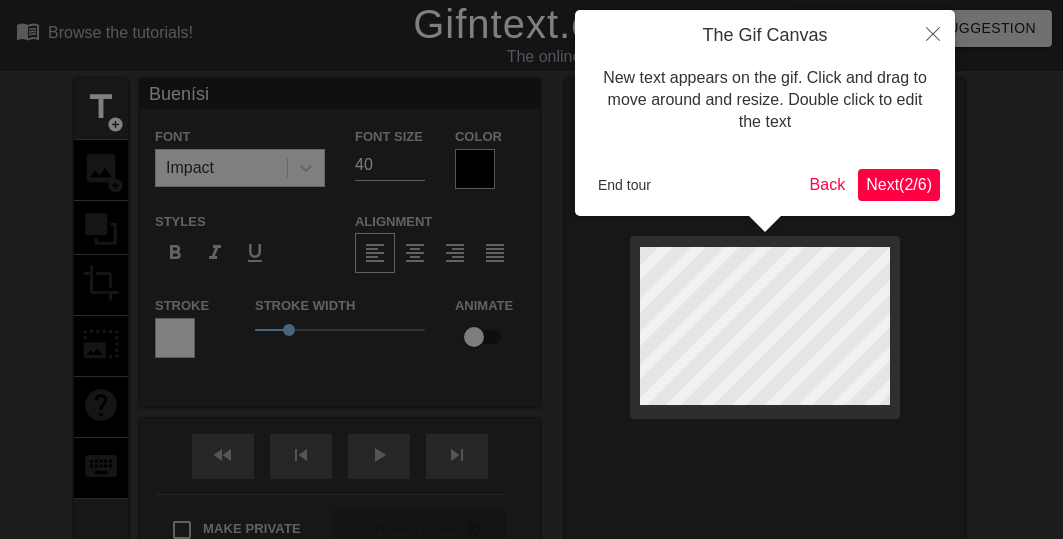type on "Buenísim" 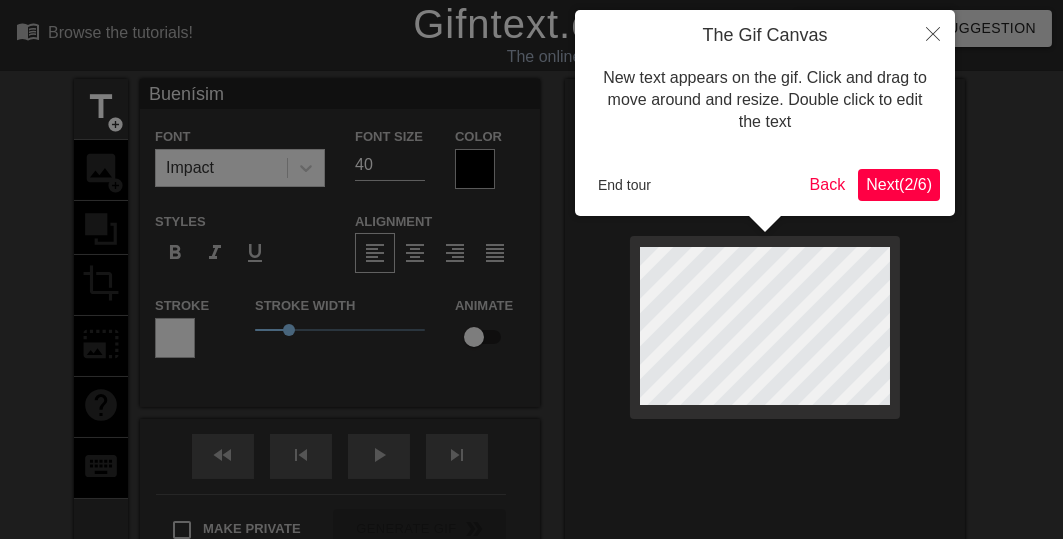 type on "Buenísimo" 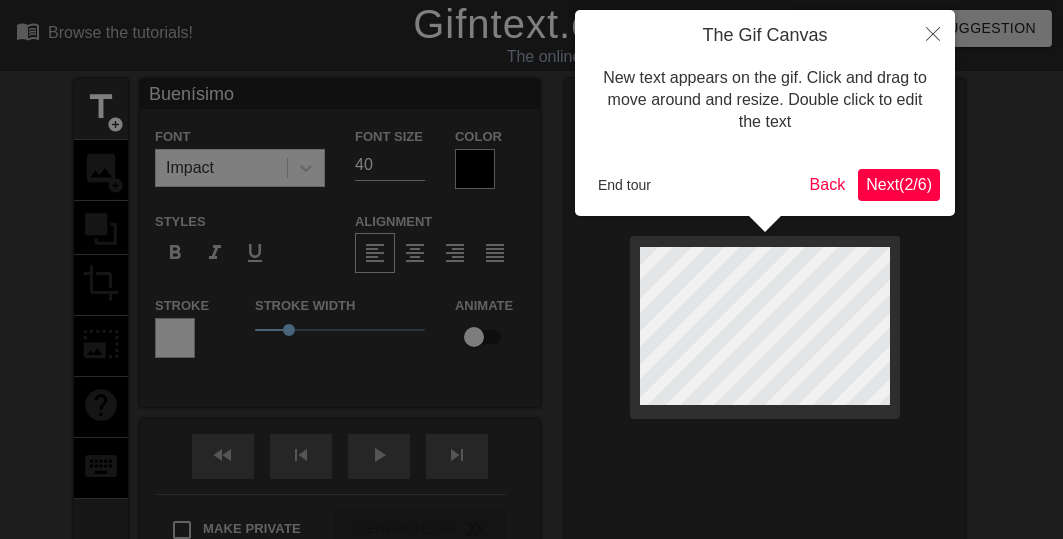 type on "Buenísimos" 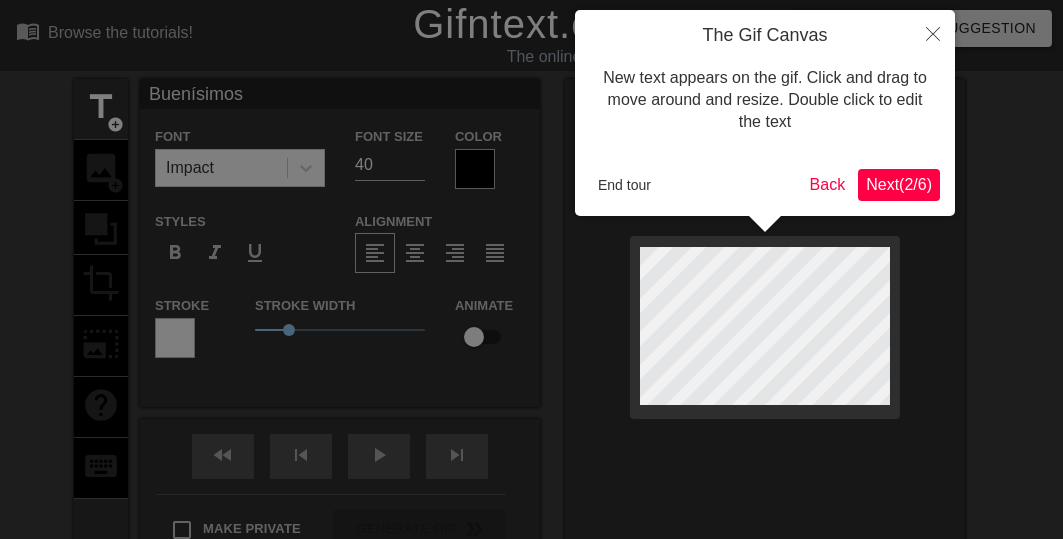 scroll, scrollTop: 3, scrollLeft: 5, axis: both 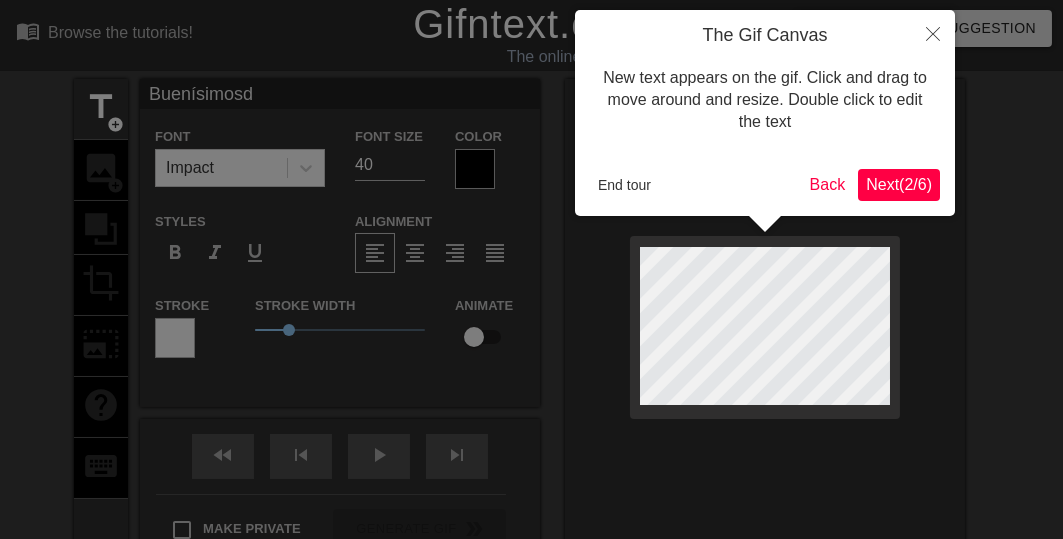 type on "Buenísimosdí" 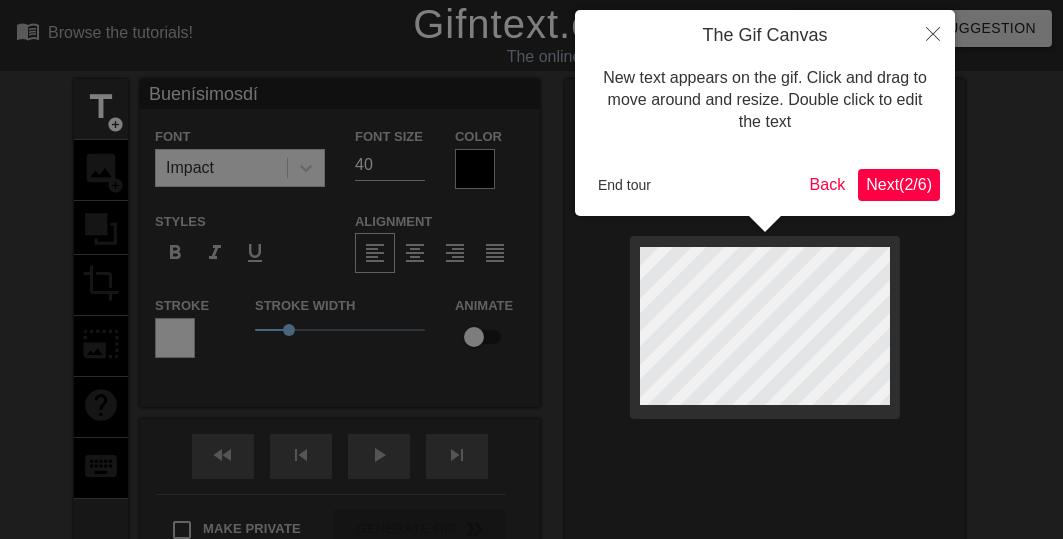 type on "Buenísimosdía" 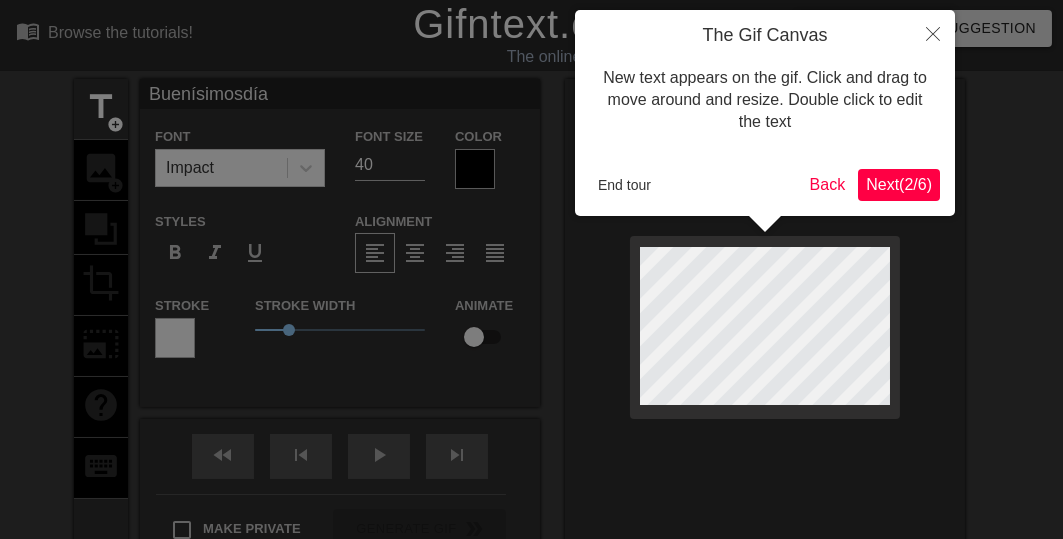 type on "Buenísimosdías" 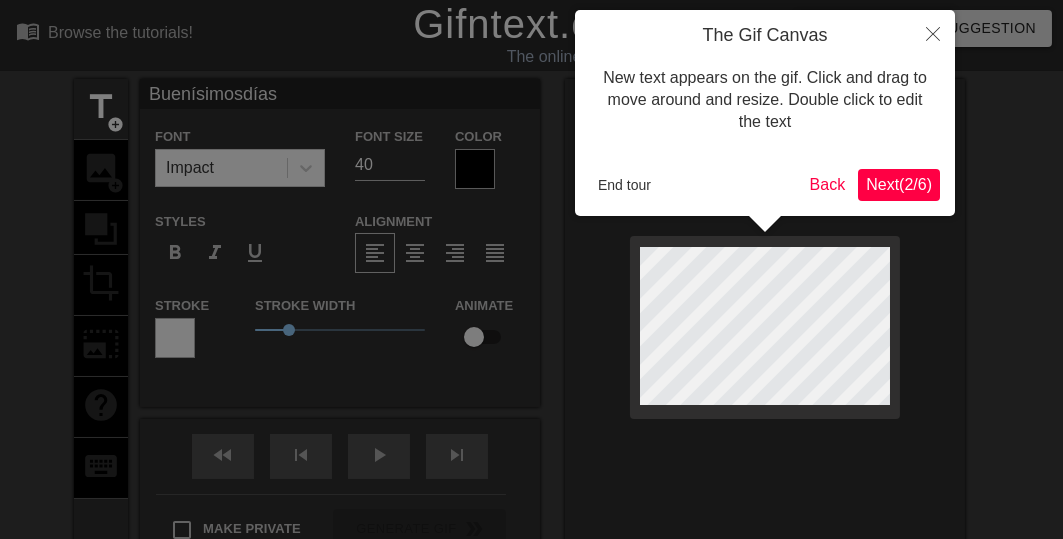 scroll, scrollTop: 3, scrollLeft: 2, axis: both 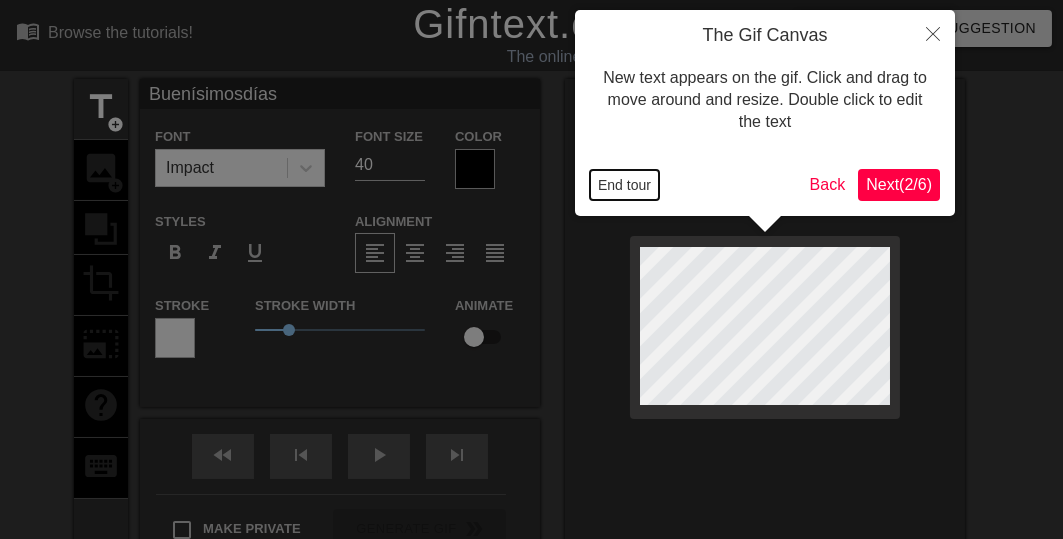 click on "End tour" at bounding box center (624, 185) 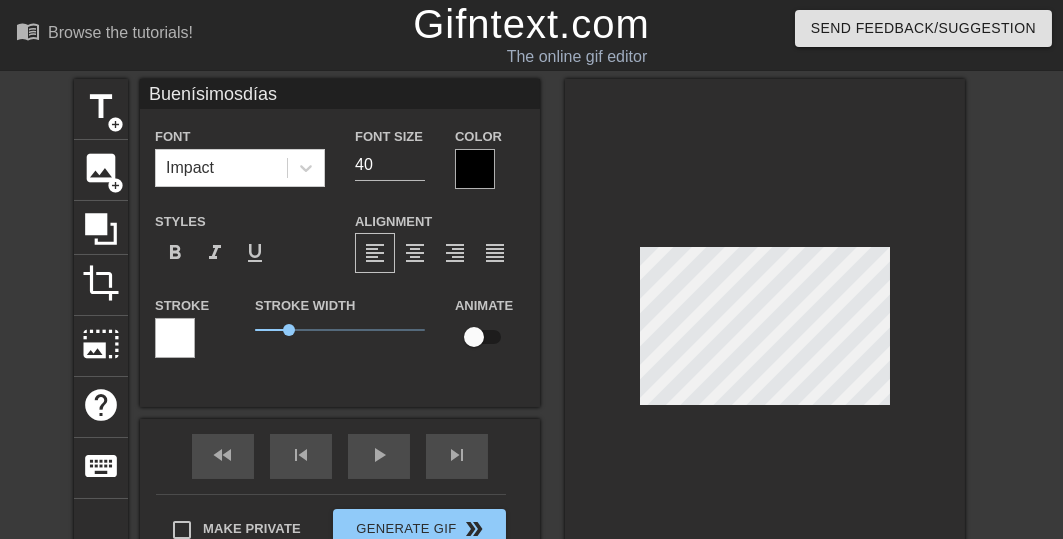 scroll, scrollTop: 5, scrollLeft: 2, axis: both 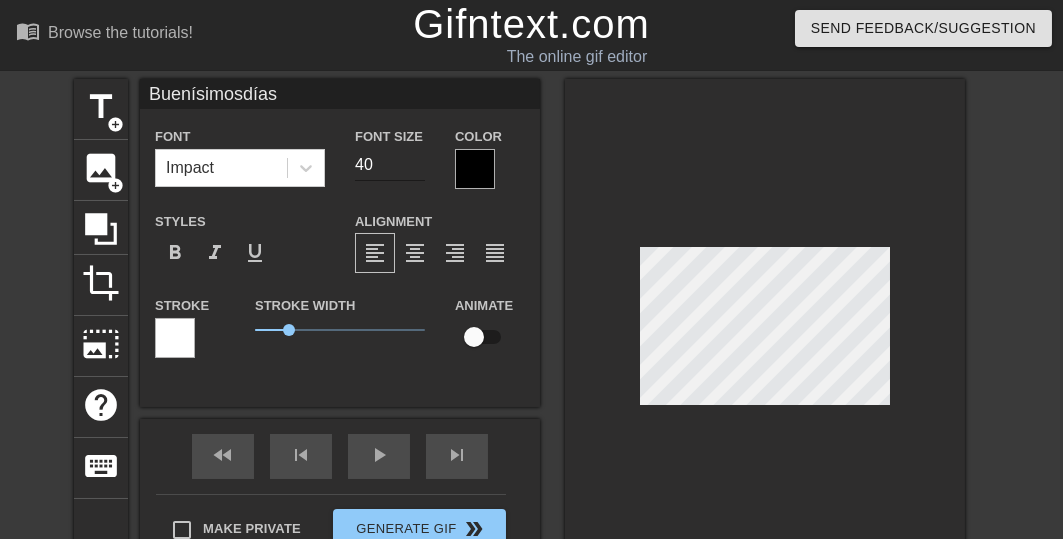 type on "Buenísimosdías" 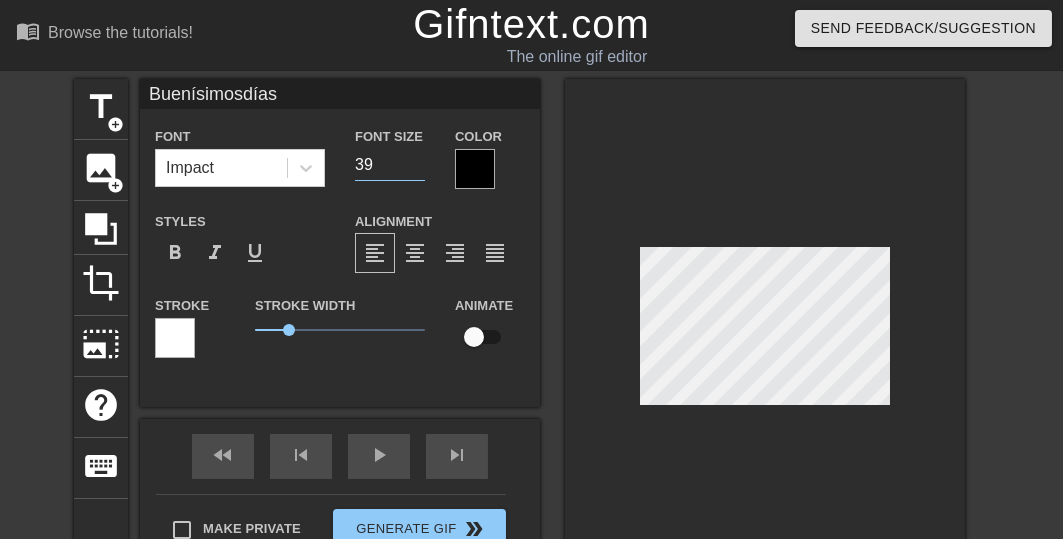 type on "39" 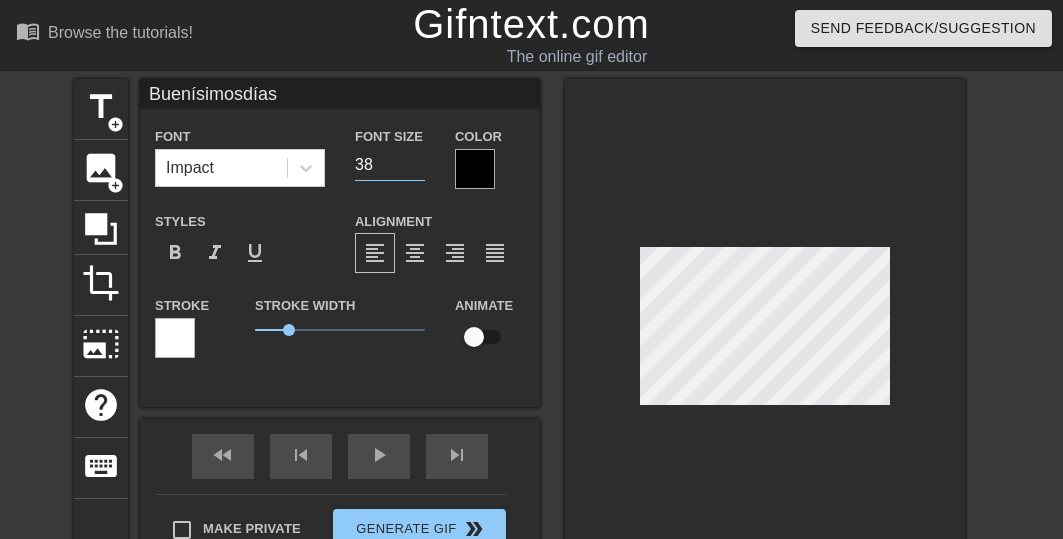 type on "38" 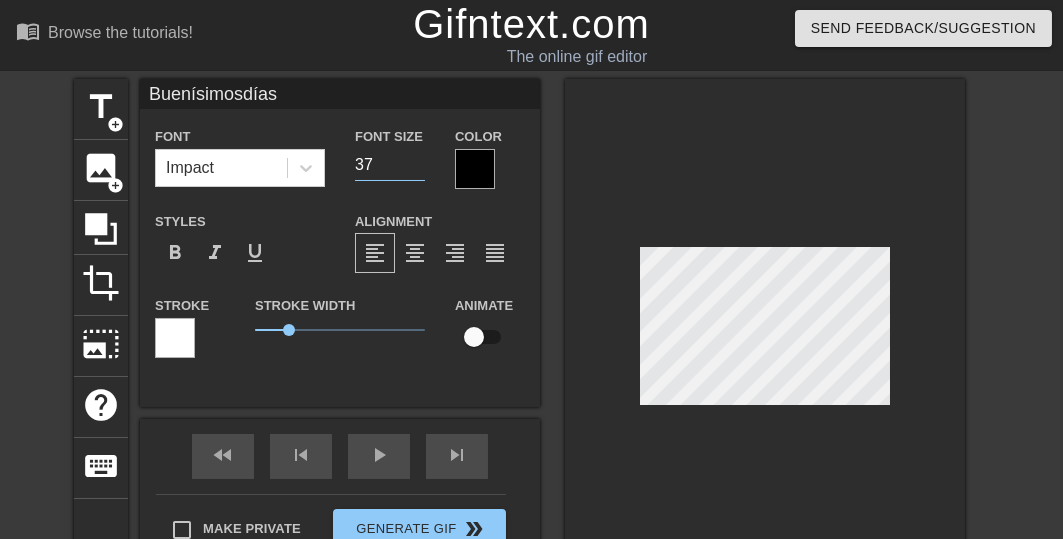type on "37" 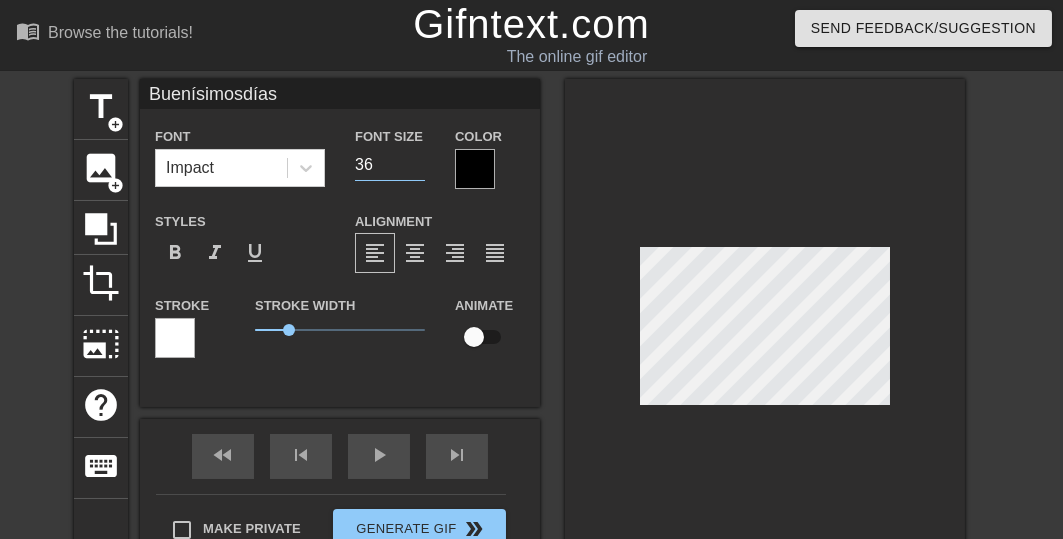 type on "36" 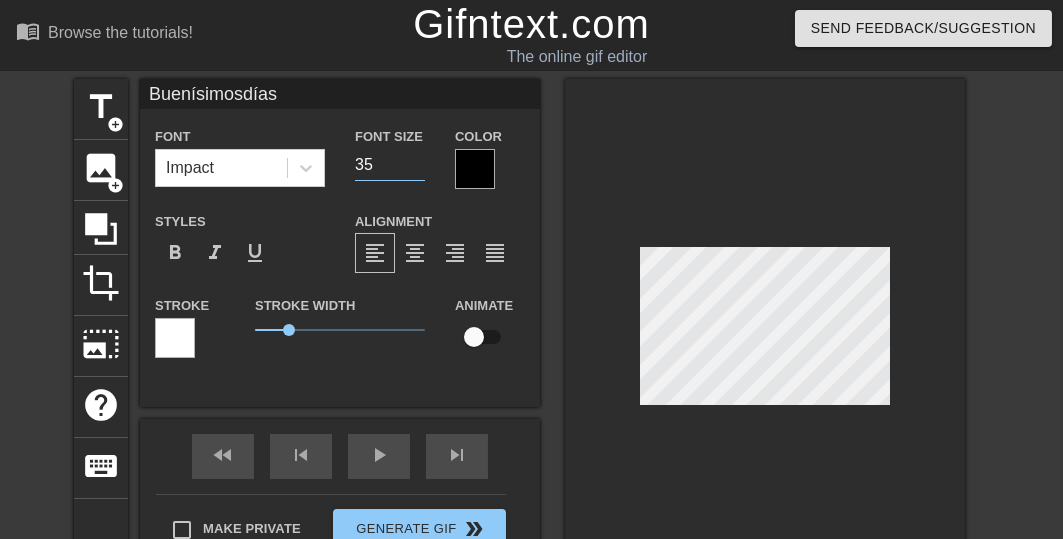 type on "35" 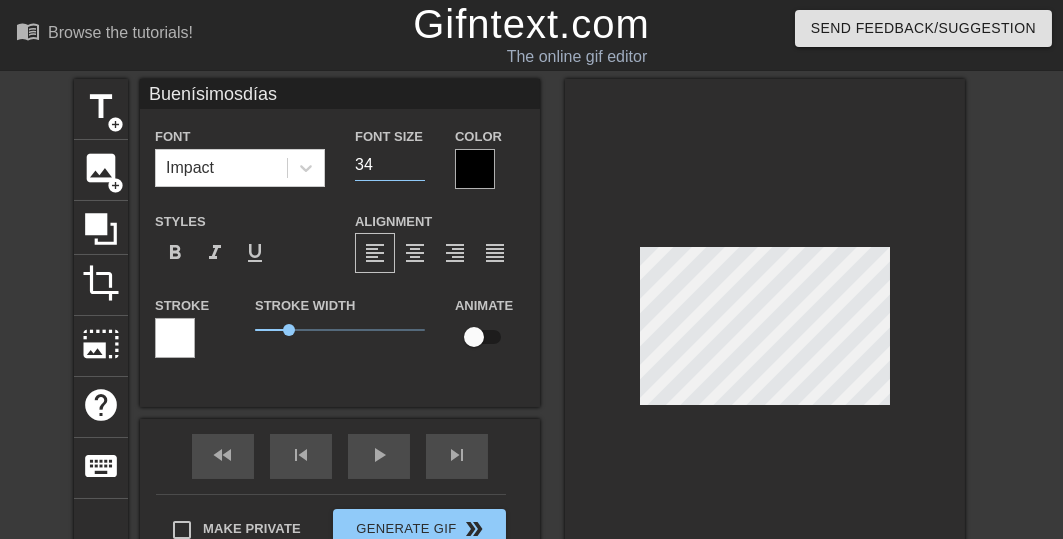type on "34" 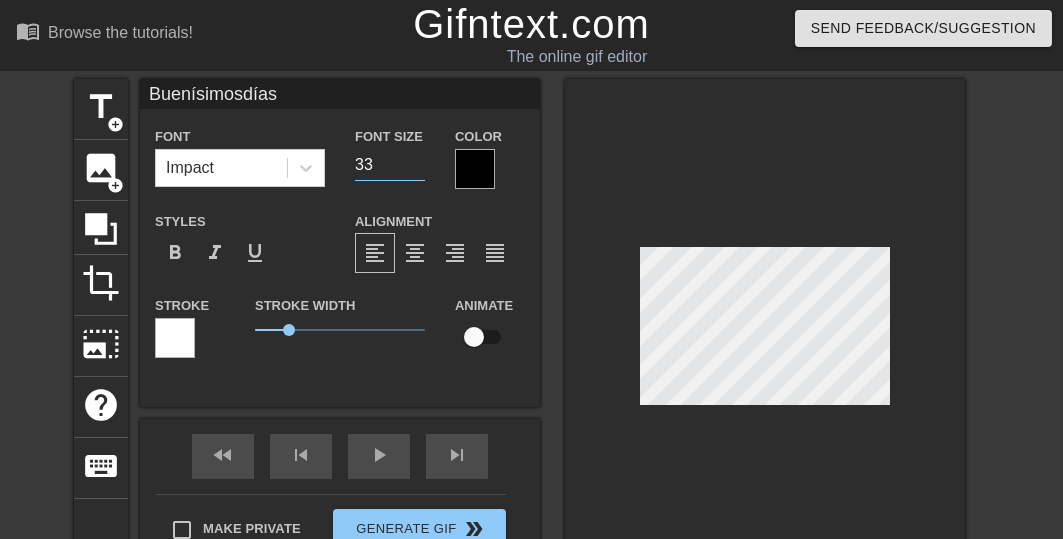 type on "33" 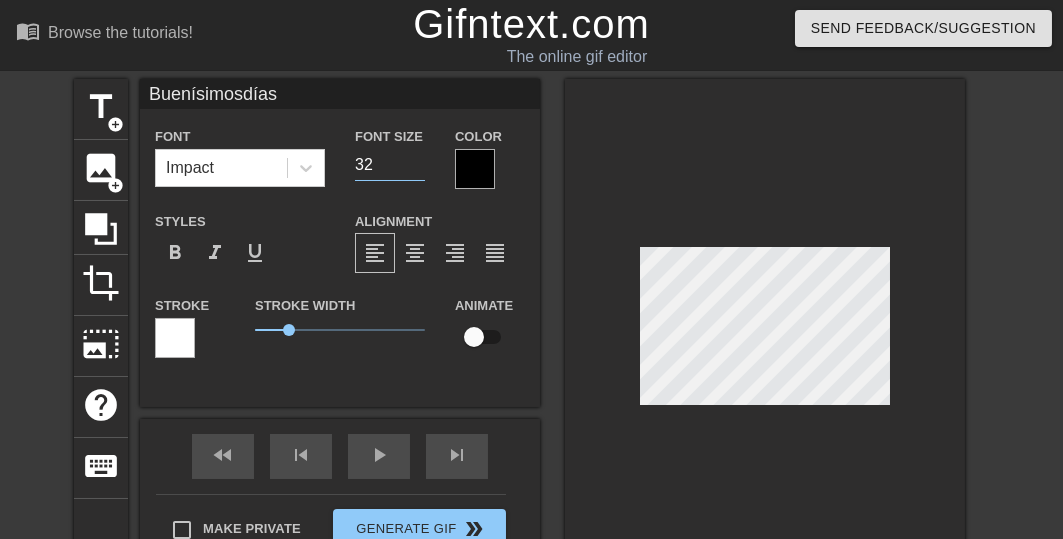 type on "32" 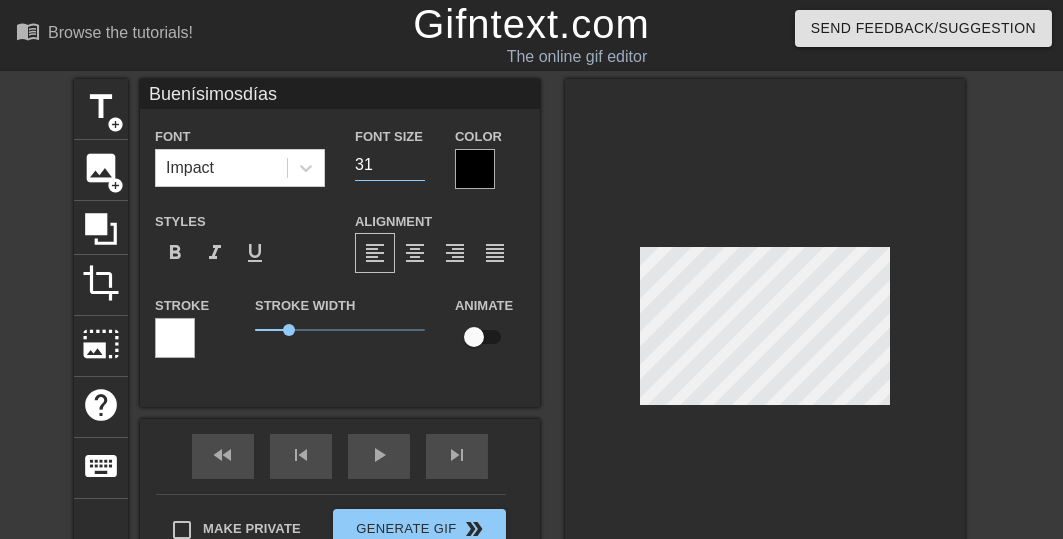 type on "31" 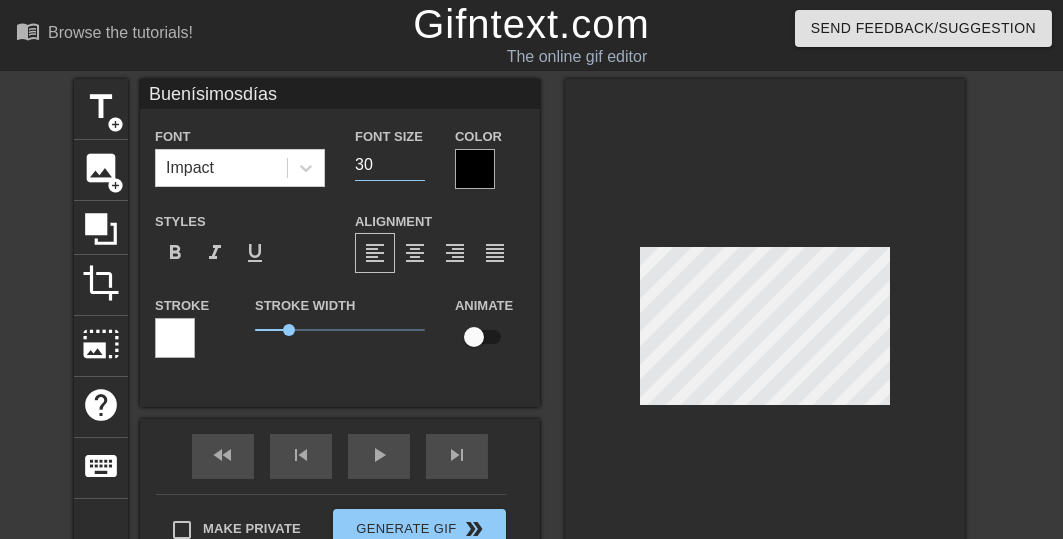 type on "30" 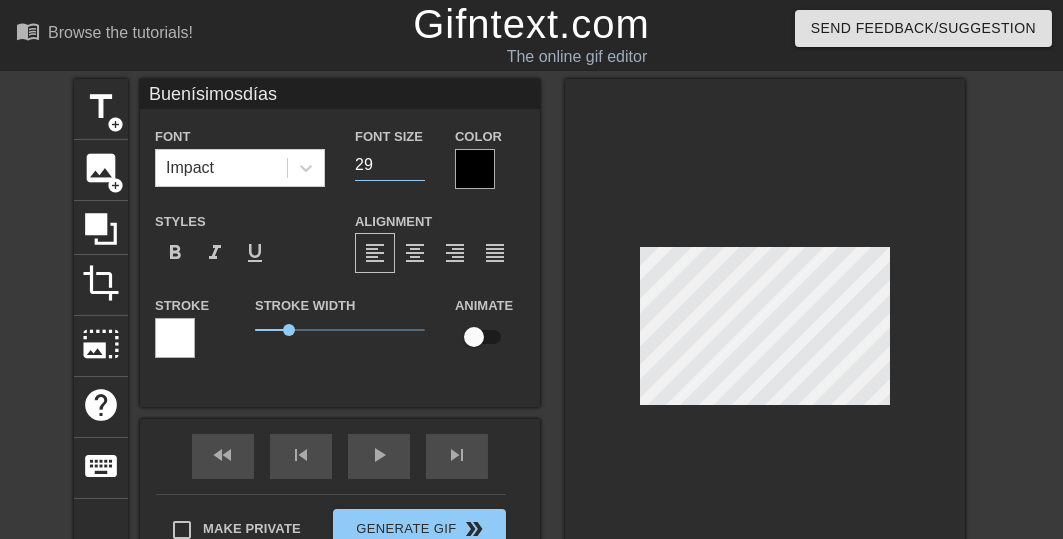 type on "29" 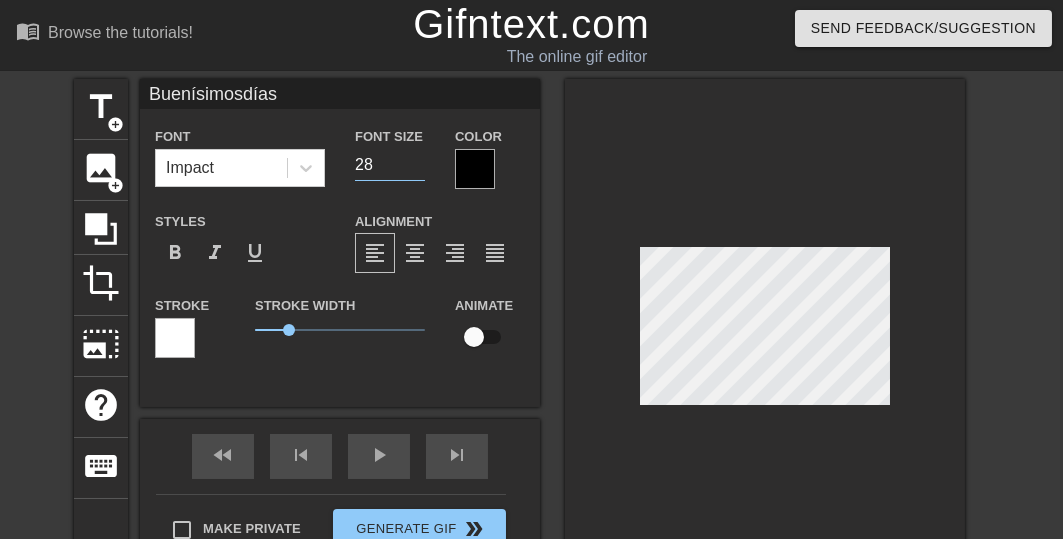 type on "28" 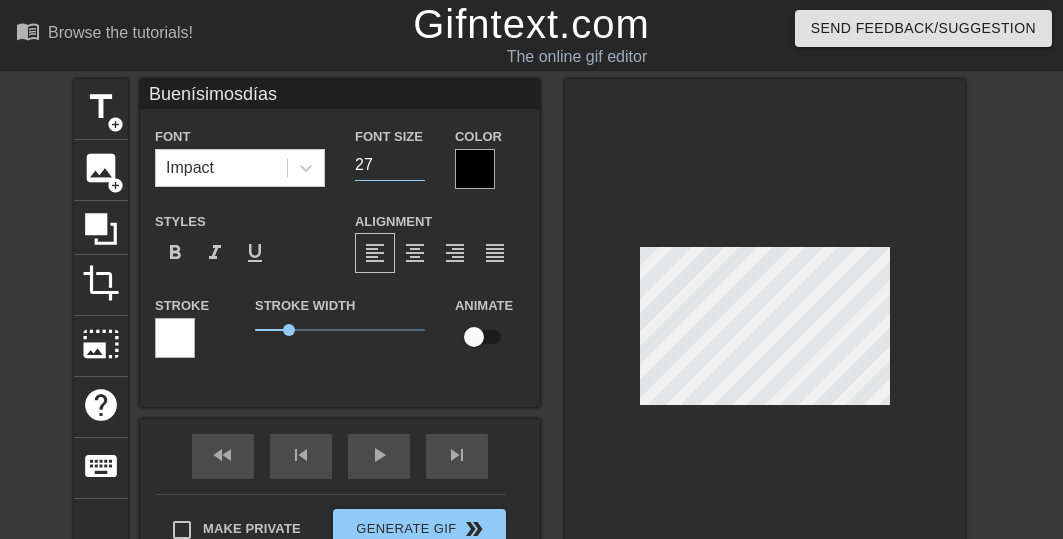 type on "27" 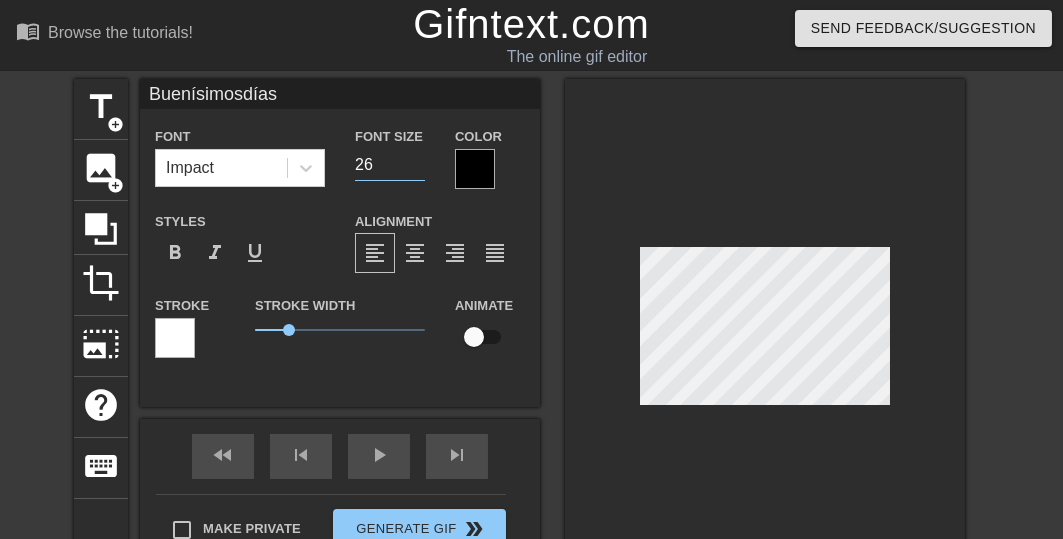 type on "26" 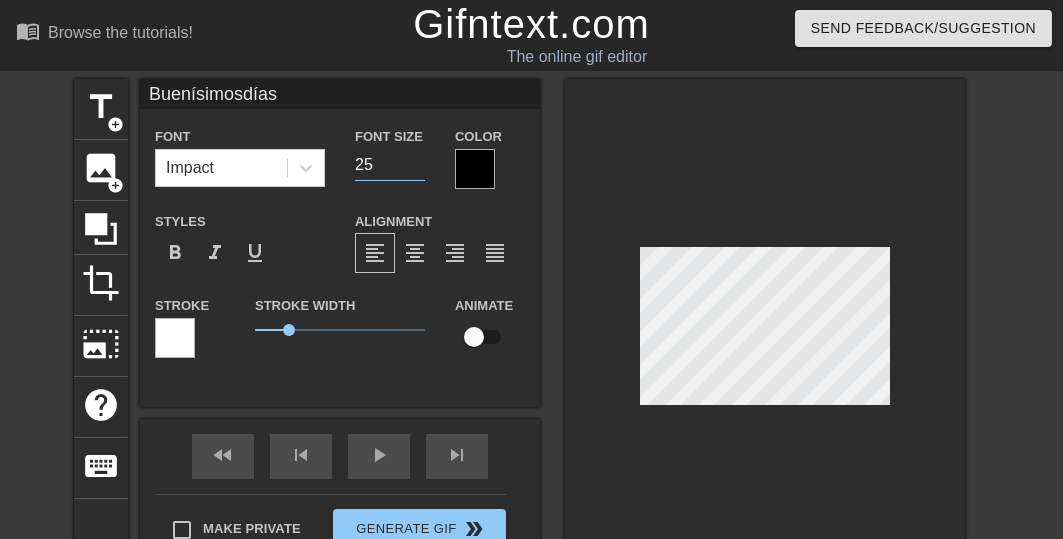 type on "25" 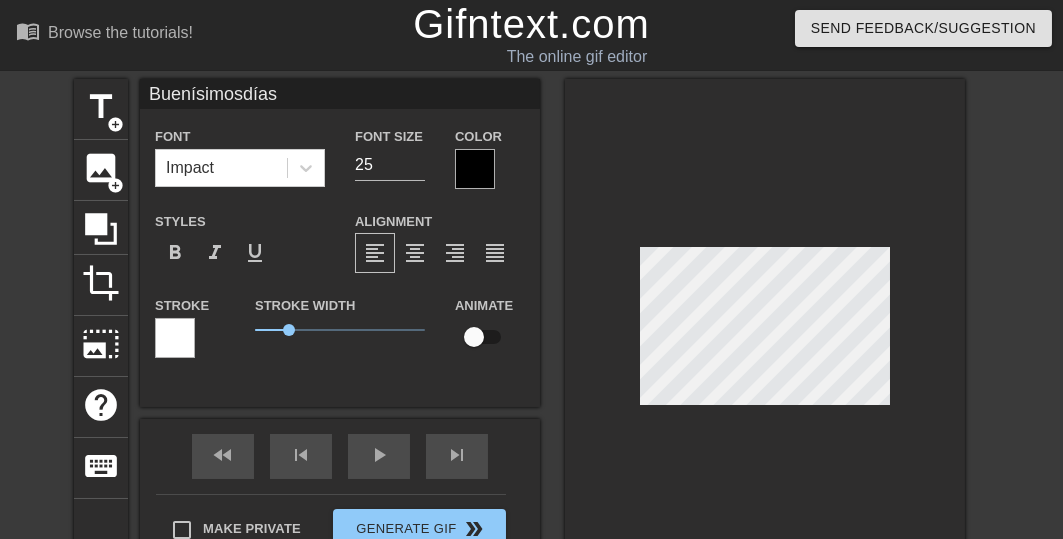 scroll, scrollTop: 3, scrollLeft: 2, axis: both 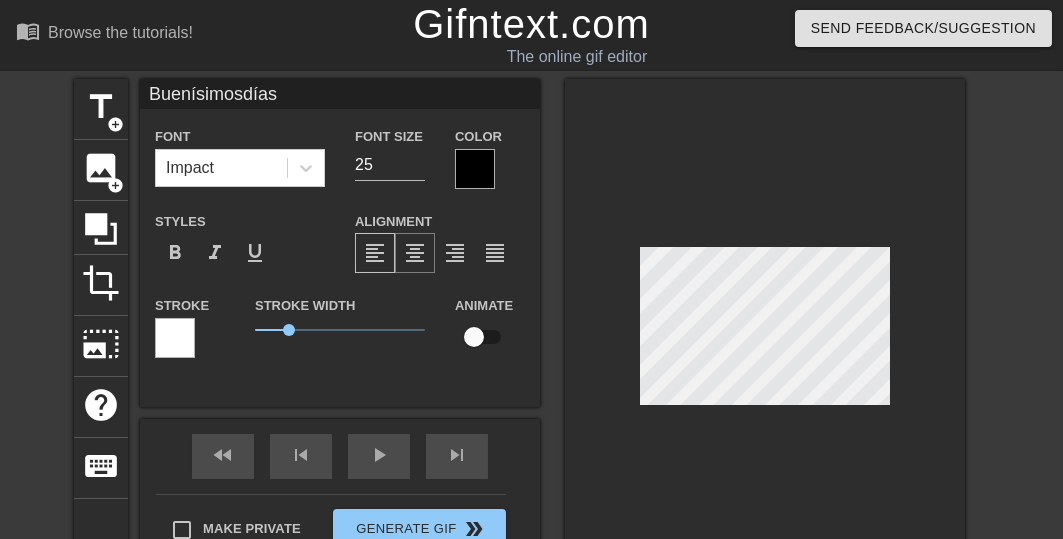 click on "format_align_center" at bounding box center [415, 253] 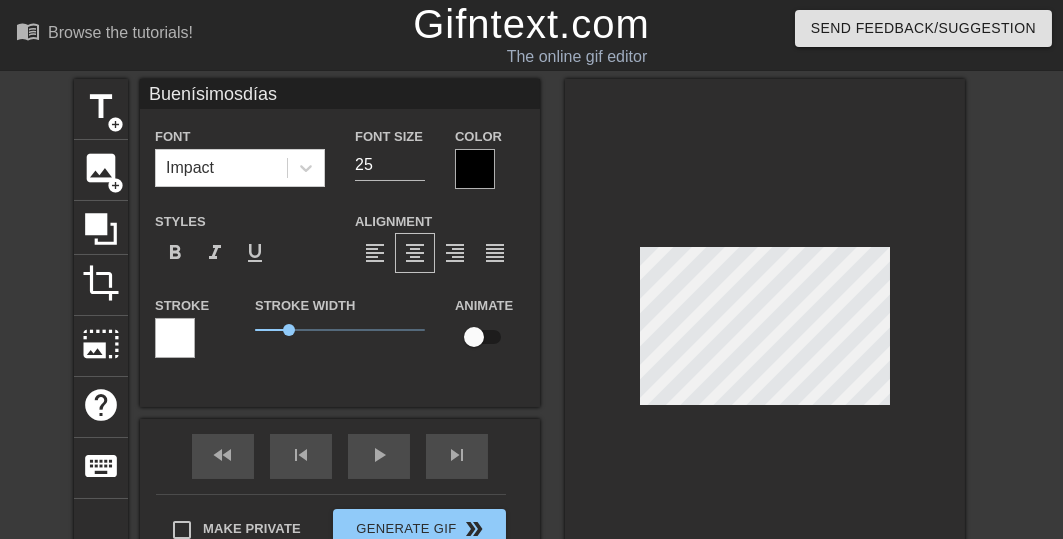 click at bounding box center [475, 169] 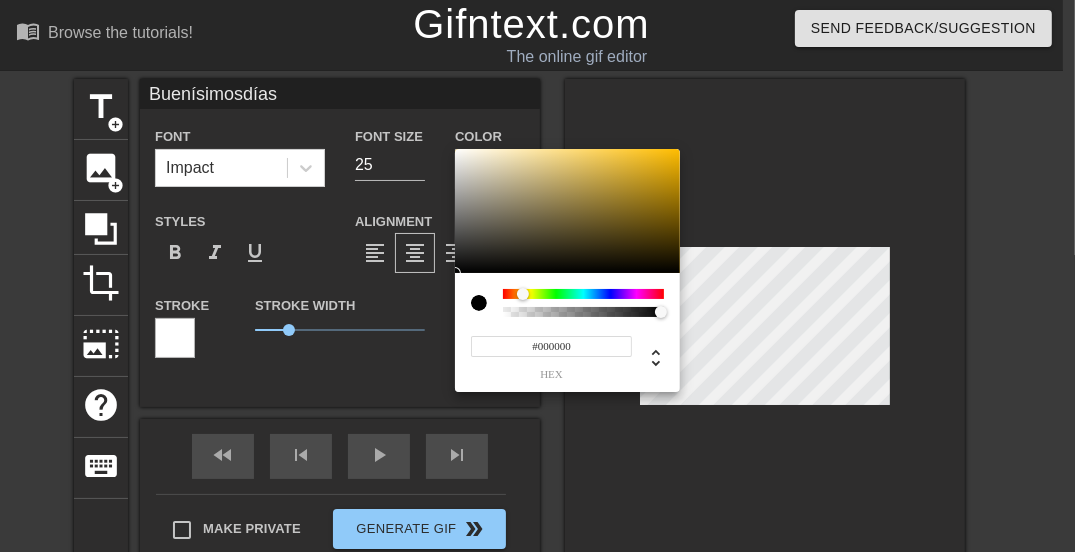 click at bounding box center (583, 294) 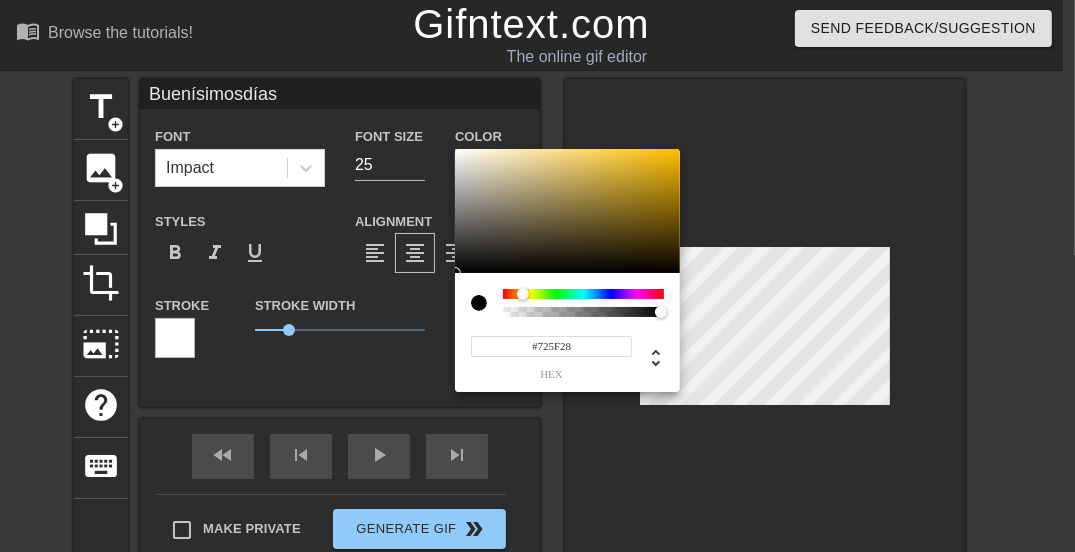 click at bounding box center [567, 211] 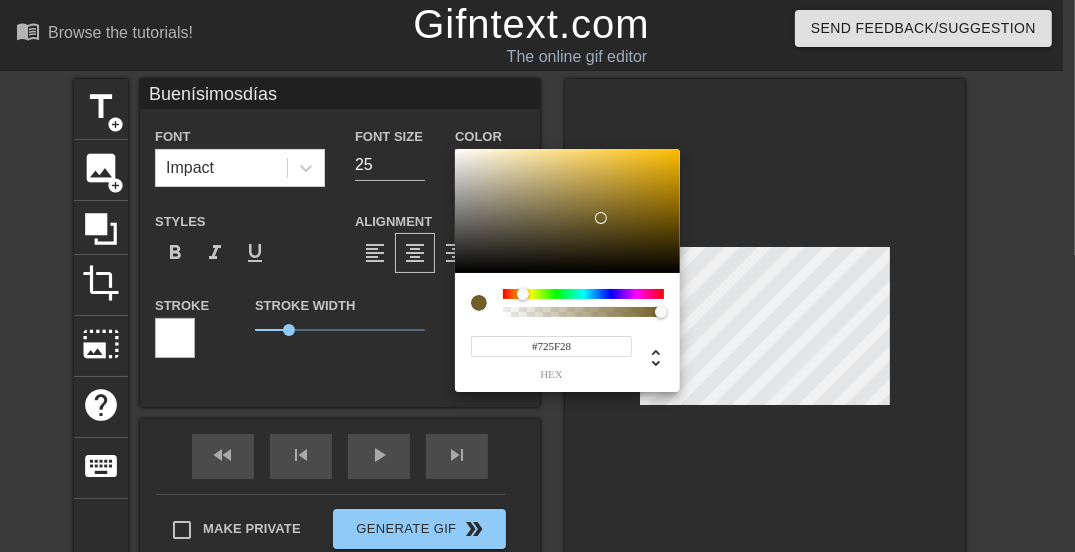 type on "Buenísimosdías" 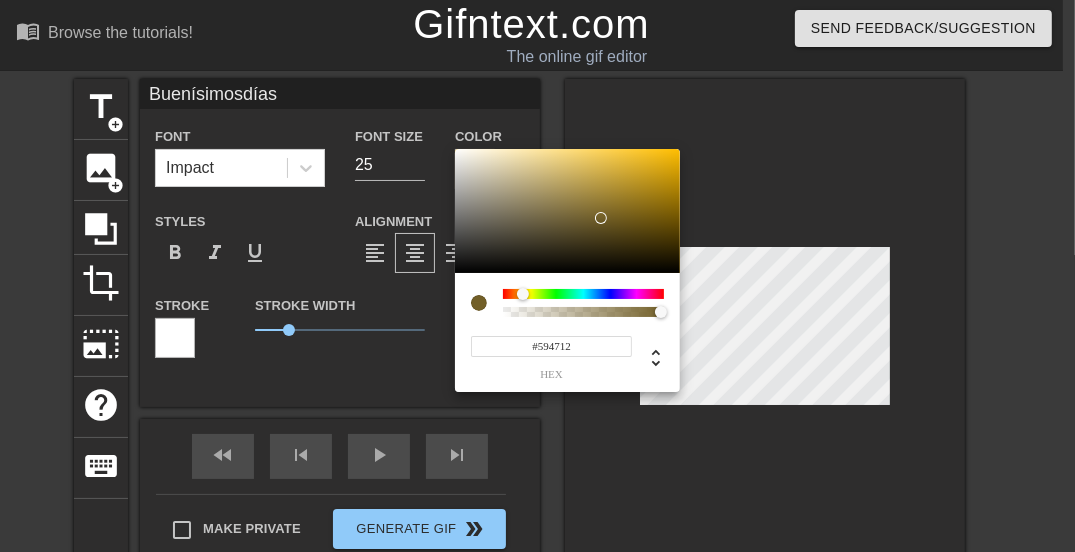 click at bounding box center (567, 211) 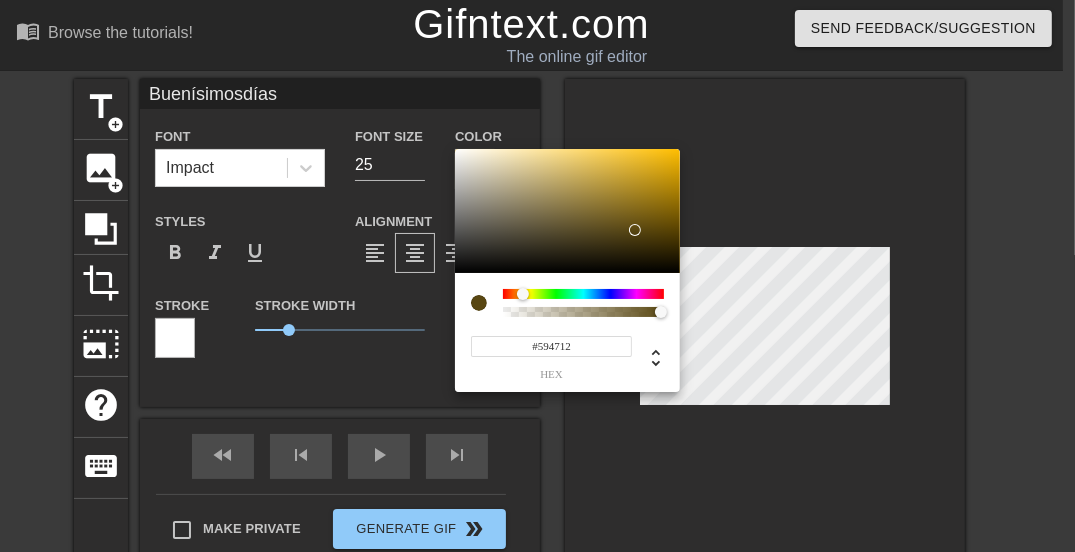 type on "Buenísimosdías" 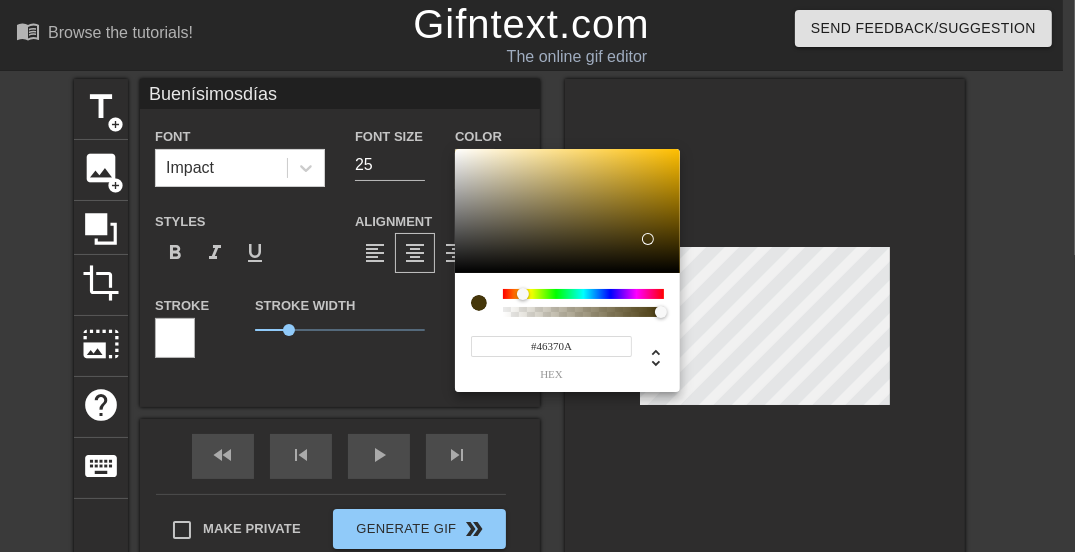 click at bounding box center [567, 211] 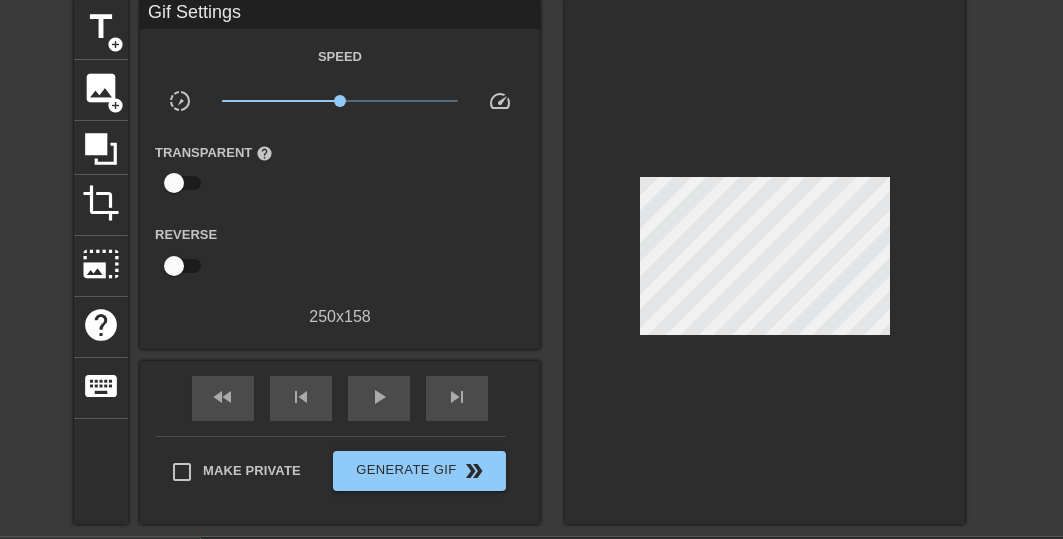 scroll, scrollTop: 160, scrollLeft: 0, axis: vertical 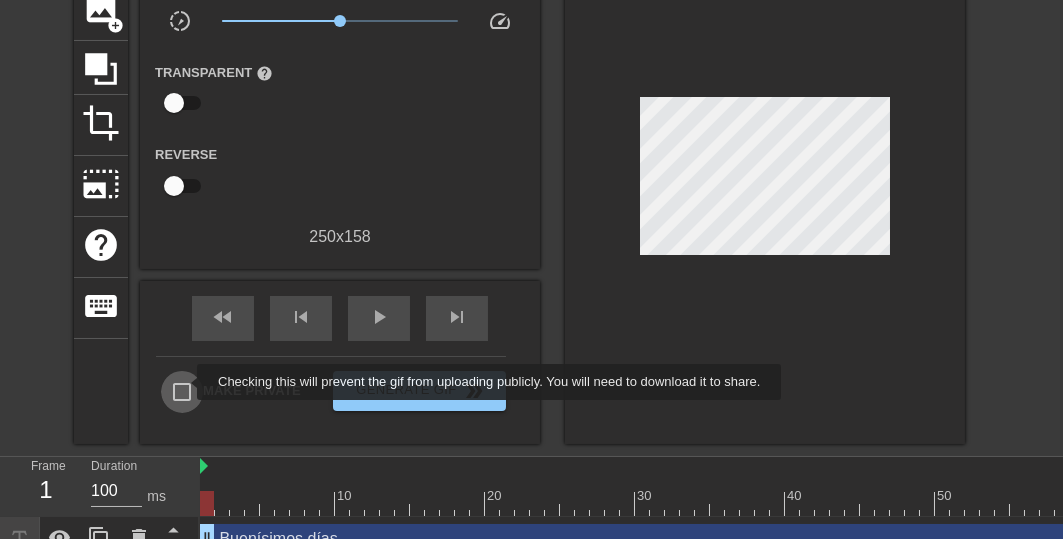 click on "Make Private" at bounding box center [182, 392] 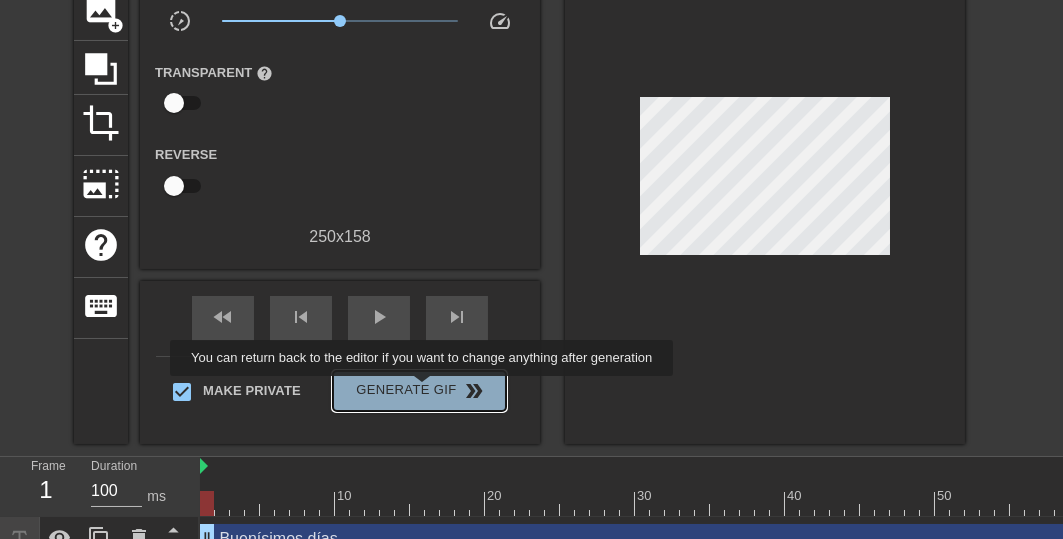 click on "Generate Gif double_arrow" at bounding box center (419, 391) 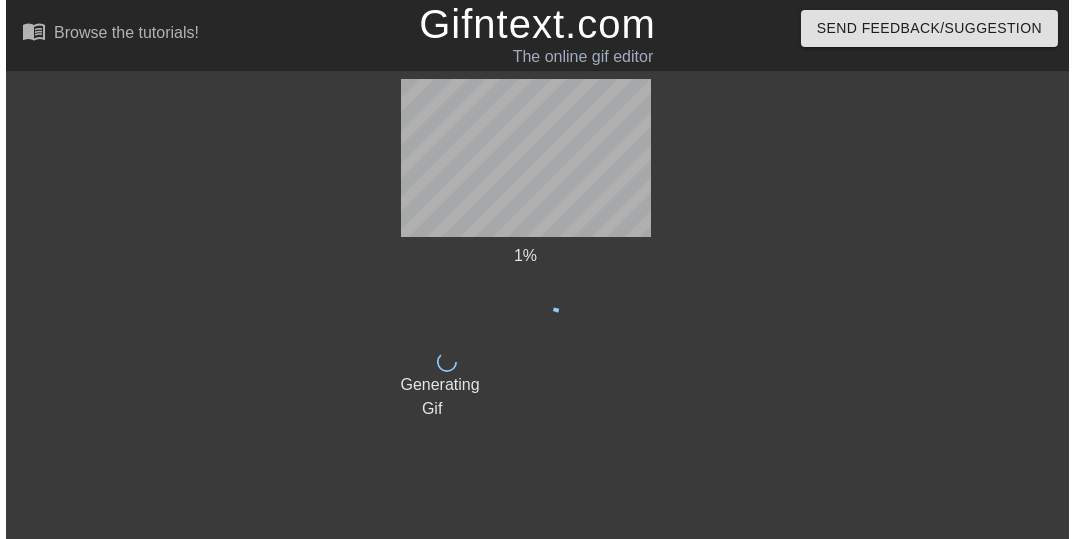 scroll, scrollTop: 0, scrollLeft: 0, axis: both 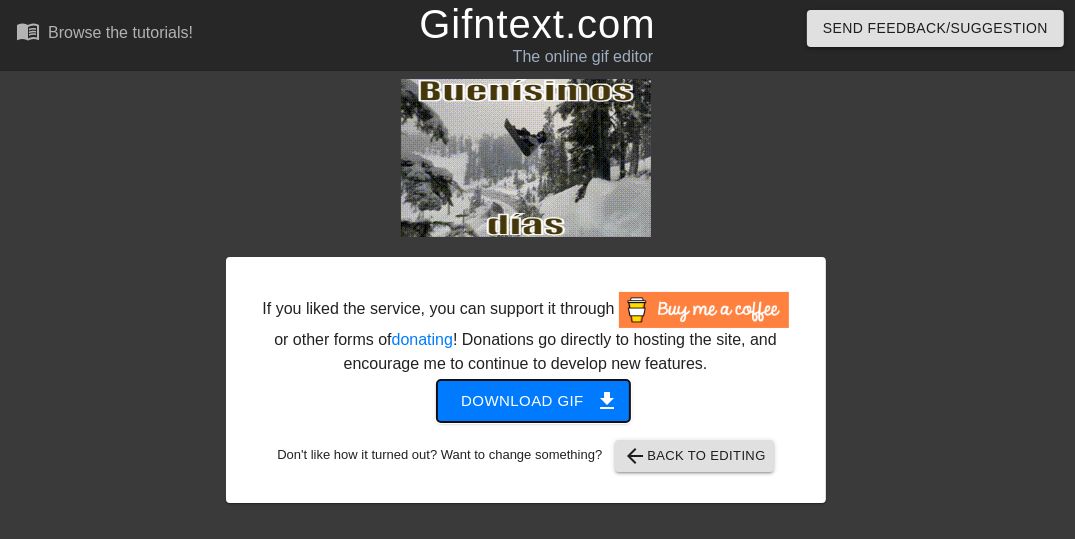 click on "Download gif get_app" at bounding box center (533, 401) 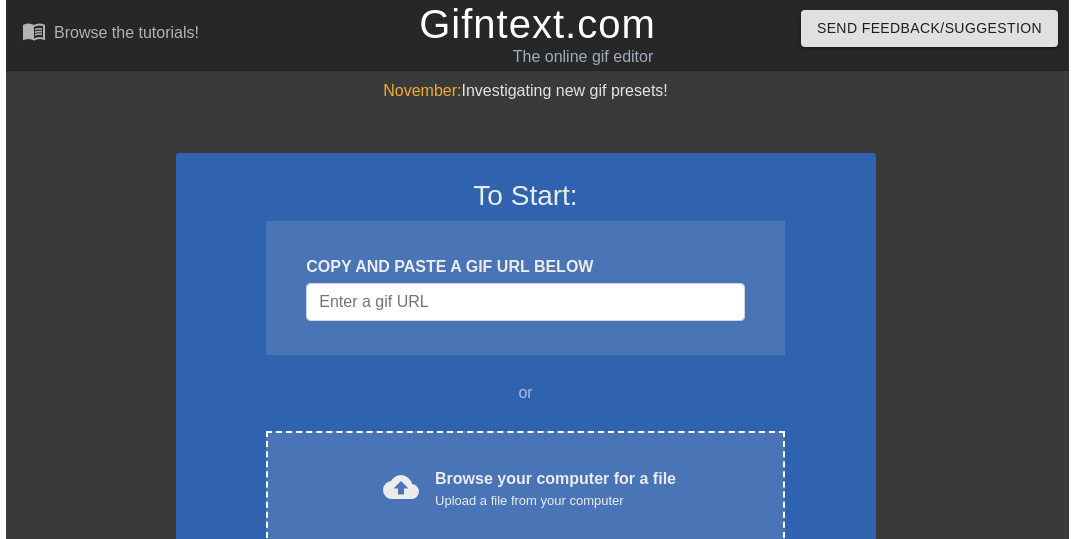 scroll, scrollTop: 0, scrollLeft: 0, axis: both 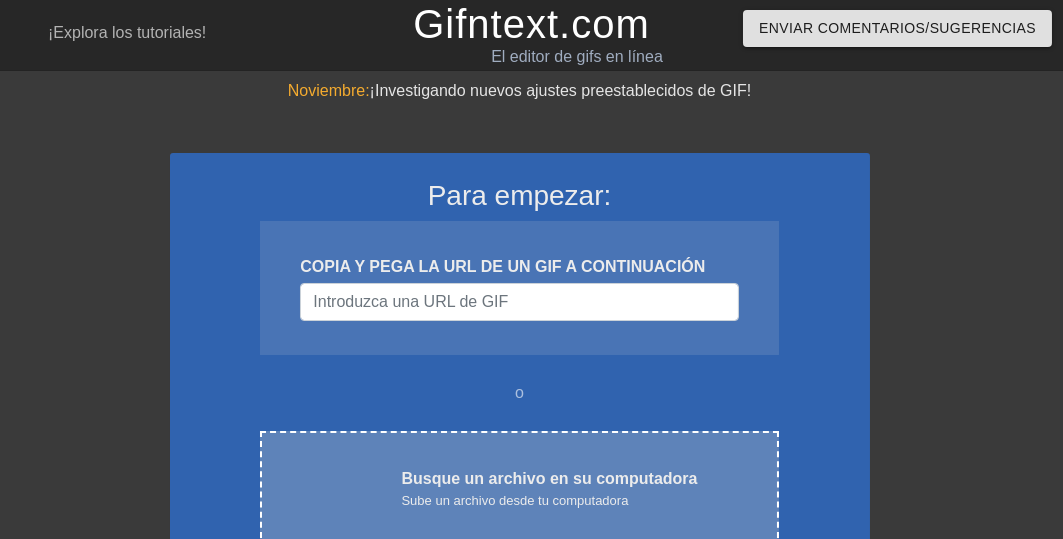click on "Sube un archivo desde tu computadora" at bounding box center [514, 500] 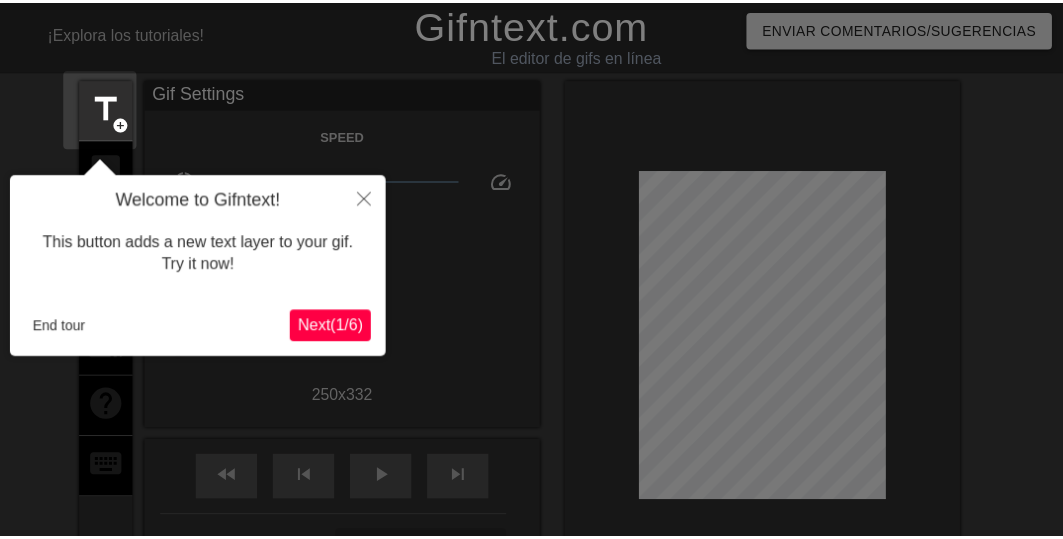 scroll, scrollTop: 49, scrollLeft: 0, axis: vertical 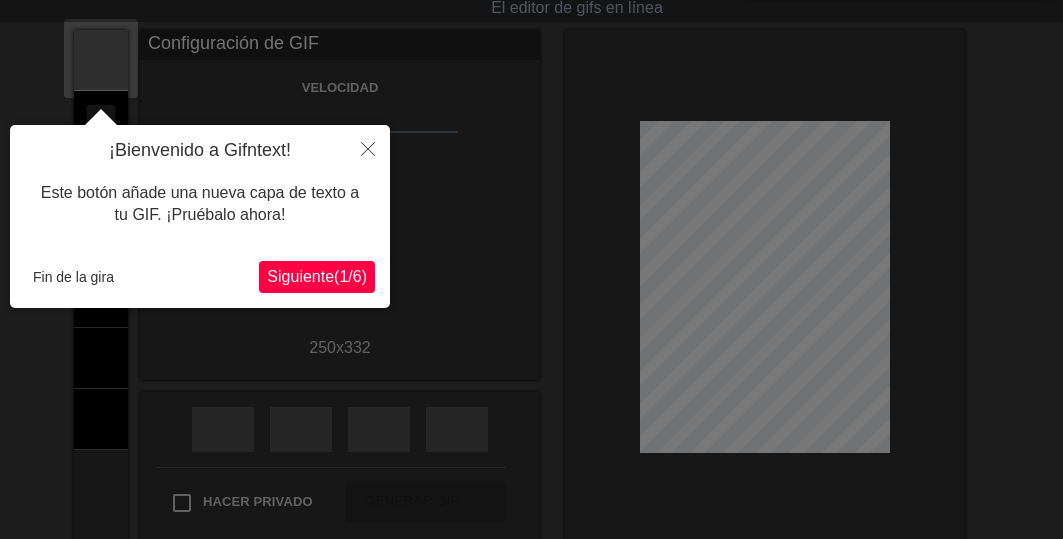 click on "Siguiente" at bounding box center [300, 276] 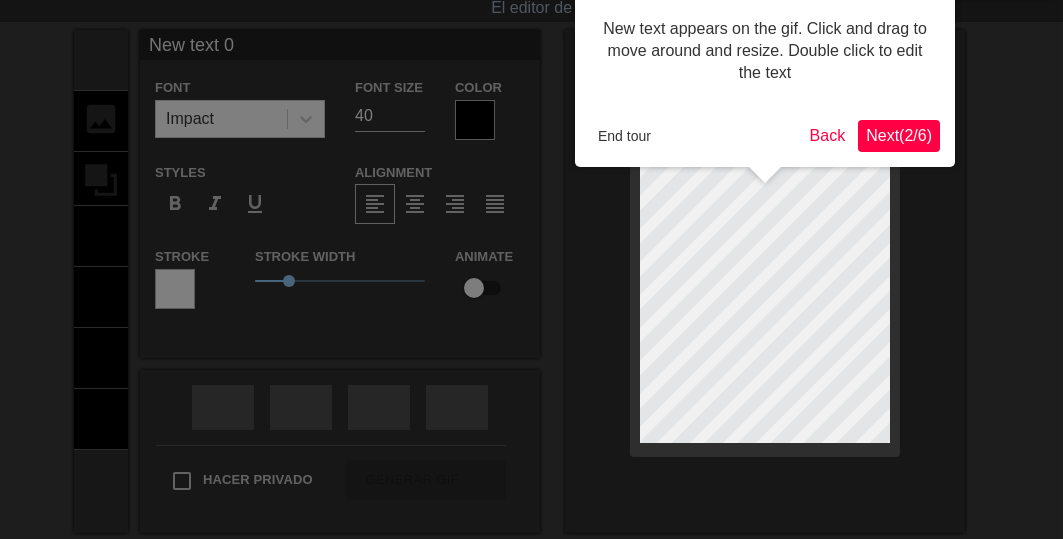 scroll, scrollTop: 0, scrollLeft: 0, axis: both 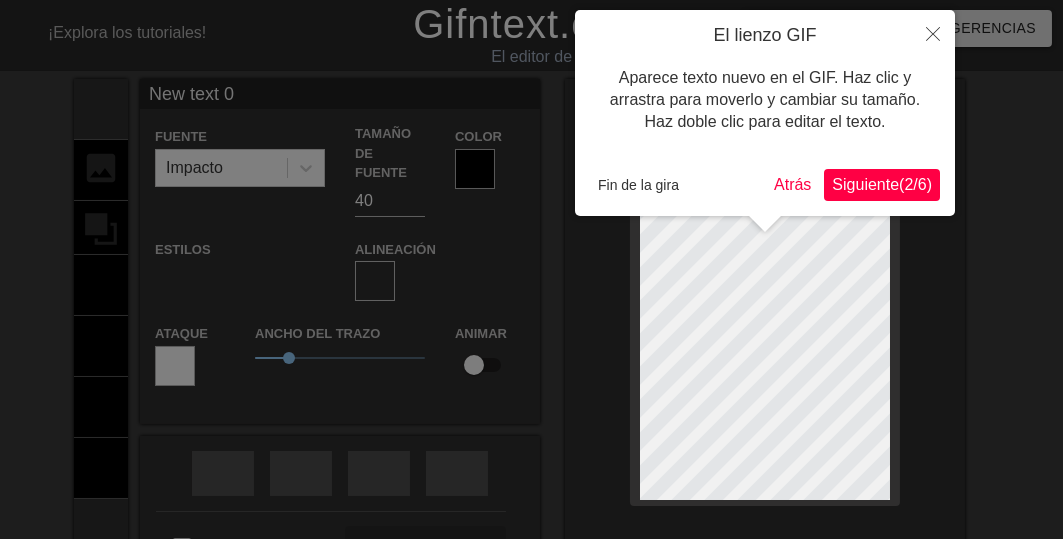 type on "New text" 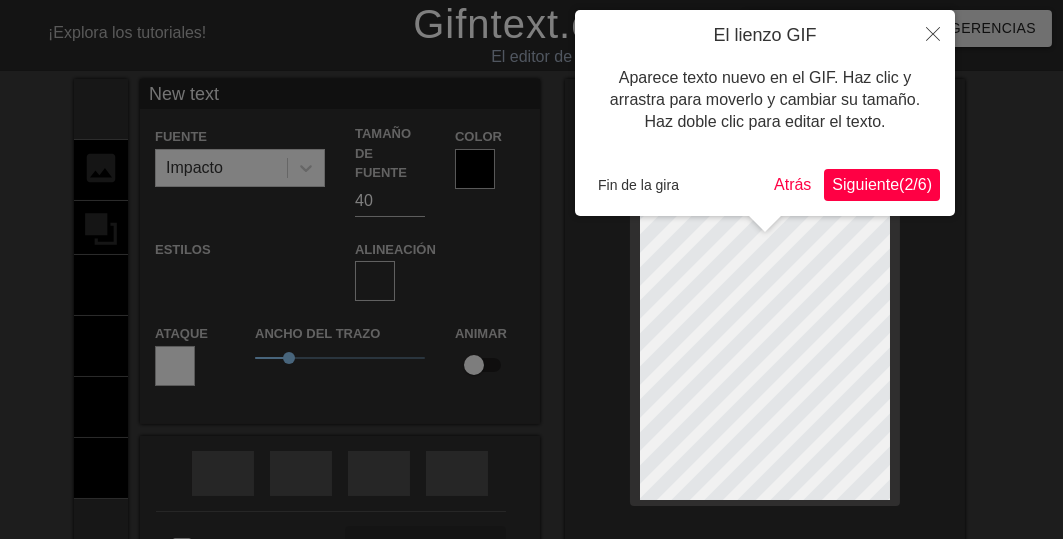 type on "New text" 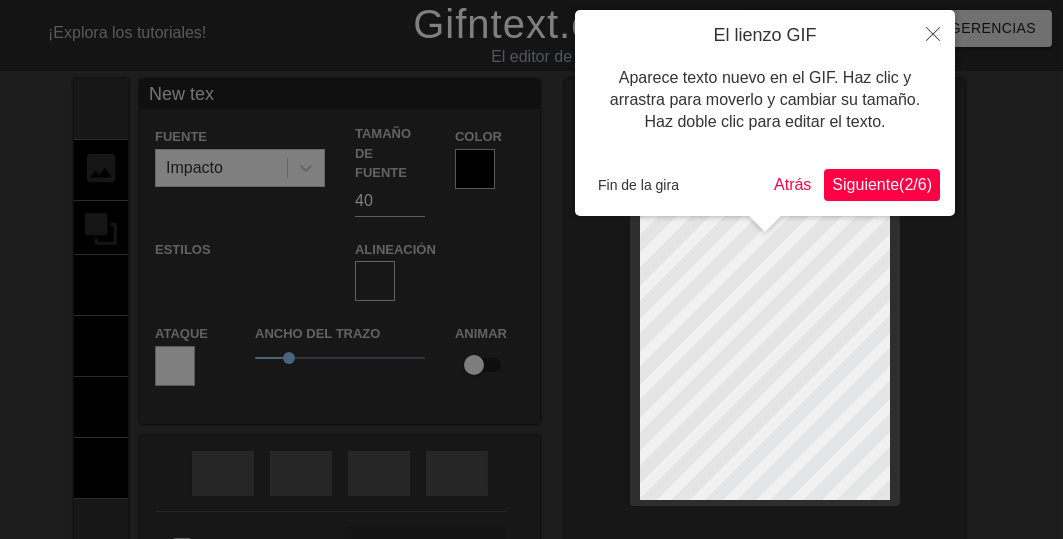 type on "New te" 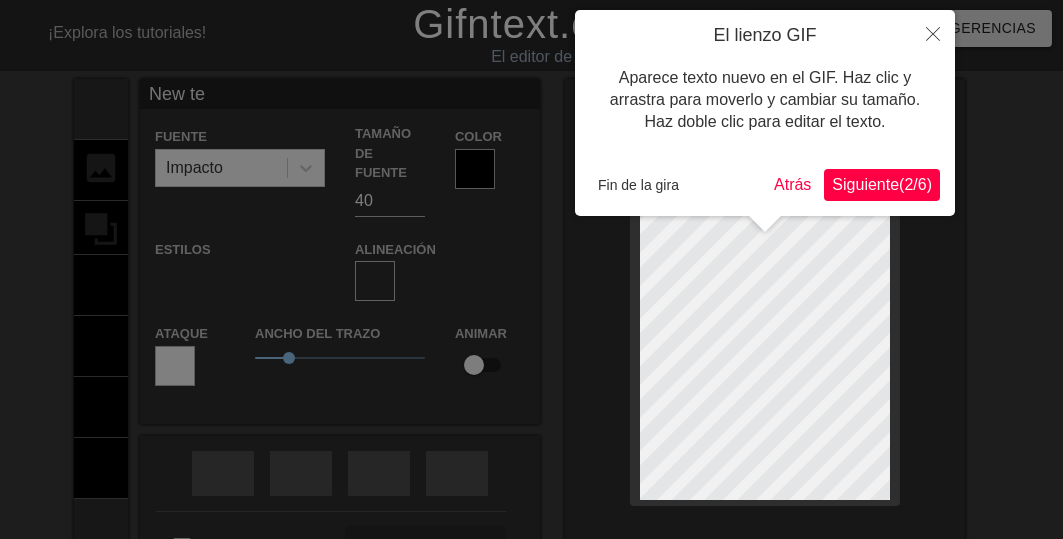 type on "New t" 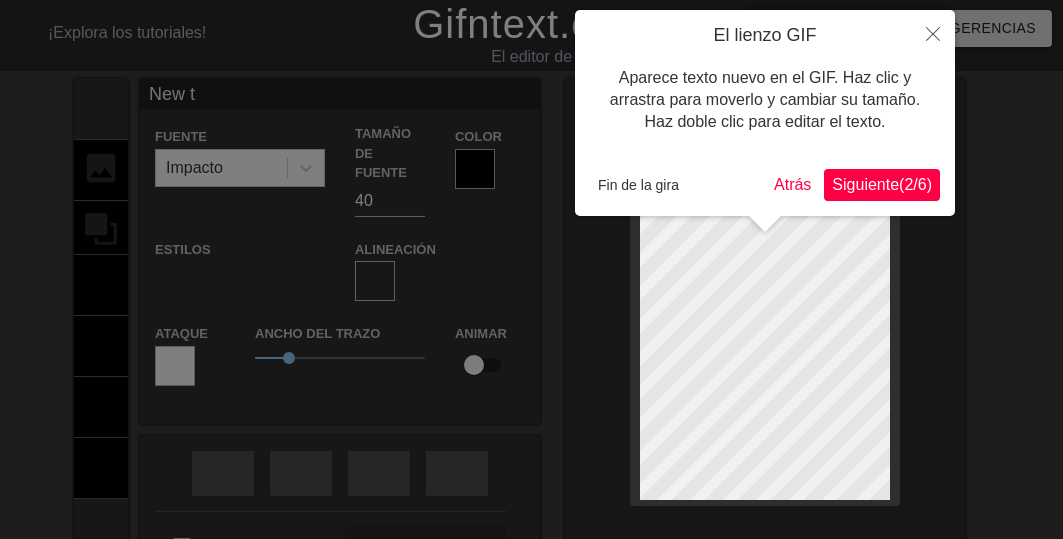 type on "New" 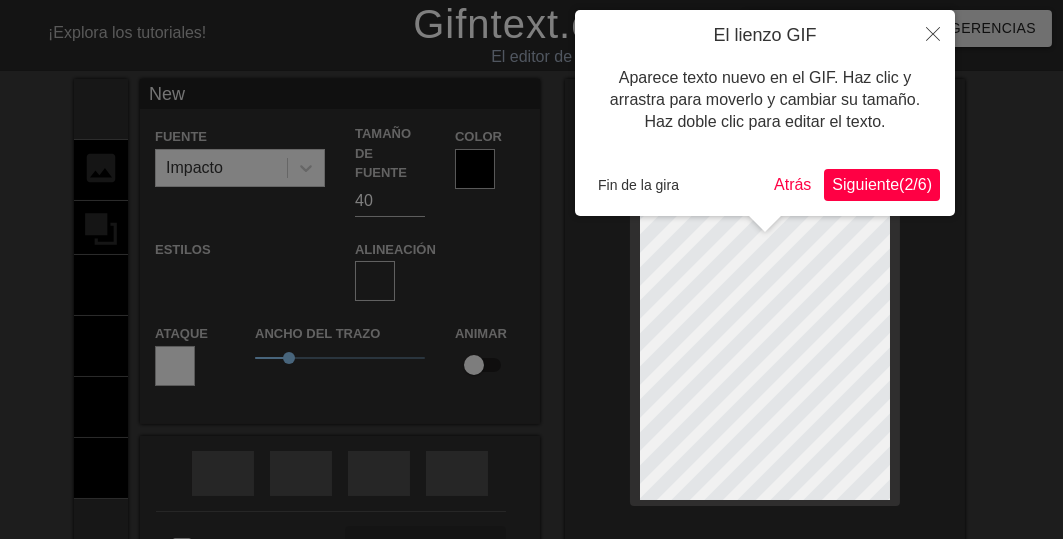 type on "Ne" 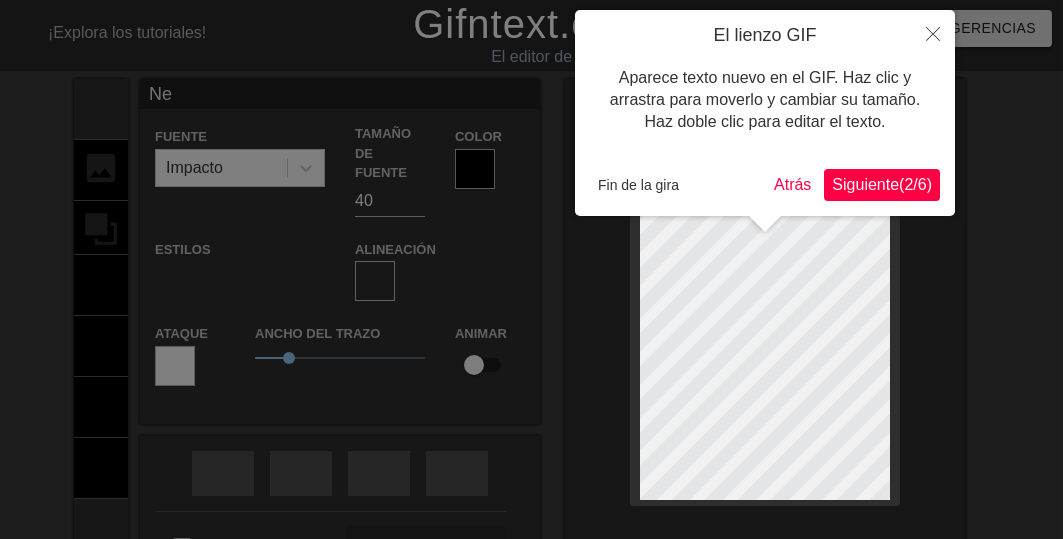 type on "N" 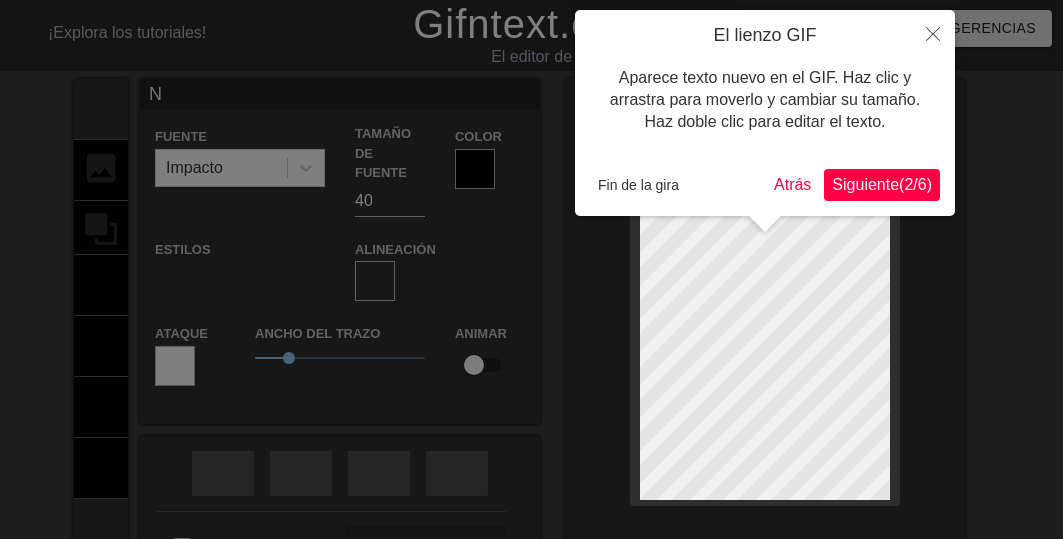 type 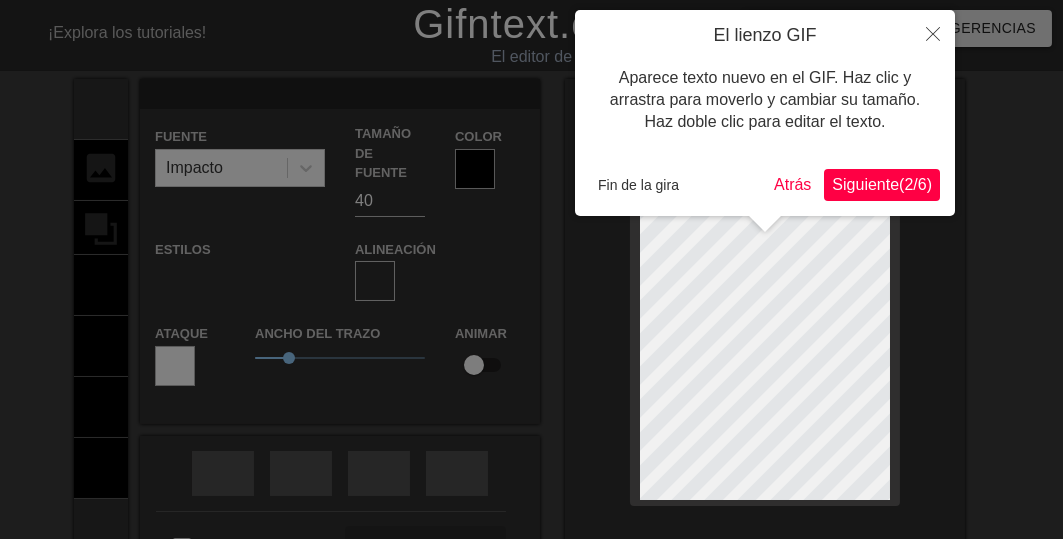 scroll, scrollTop: 3, scrollLeft: 2, axis: both 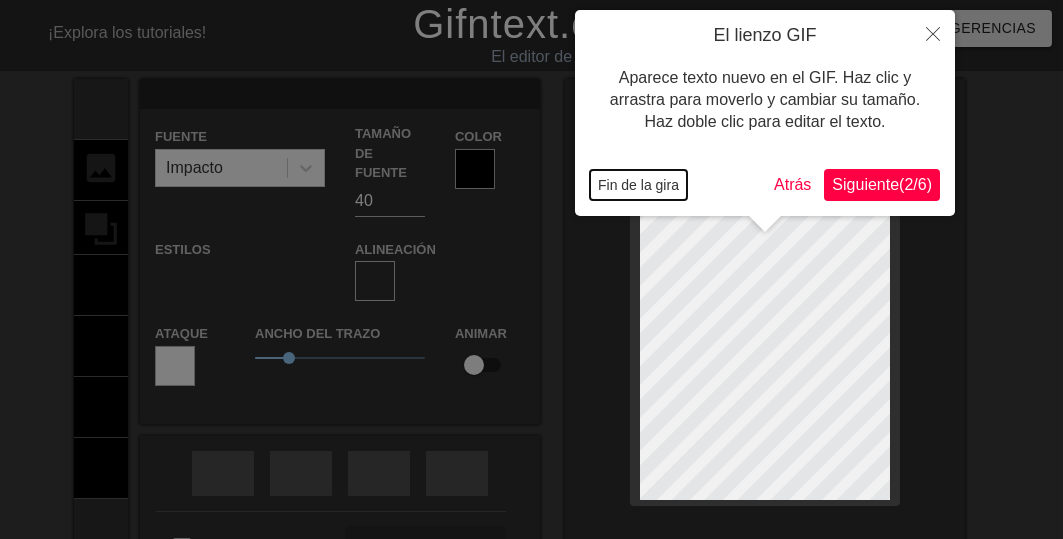 click on "Fin de la gira" at bounding box center [638, 185] 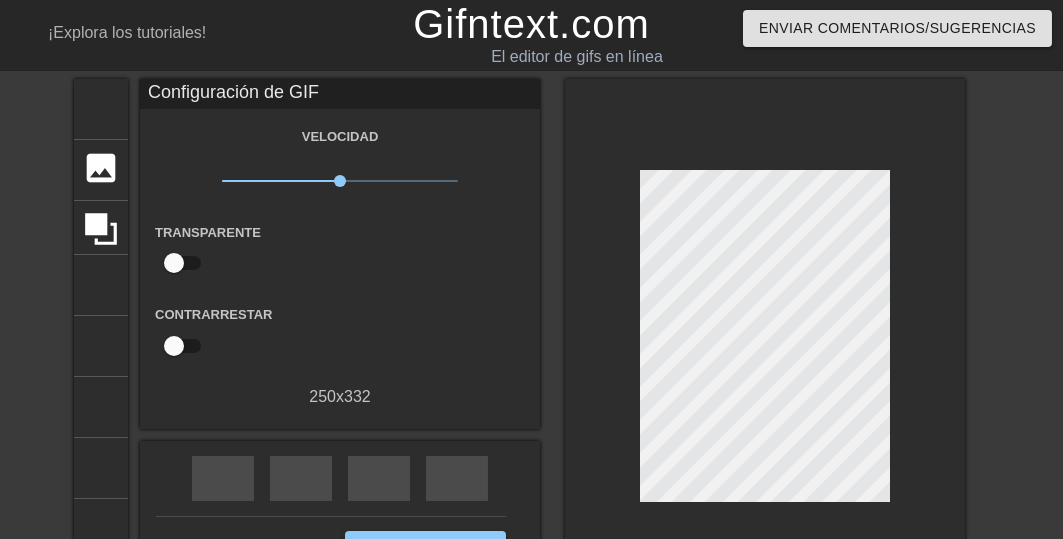 drag, startPoint x: 988, startPoint y: 366, endPoint x: 897, endPoint y: 374, distance: 91.350975 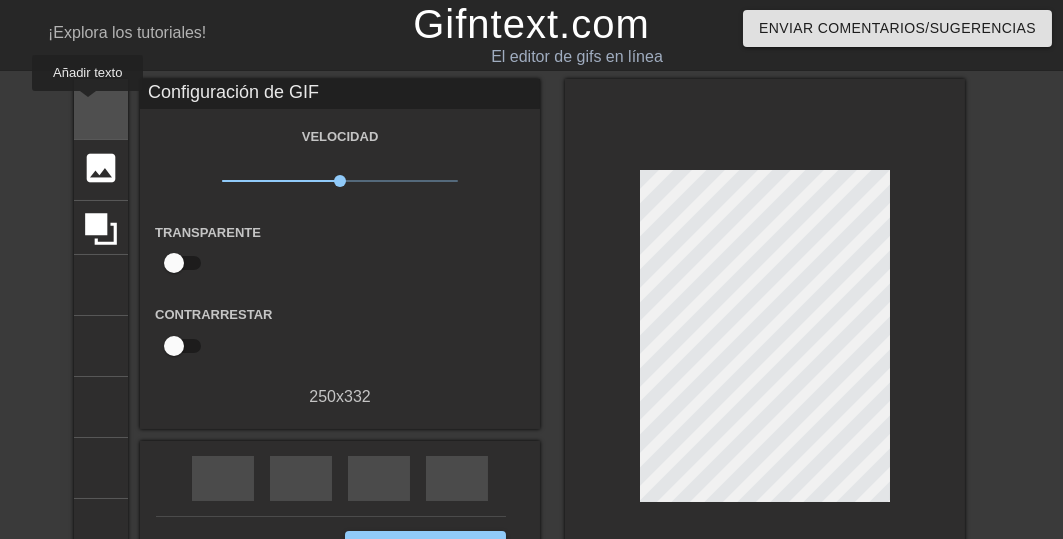 click on "título" at bounding box center (182, 107) 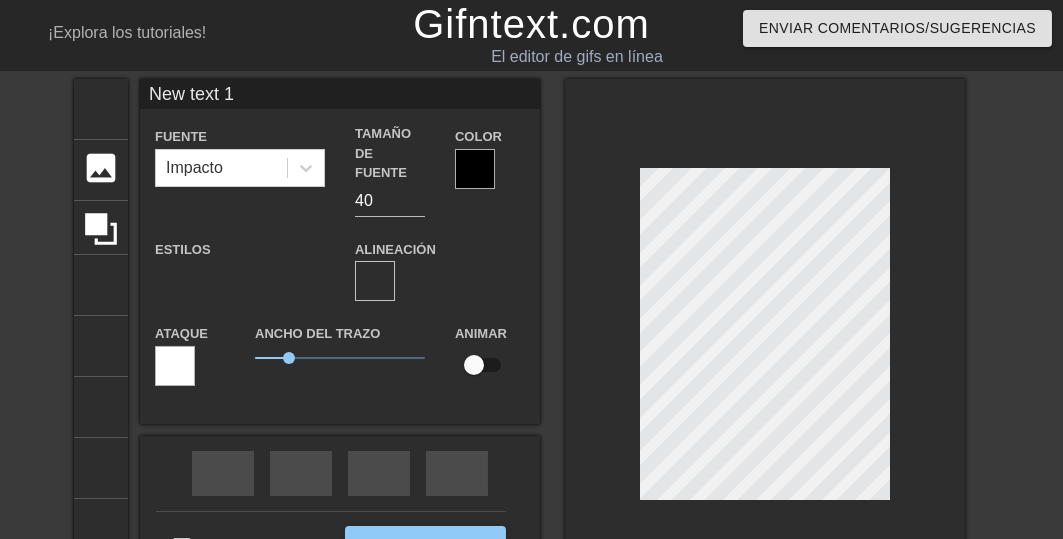 scroll, scrollTop: 3, scrollLeft: 2, axis: both 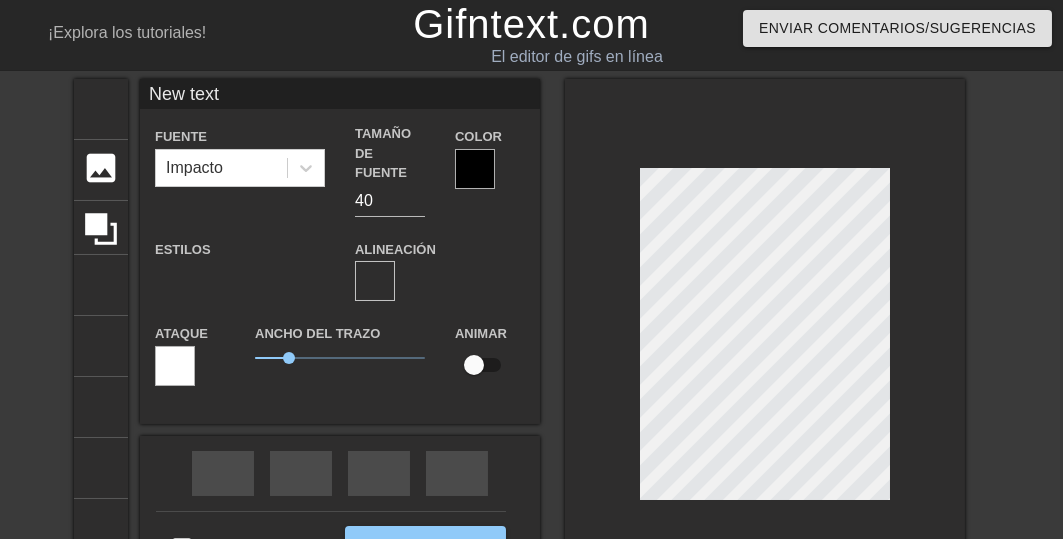 type on "New text" 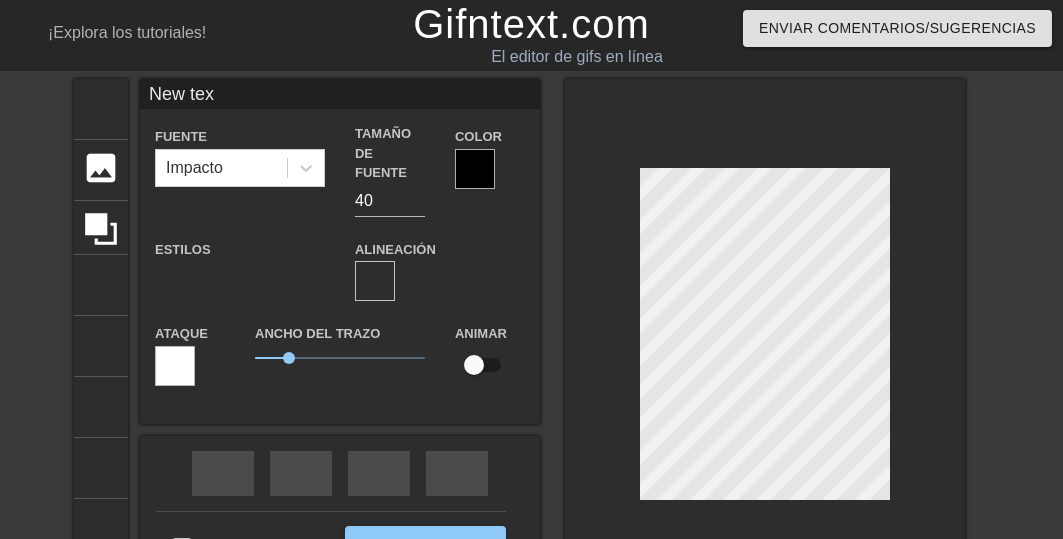 type on "New te" 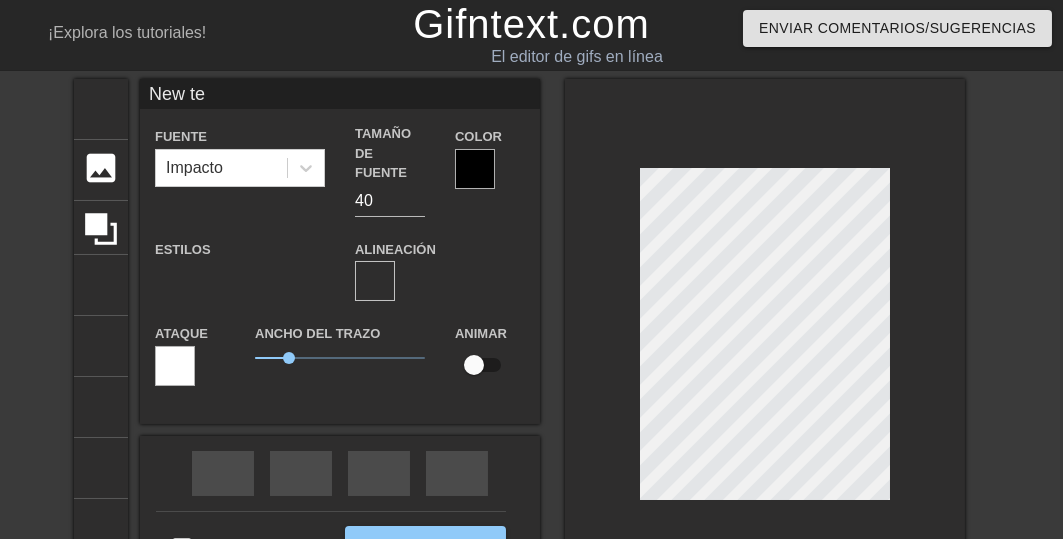 type on "New t" 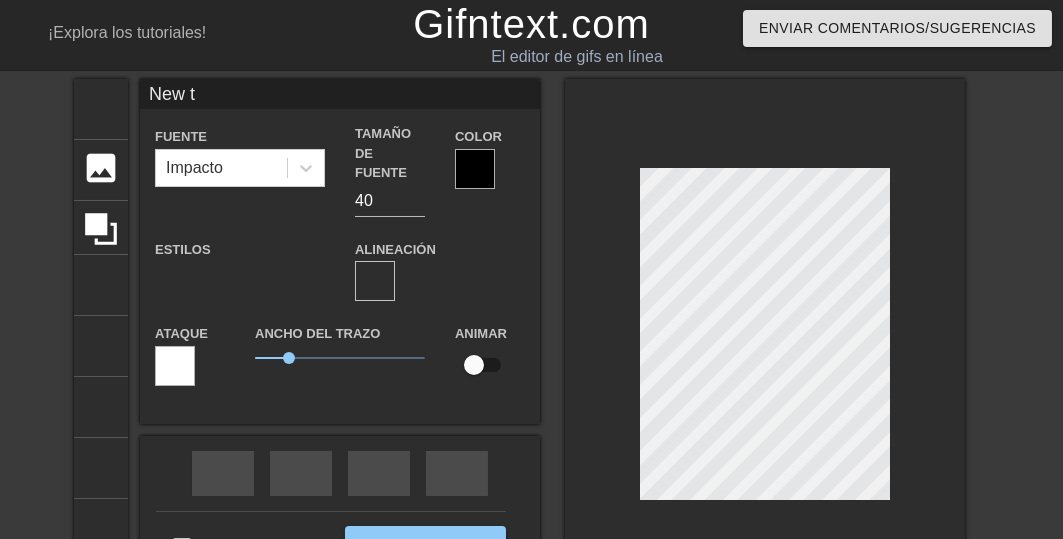type on "New" 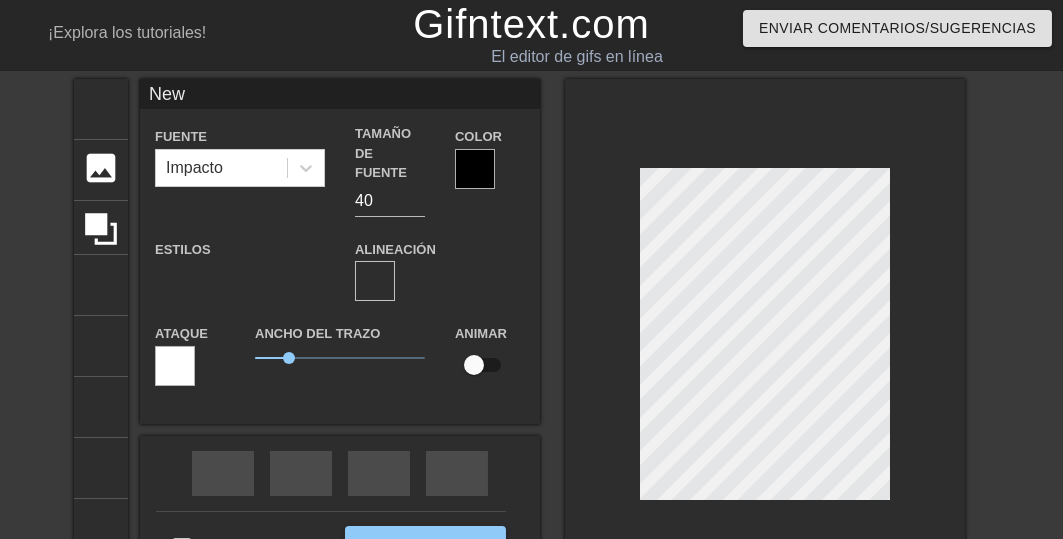 type on "New" 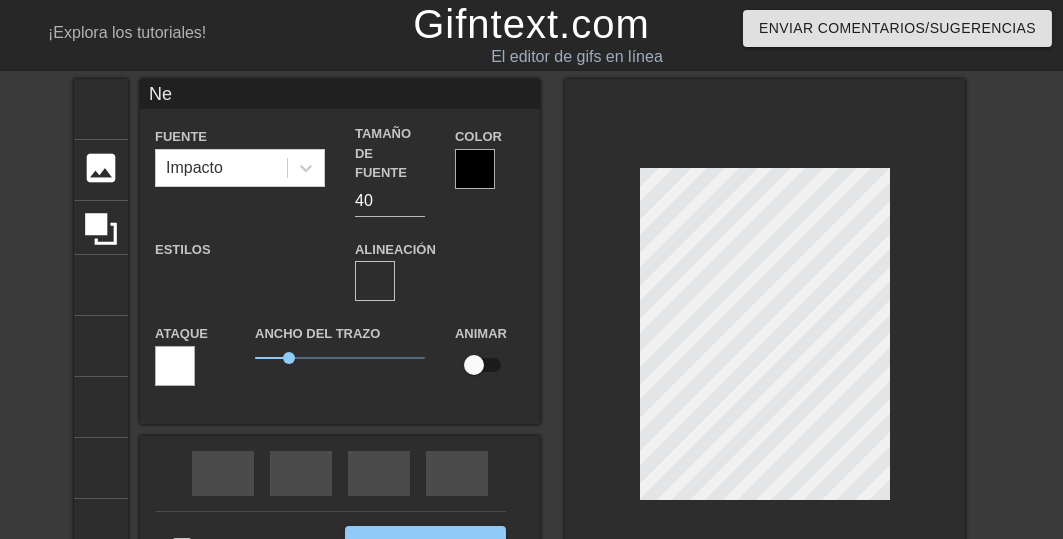 type on "N" 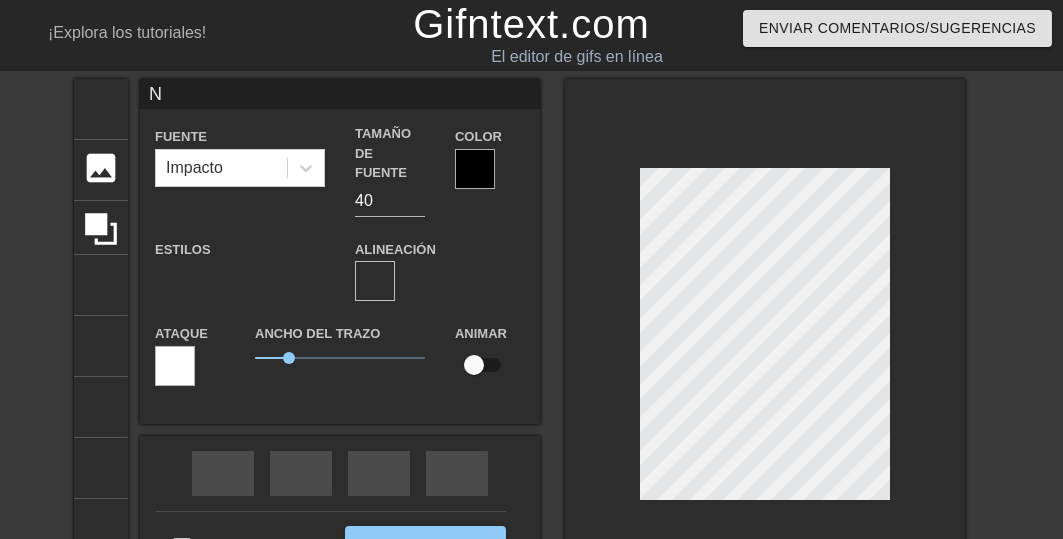 type 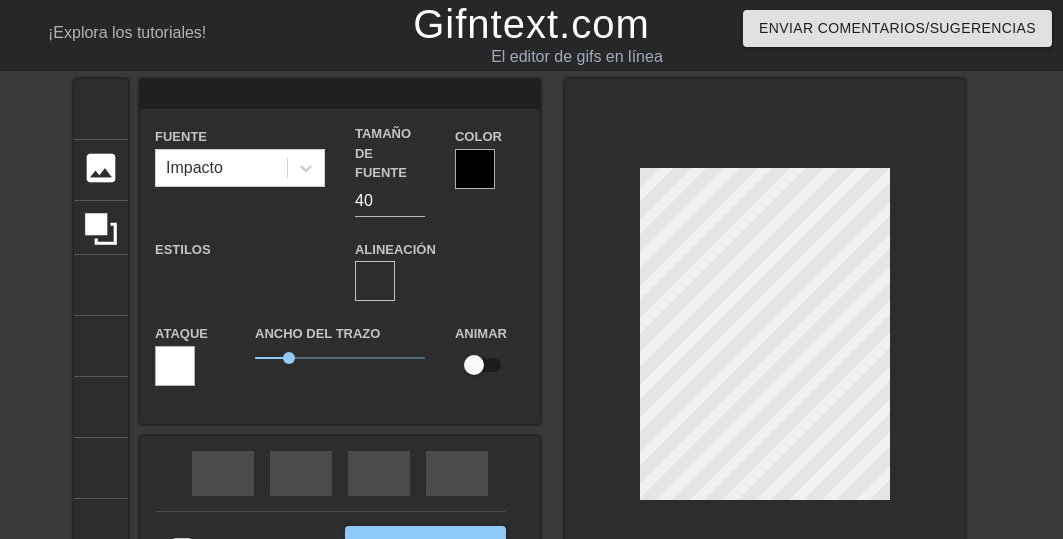 type on "B" 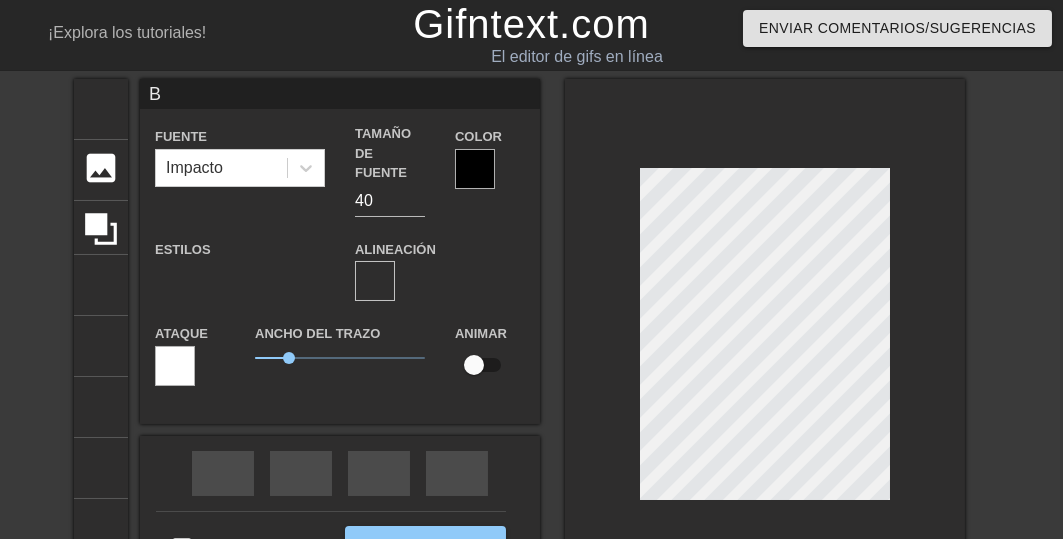 type on "Bu" 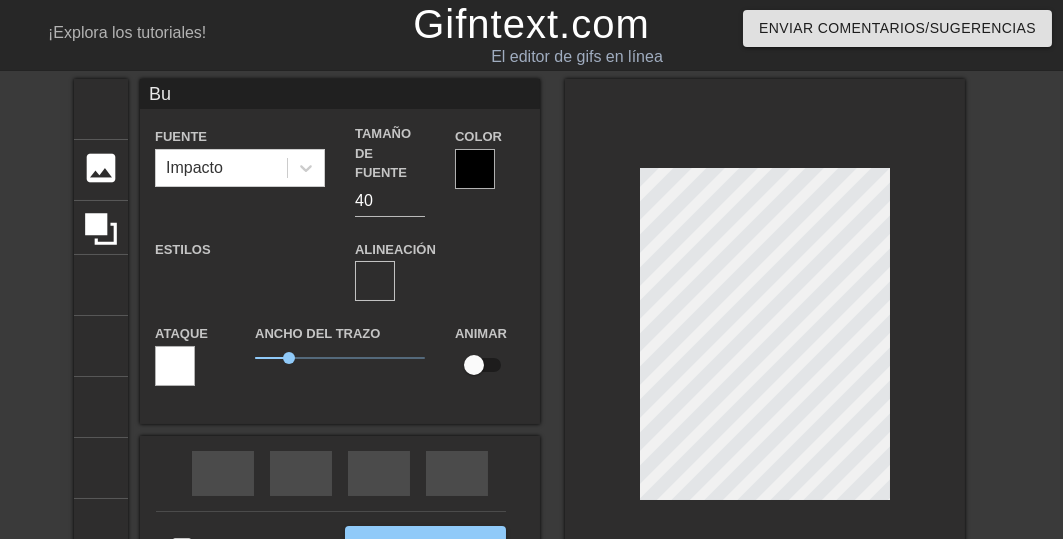 type on "Bue" 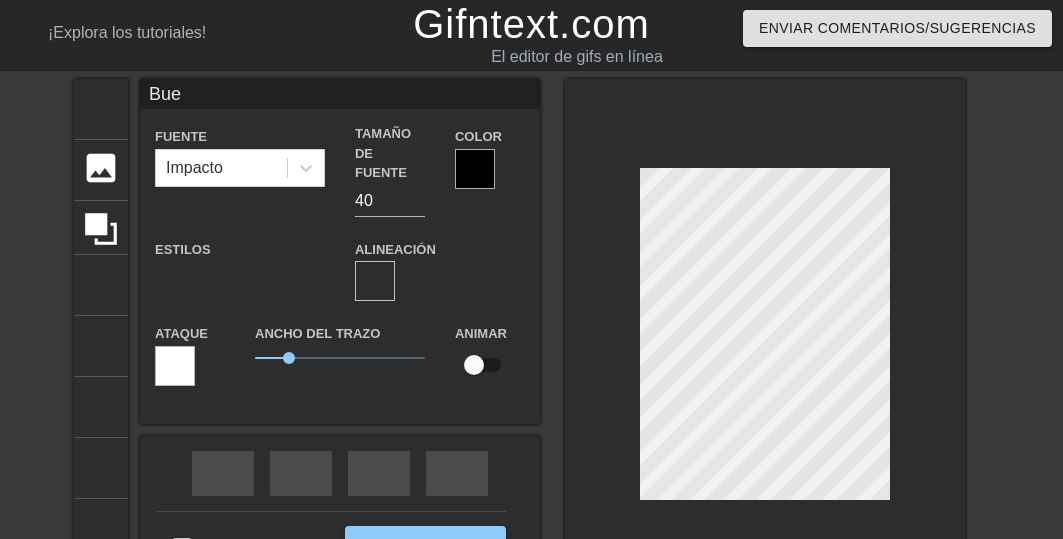 type on "Buen" 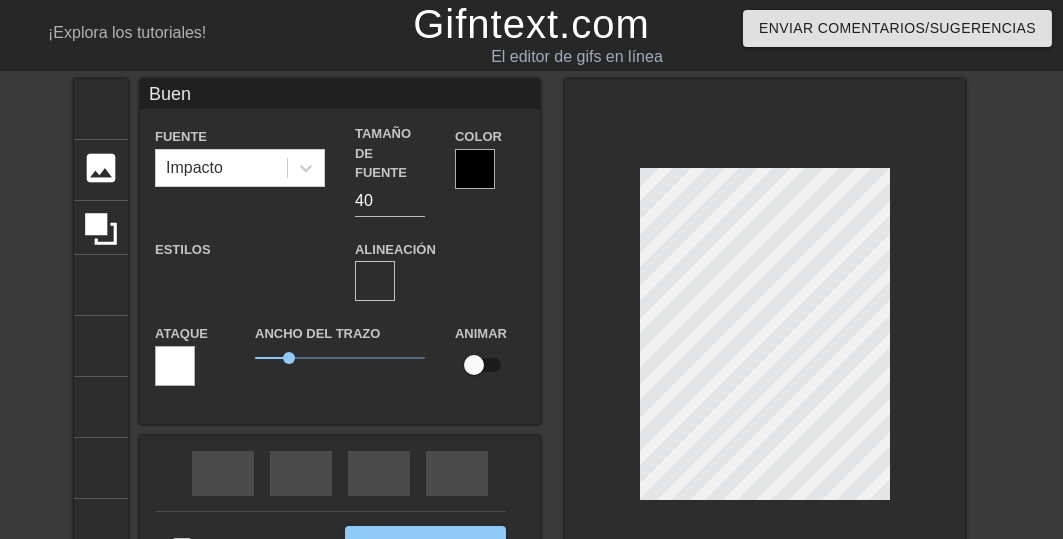 type on "Bueno" 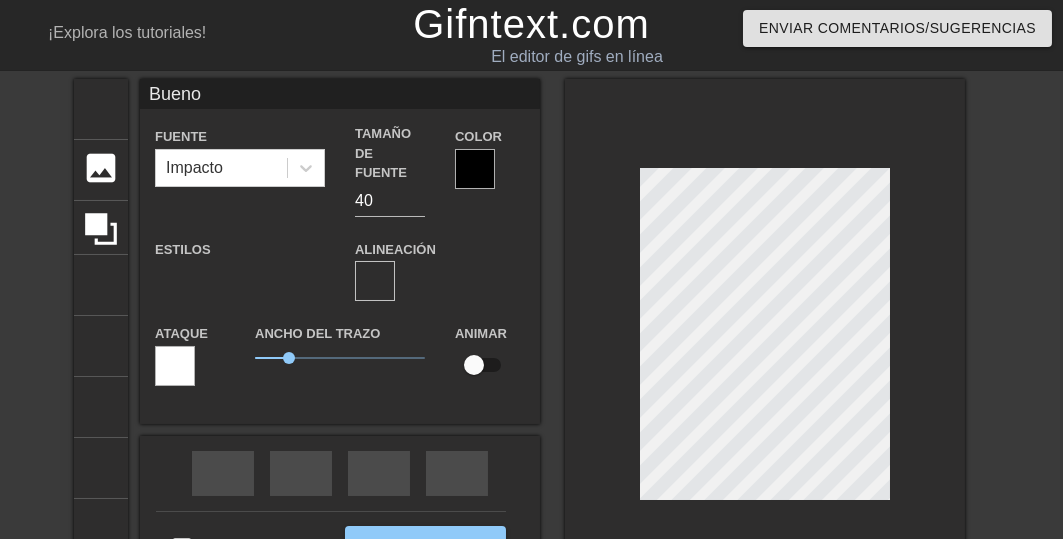 scroll, scrollTop: 3, scrollLeft: 3, axis: both 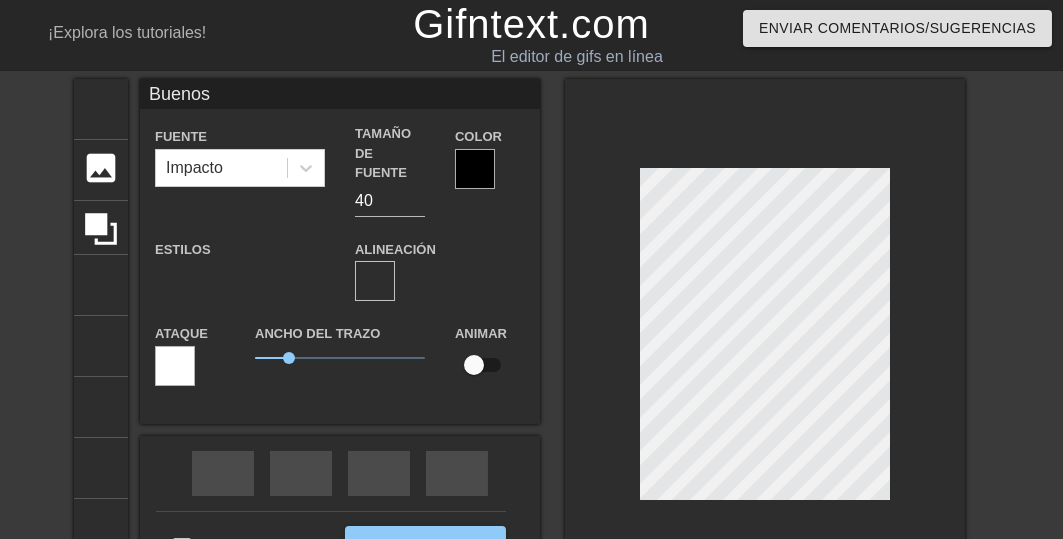 type on "Buenos" 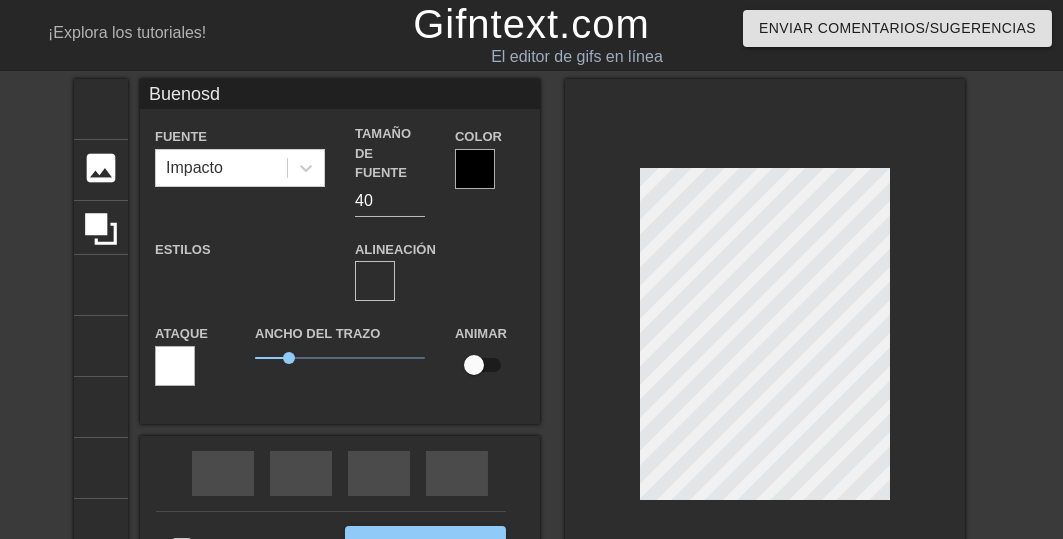type on "Buenosdí" 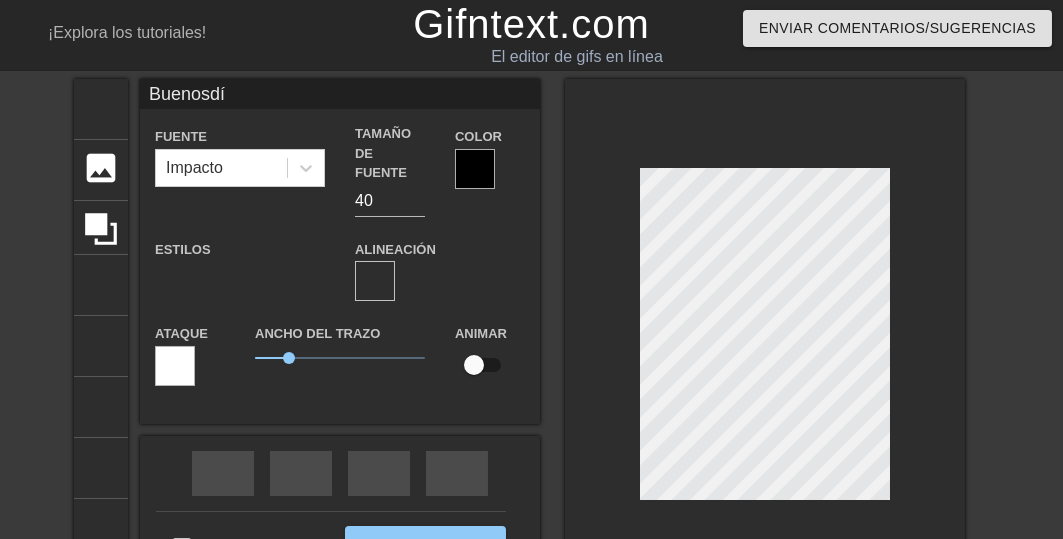 type on "Buenosdía" 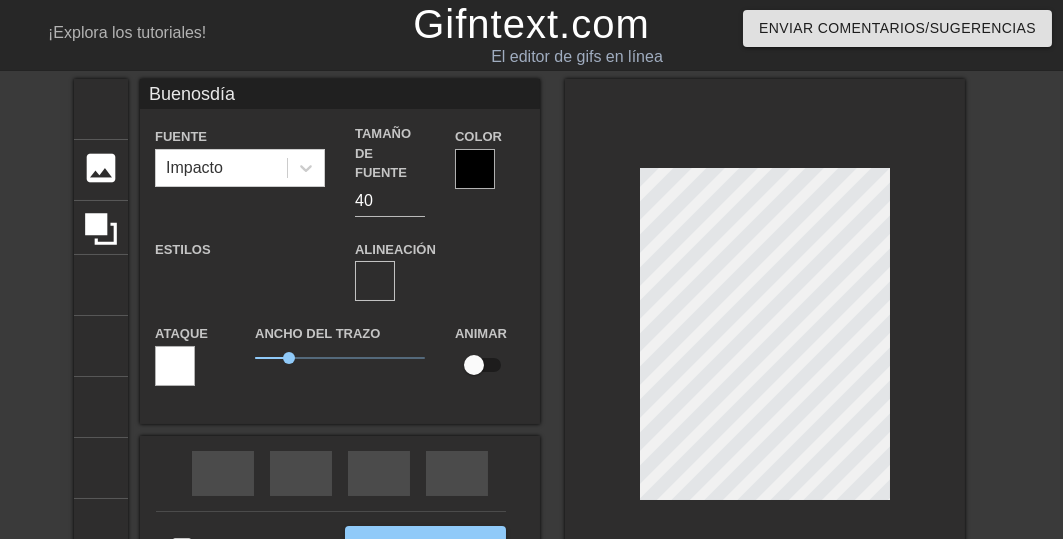 type on "Buenosdías" 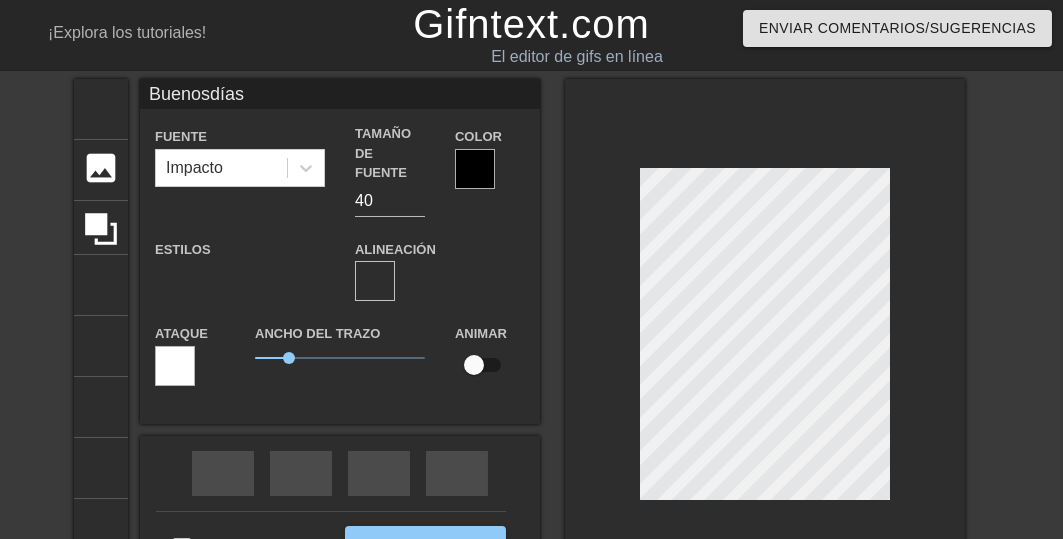 scroll, scrollTop: 3, scrollLeft: 2, axis: both 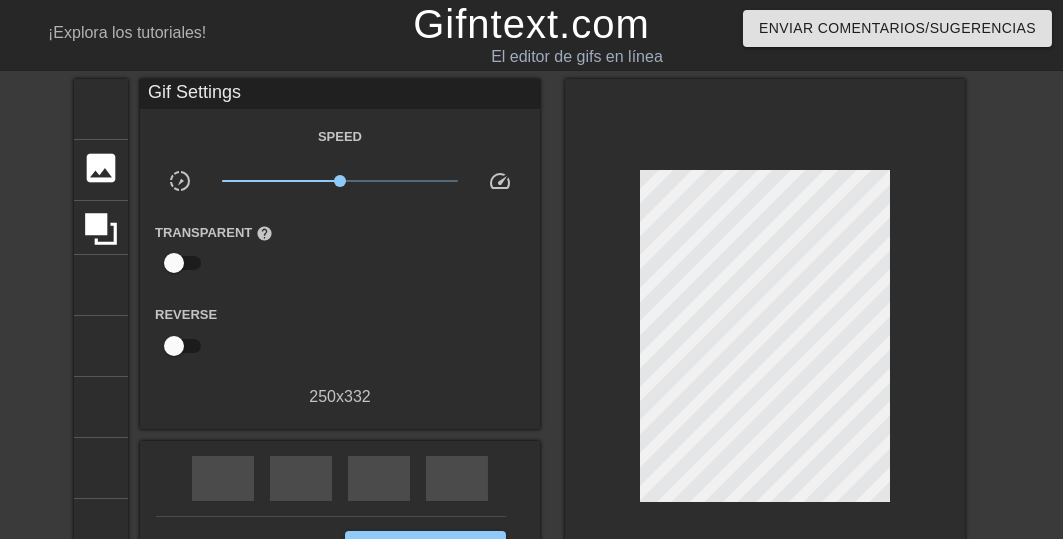 click on "título añadir_círculo imagen añadir_círculo cultivo tamaño de la foto seleccionar grande ayuda teclado Gif Settings Speed slow_motion_video x1.00 speed Transparent help Reverse 250  x  332 rebobinado rápido saltar_anterior flecha de reproducción saltar_siguiente Hacer privado Generar GIF doble_flecha" at bounding box center [531, 341] 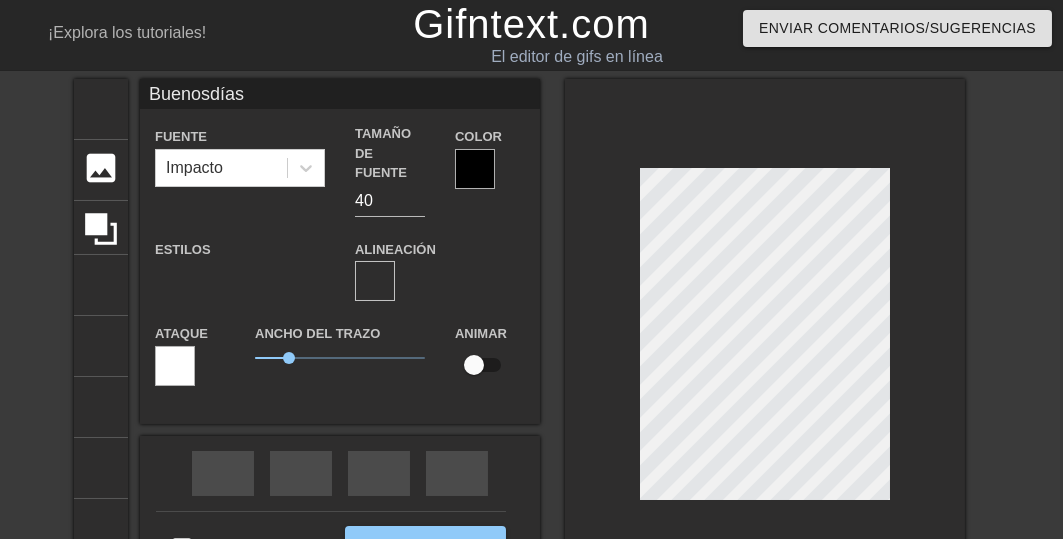 scroll, scrollTop: 2, scrollLeft: 1, axis: both 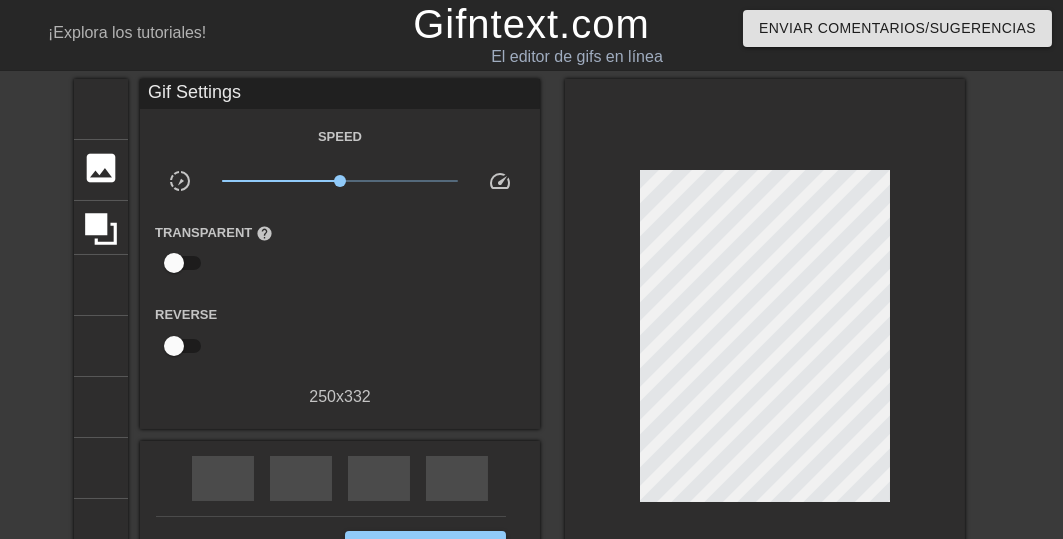drag, startPoint x: 1016, startPoint y: 270, endPoint x: 896, endPoint y: 290, distance: 121.65525 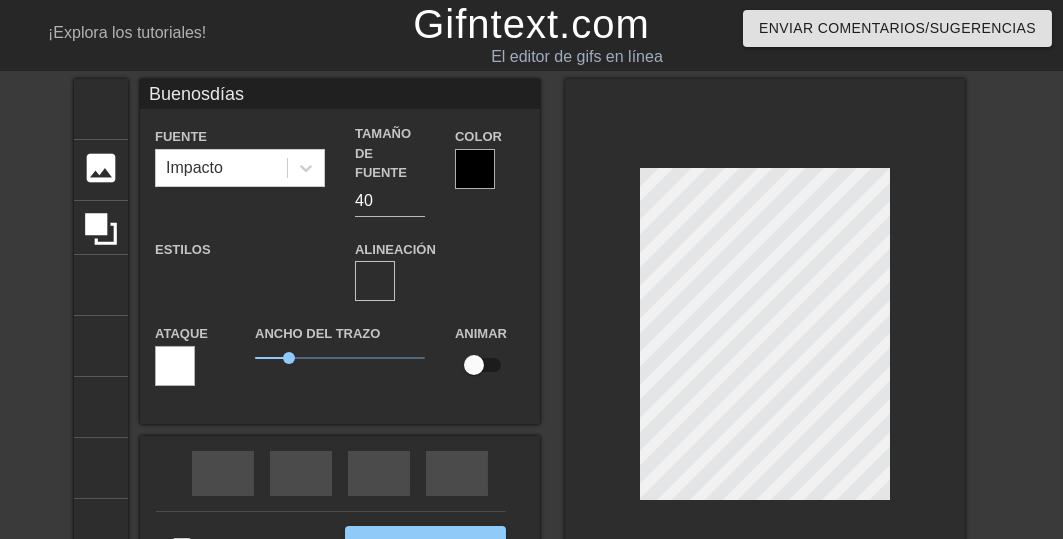 click at bounding box center (765, 339) 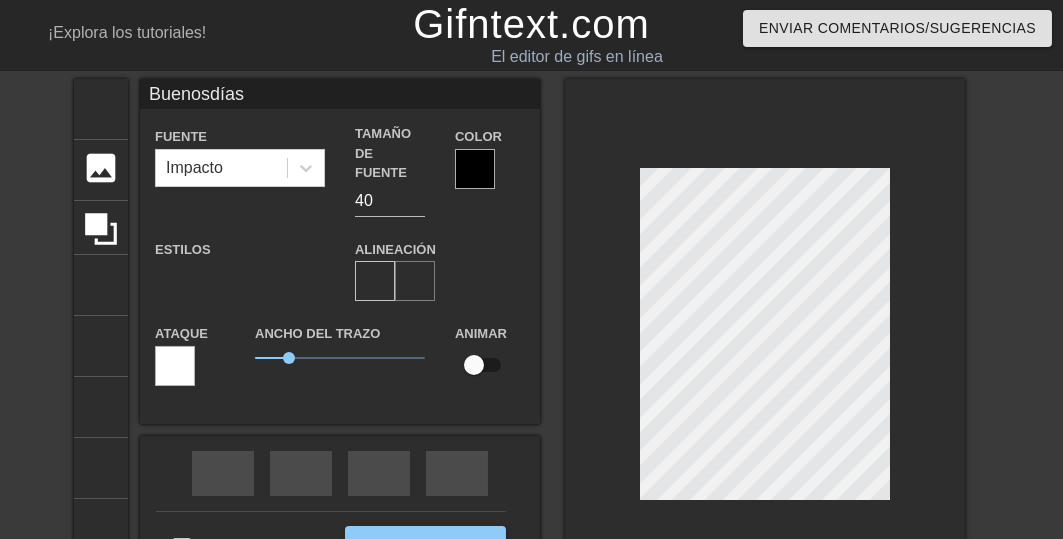 click on "formato_alinear_centrar" at bounding box center (679, 281) 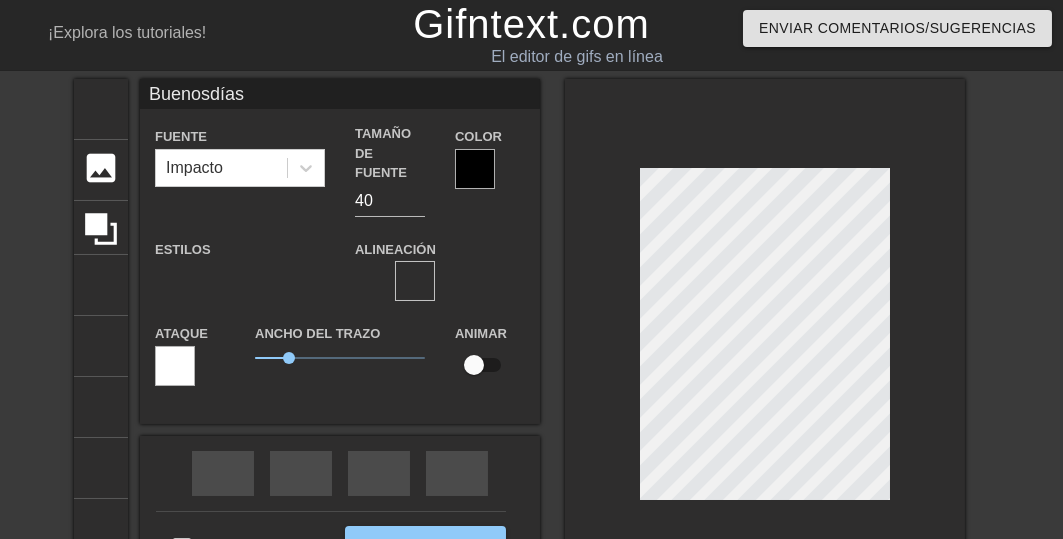 click at bounding box center [475, 169] 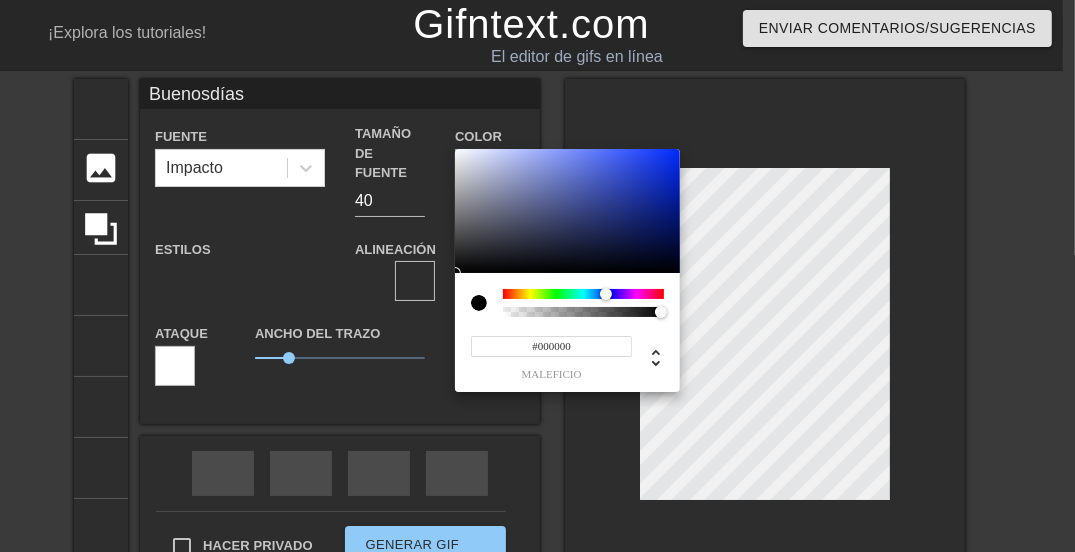 click at bounding box center (583, 294) 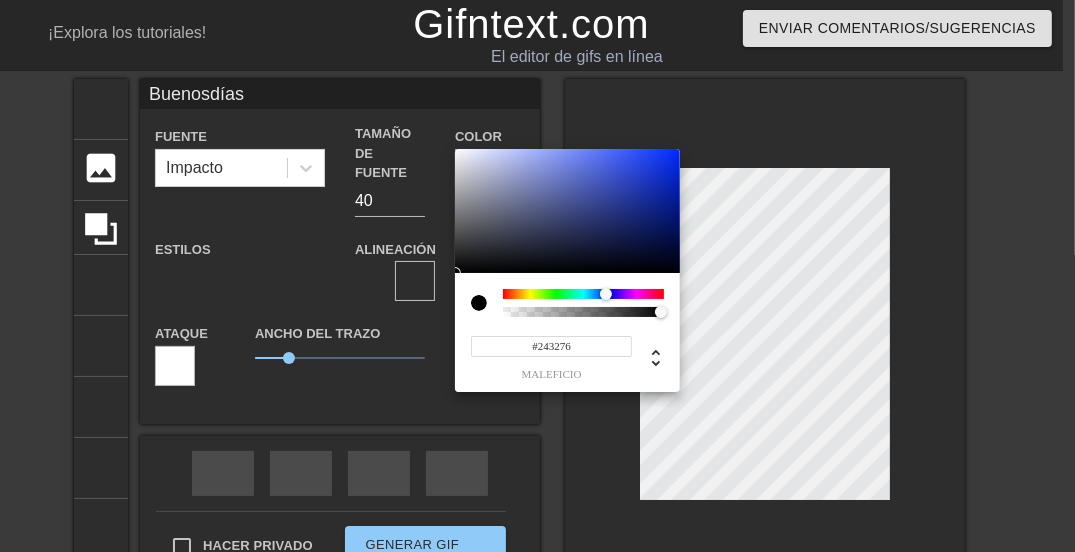 click at bounding box center (567, 211) 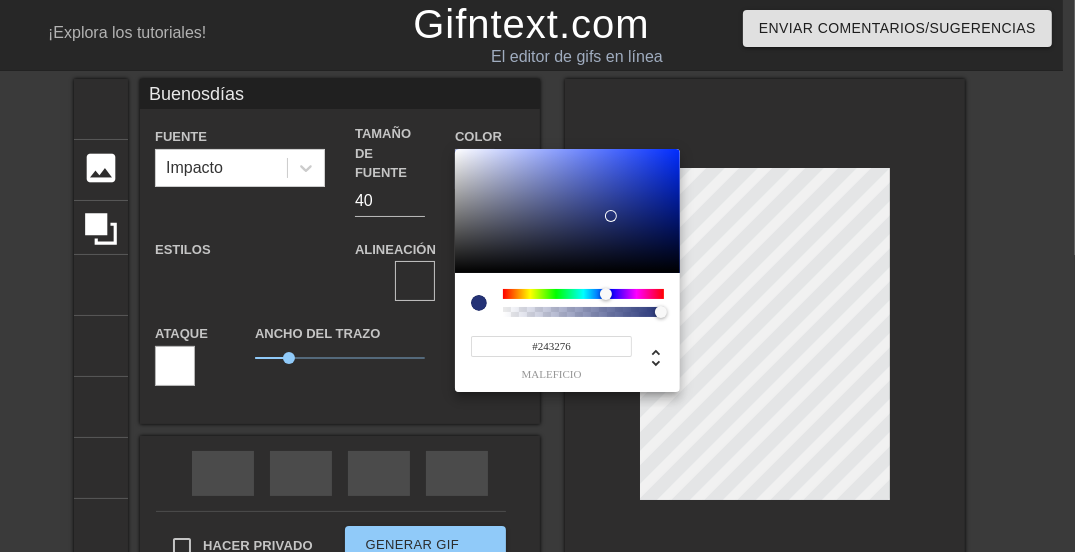 type on "Buenosdías" 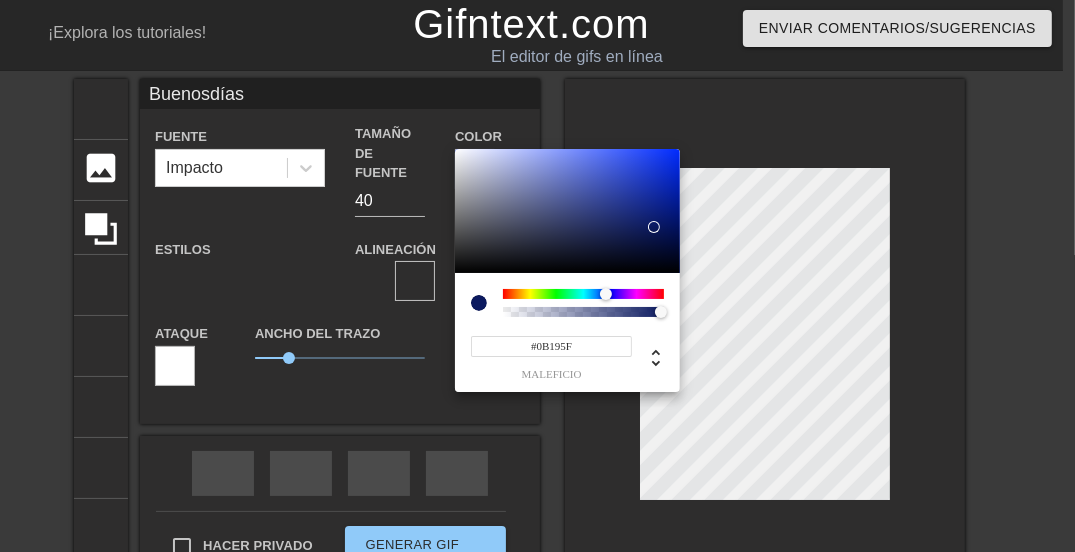 click at bounding box center [567, 211] 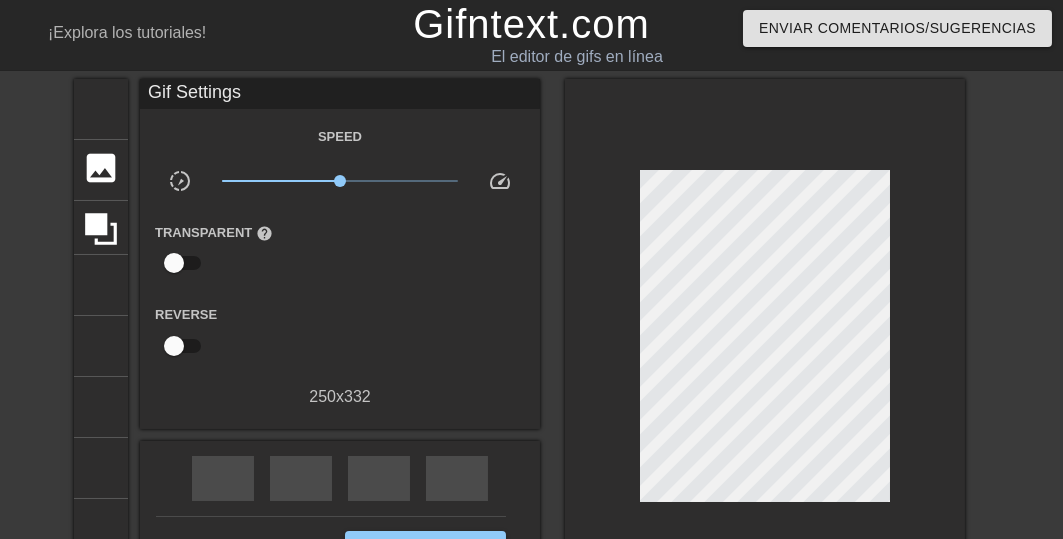 scroll, scrollTop: 160, scrollLeft: 0, axis: vertical 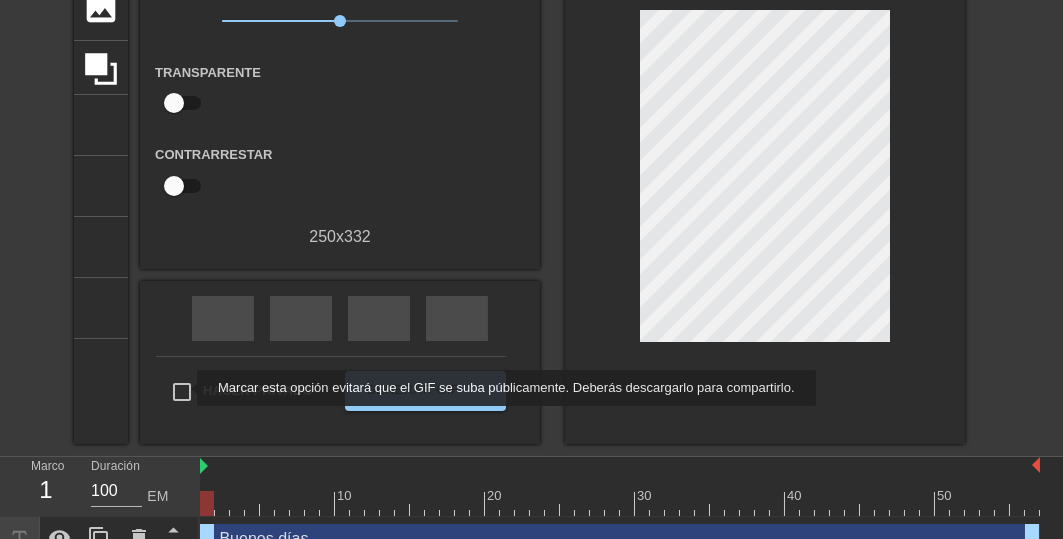 click on "Hacer privado" at bounding box center (182, 392) 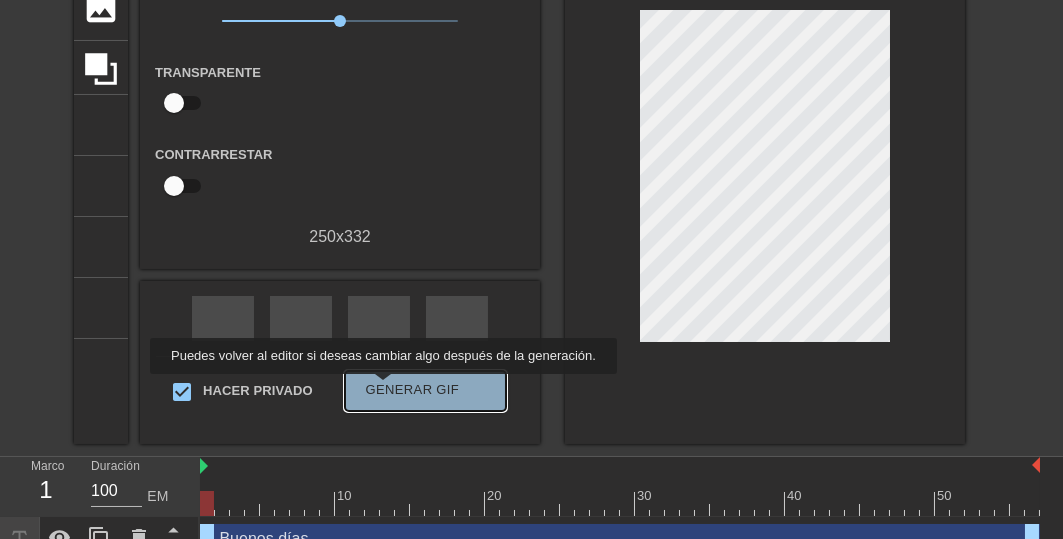 click on "Generar GIF" at bounding box center (413, 389) 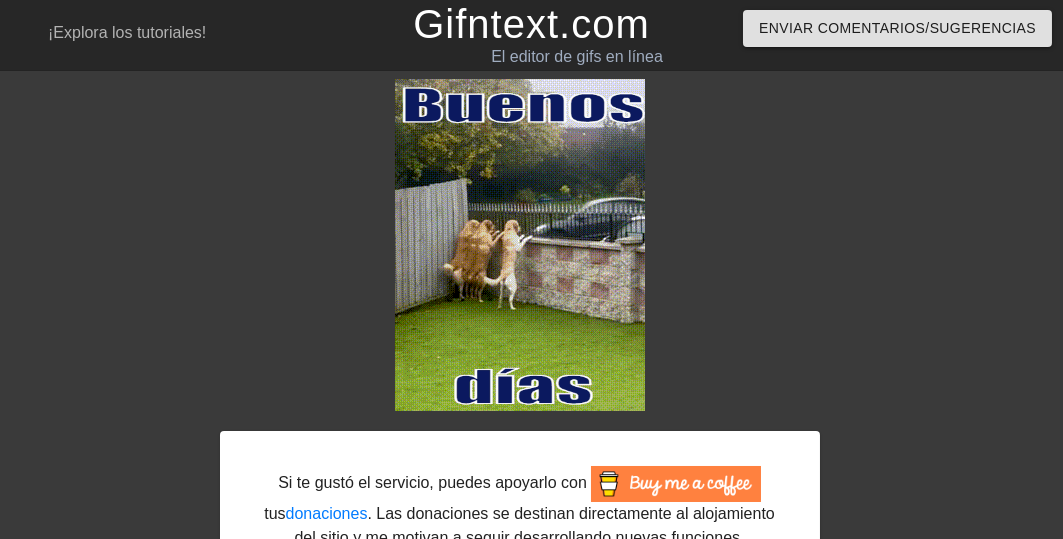 scroll, scrollTop: 146, scrollLeft: 0, axis: vertical 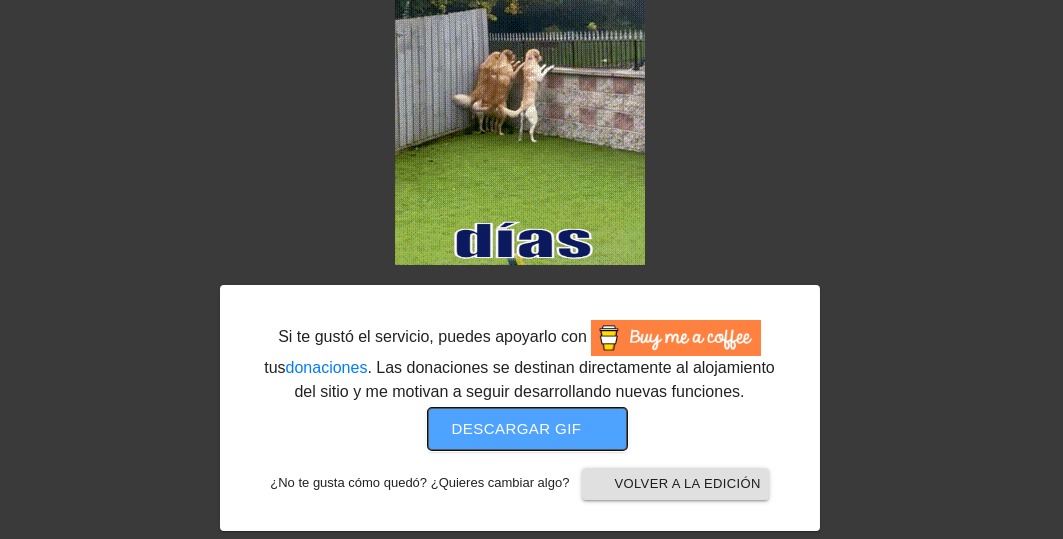 click on "Descargar gif" at bounding box center (517, 428) 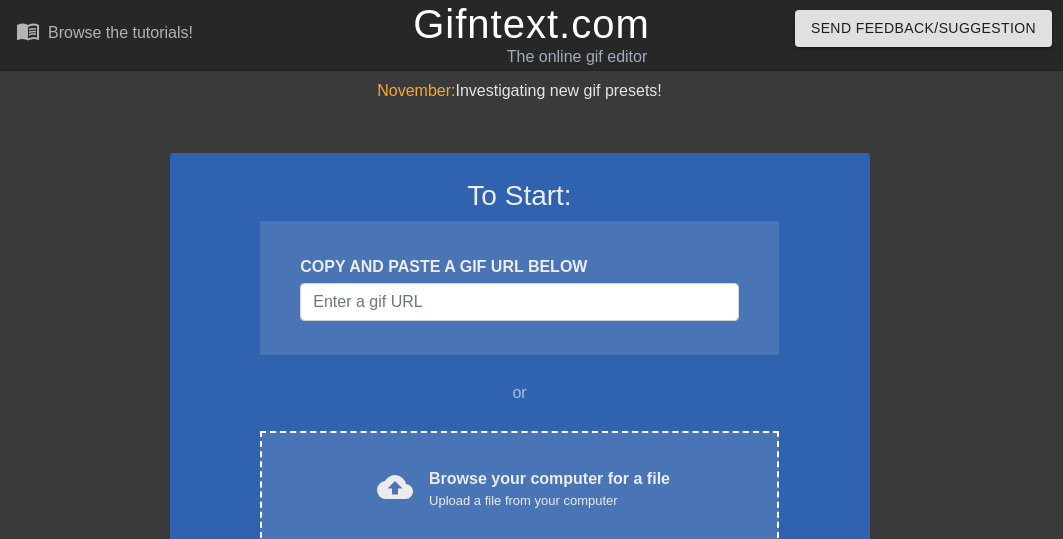 scroll, scrollTop: 0, scrollLeft: 0, axis: both 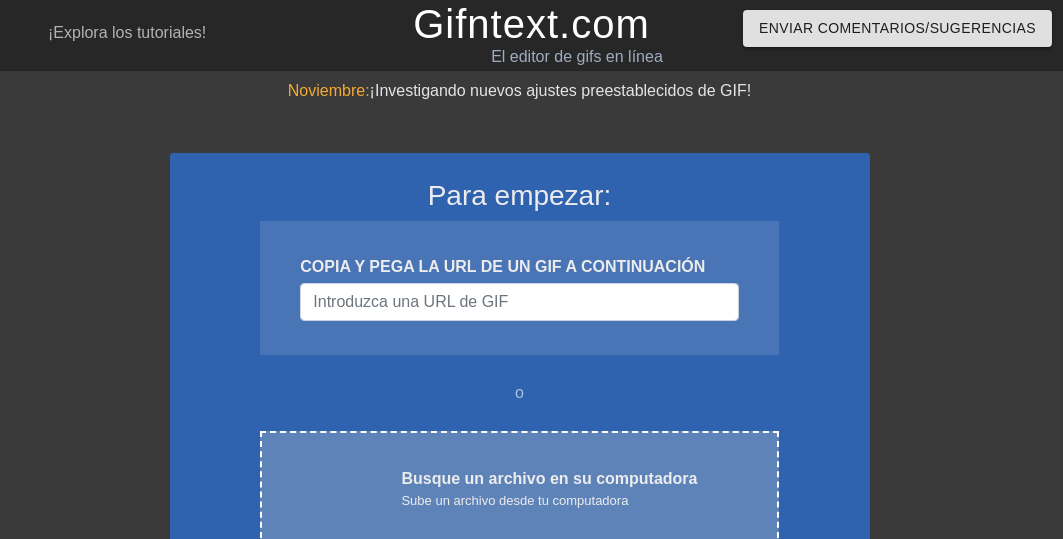 click on "Busque un archivo en su computadora" at bounding box center (549, 478) 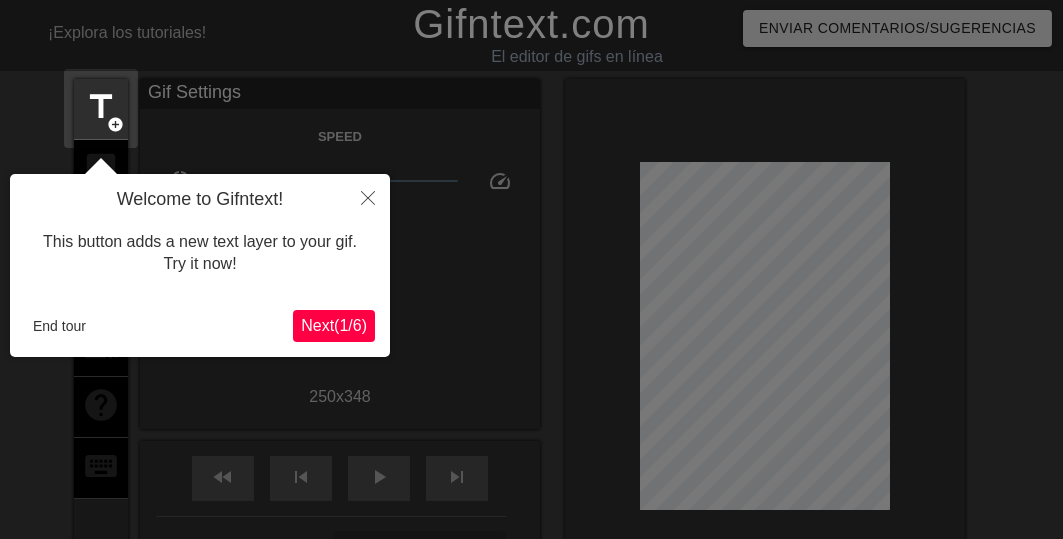 scroll, scrollTop: 49, scrollLeft: 0, axis: vertical 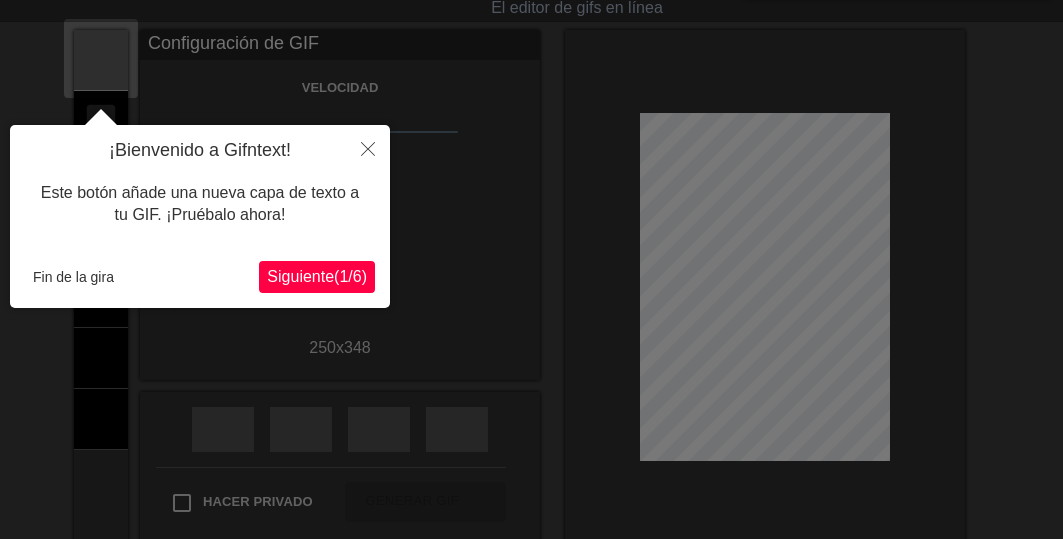 click on "Siguiente" at bounding box center [300, 276] 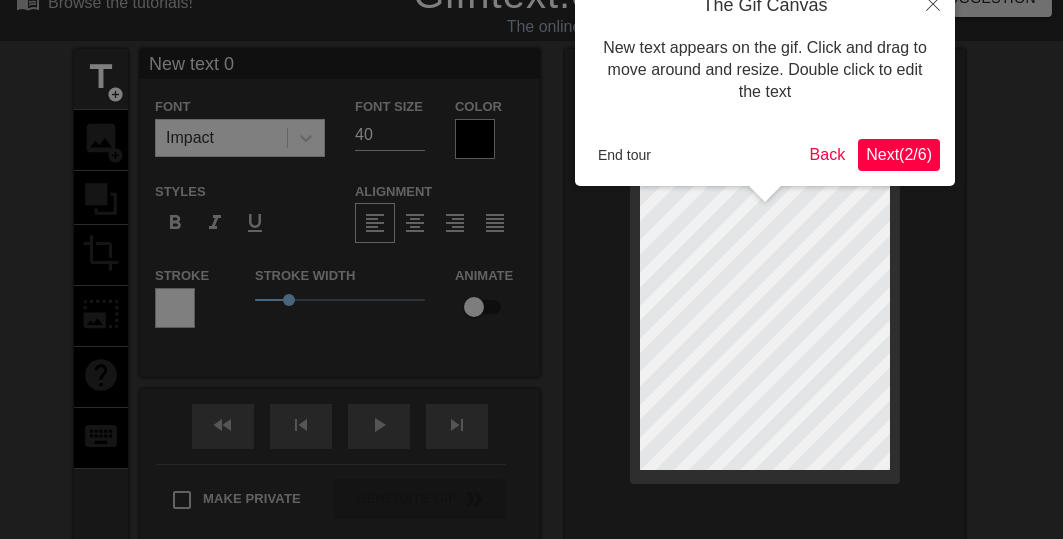 scroll, scrollTop: 0, scrollLeft: 0, axis: both 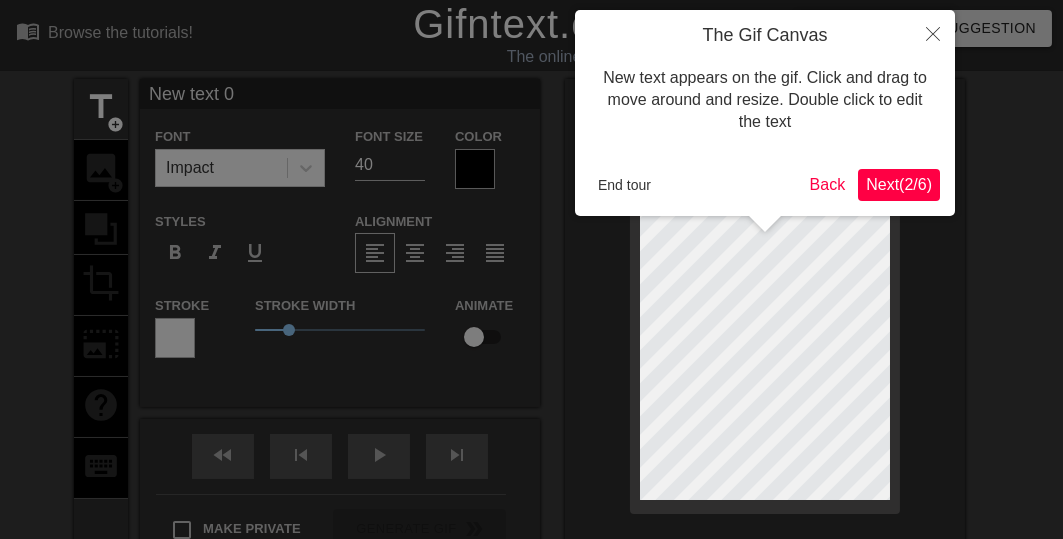 type on "New text" 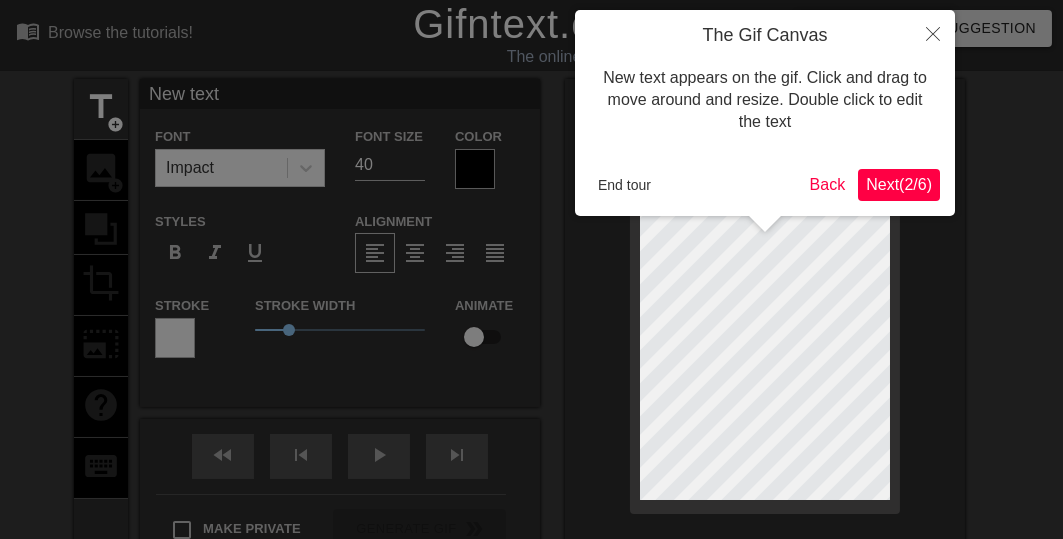 type on "New text" 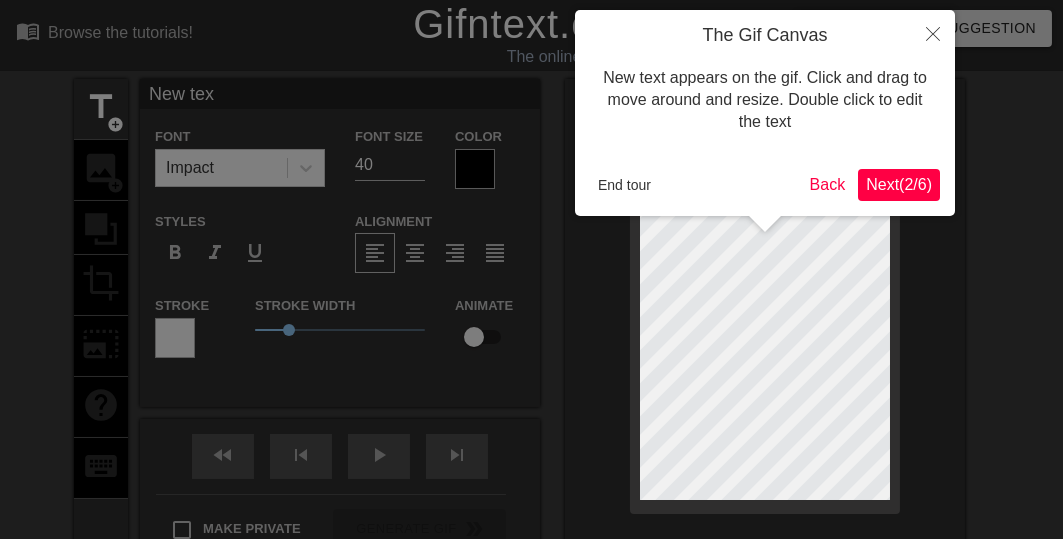 type on "New te" 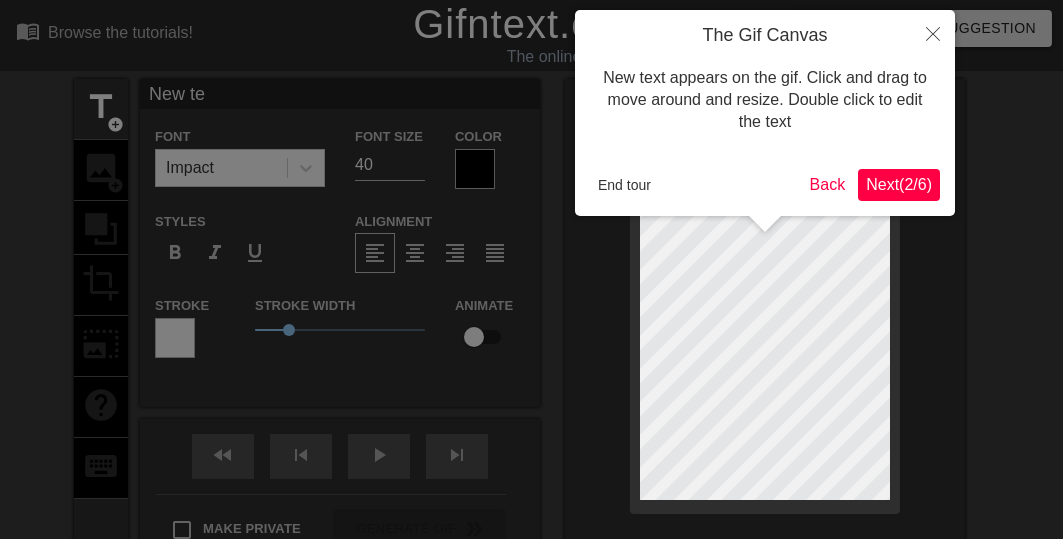 type on "New t" 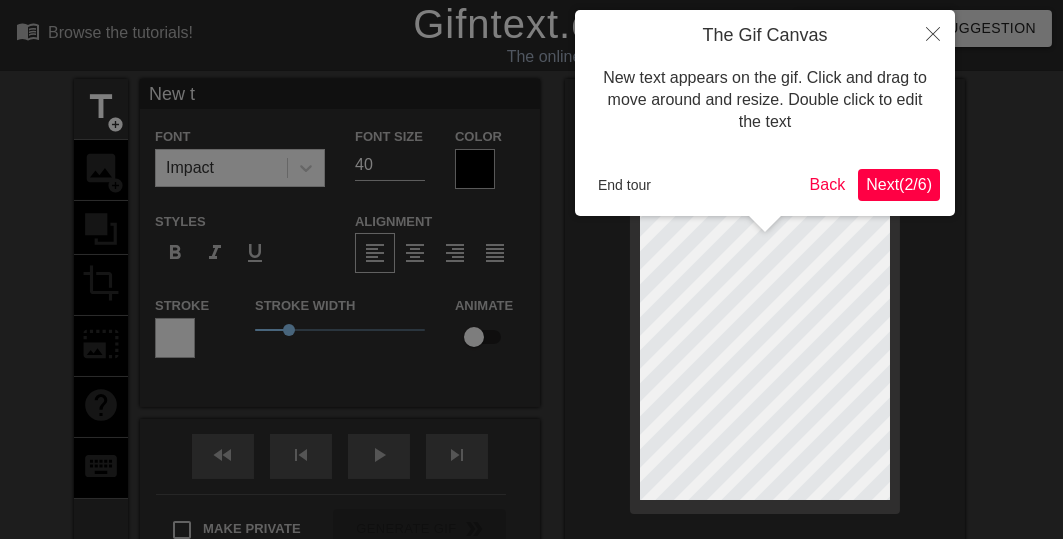 type on "New t" 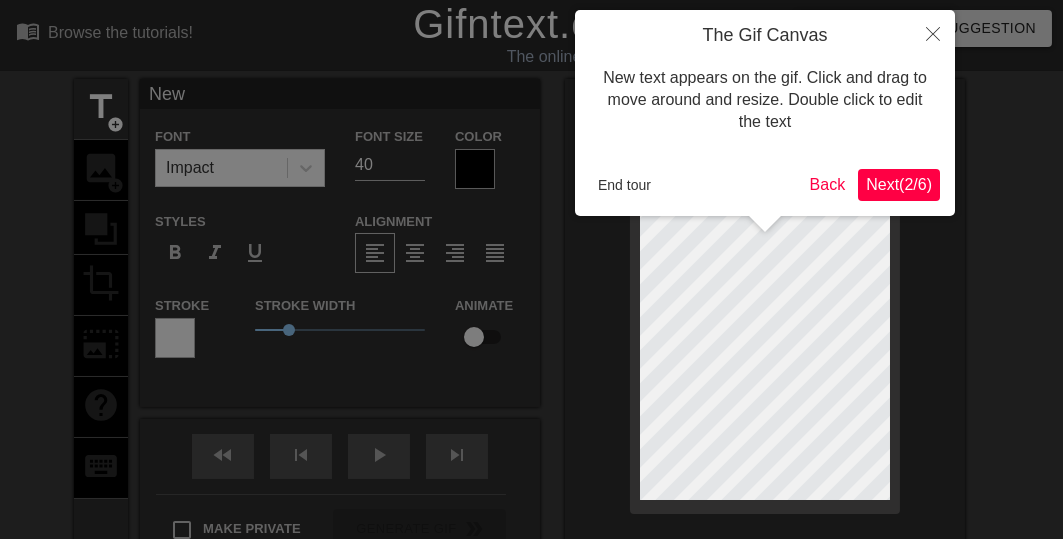type on "New" 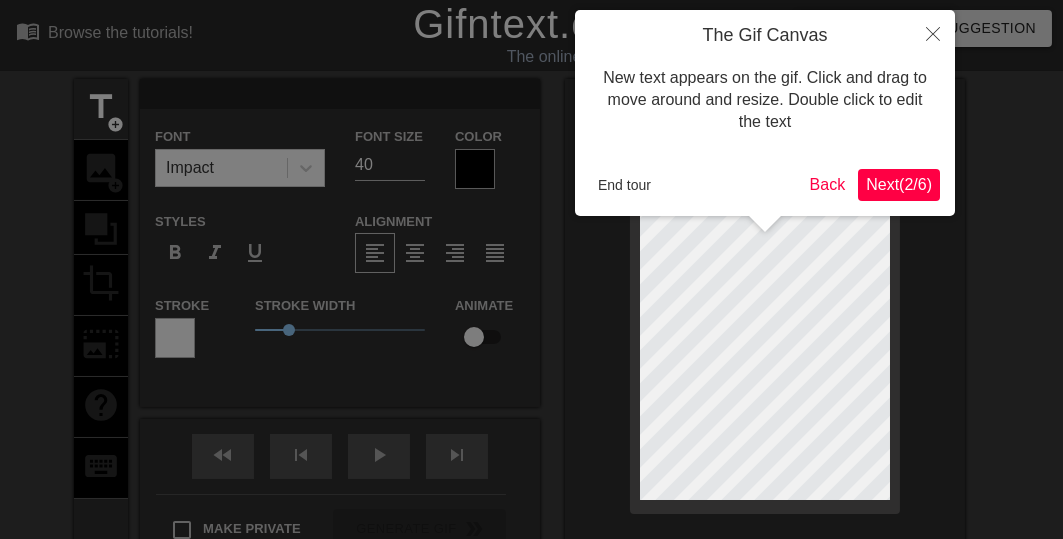 scroll, scrollTop: 3, scrollLeft: 2, axis: both 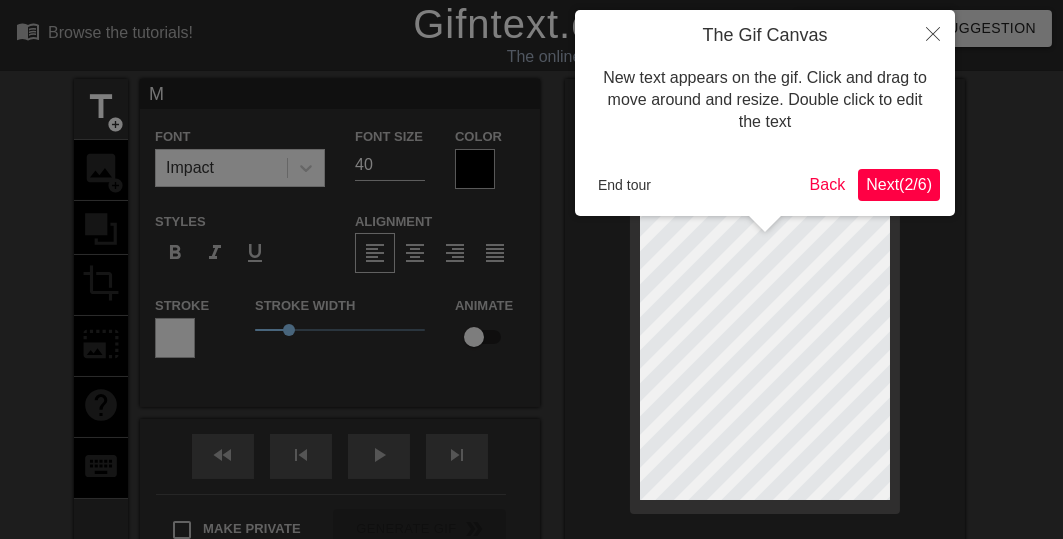 type on "M" 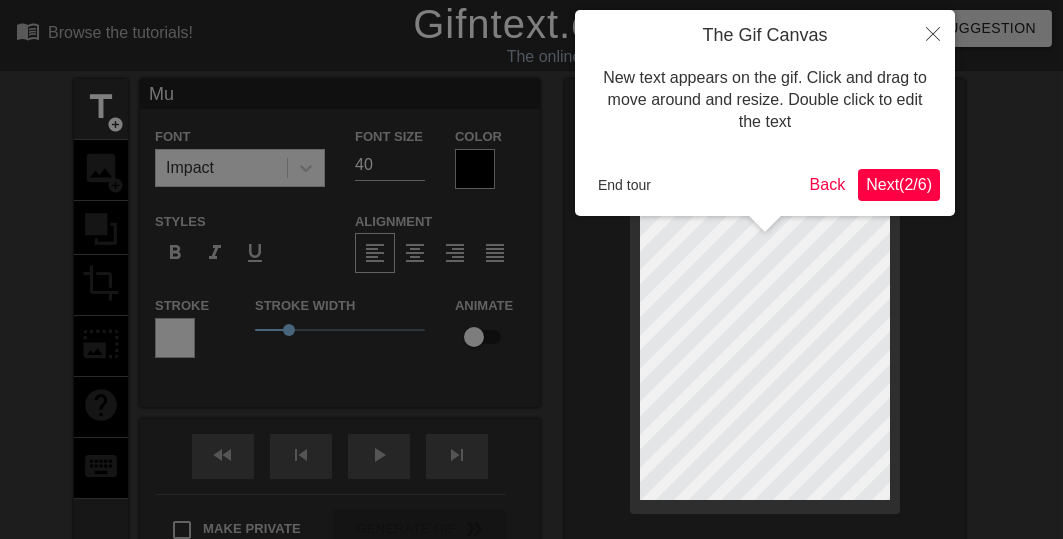 type on "Muy" 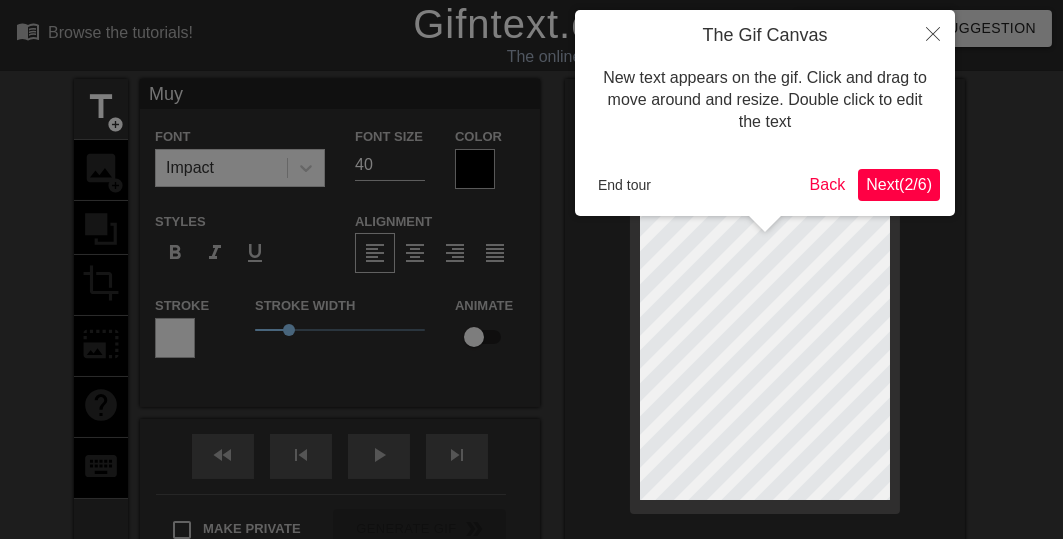 type on "Muy" 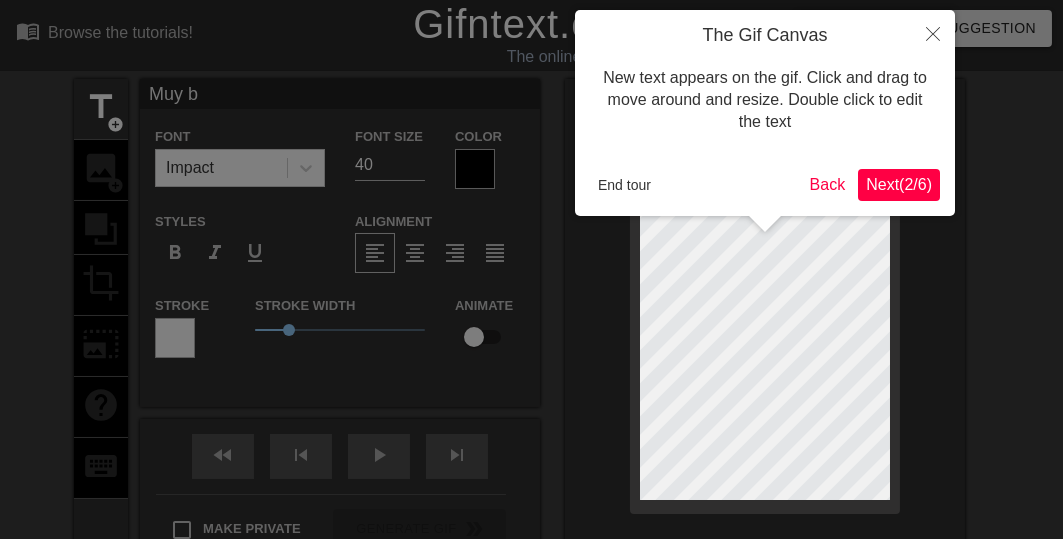 type on "Muy bu" 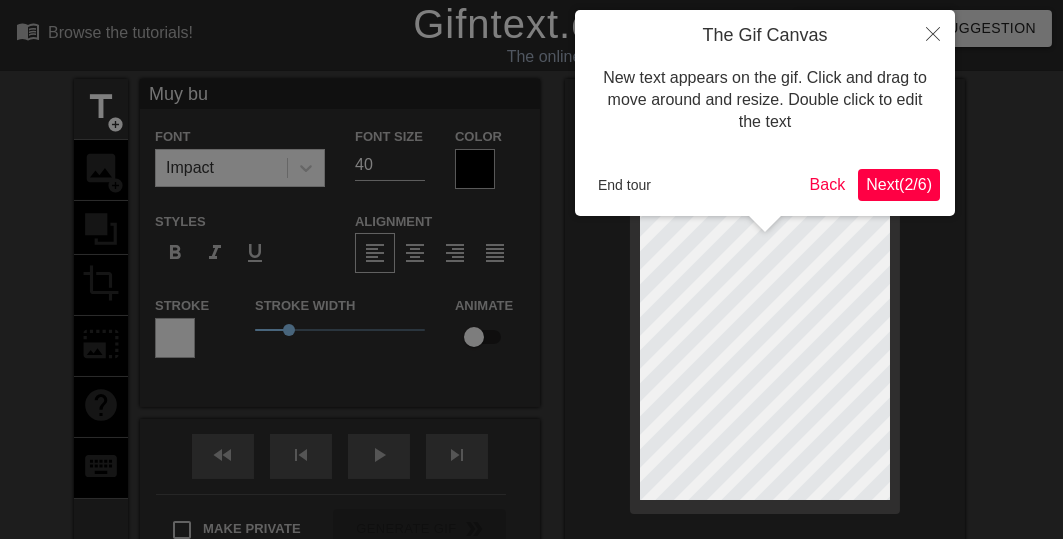 type on "Muy bue" 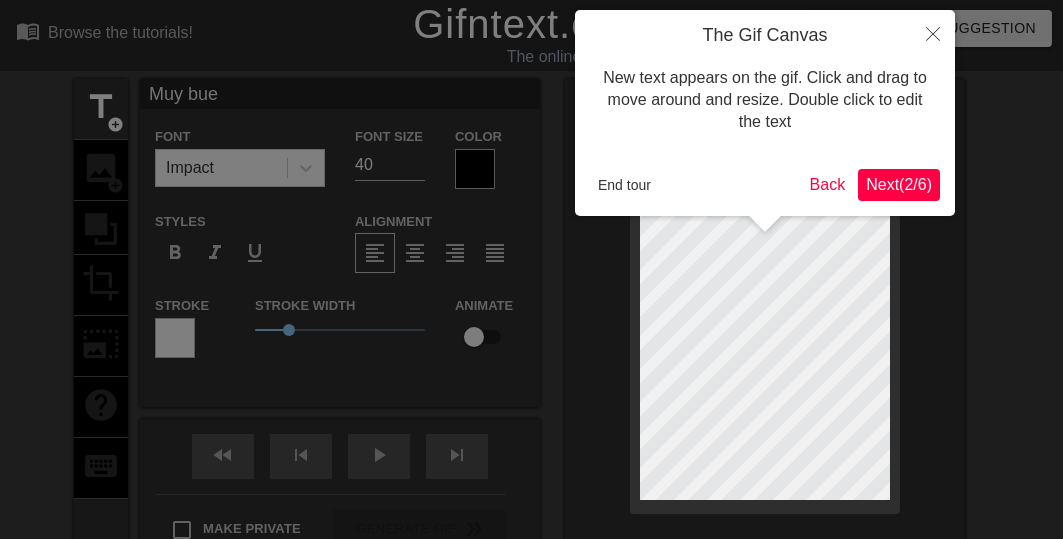 type on "Muy buen" 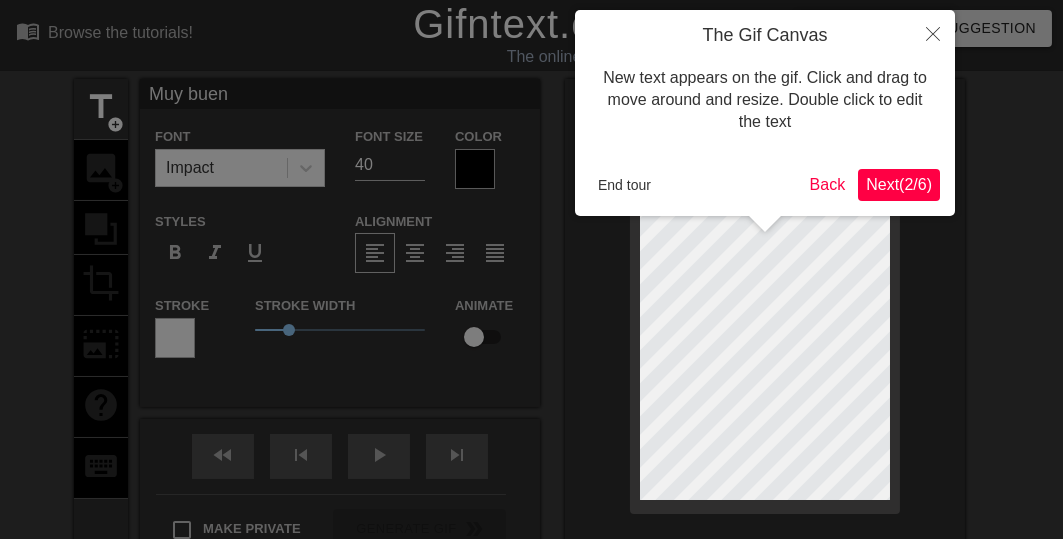 type on "Muy bueno" 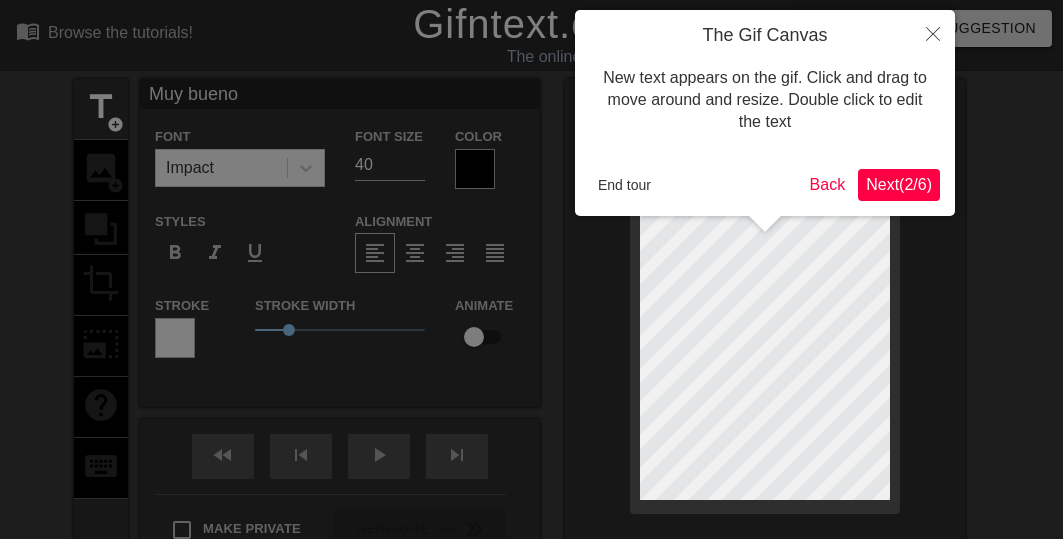 scroll, scrollTop: 3, scrollLeft: 6, axis: both 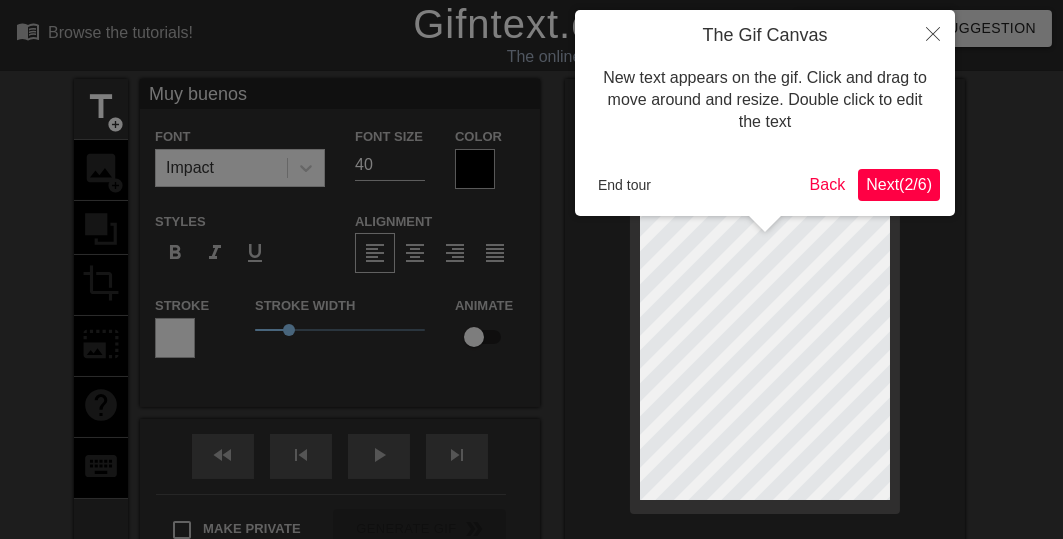 type on "Muy buenos" 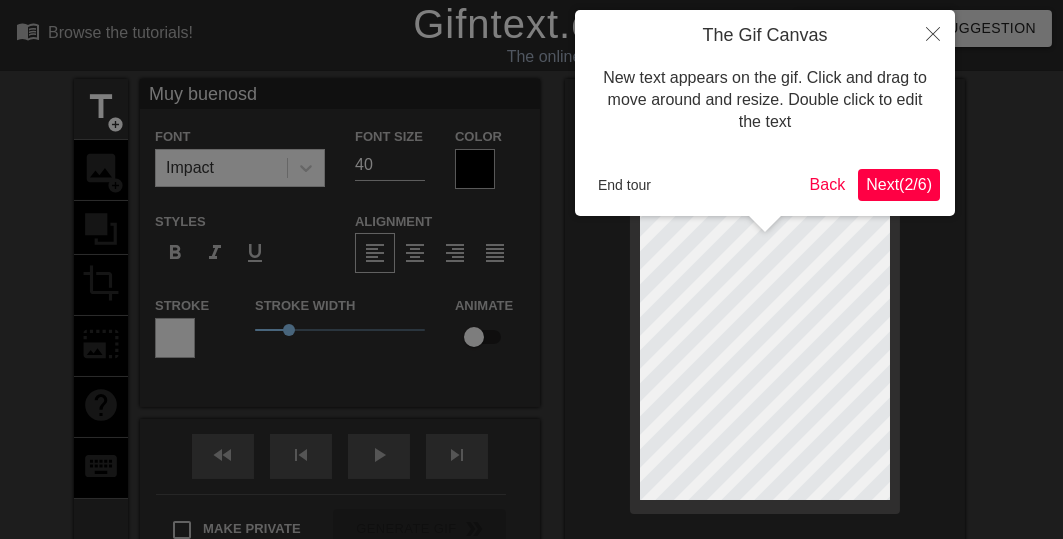 type on "Muy buenosdí" 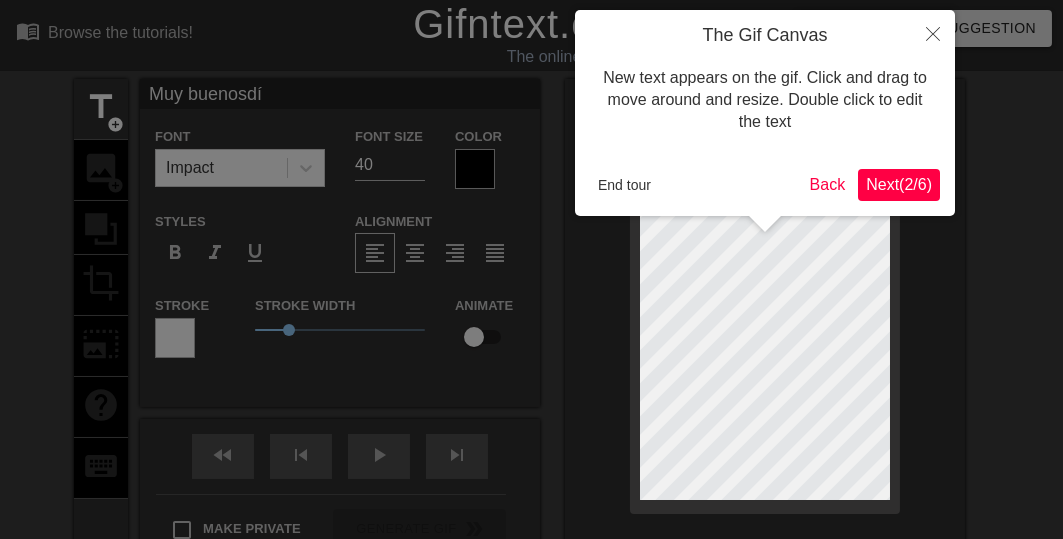 type on "Muy buenosdía" 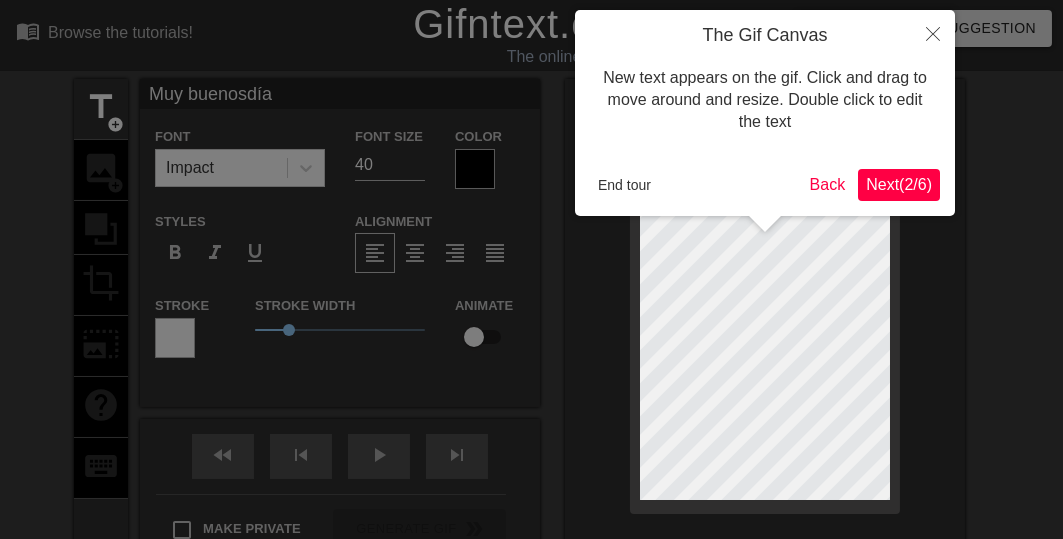 type on "Muy buenosdías" 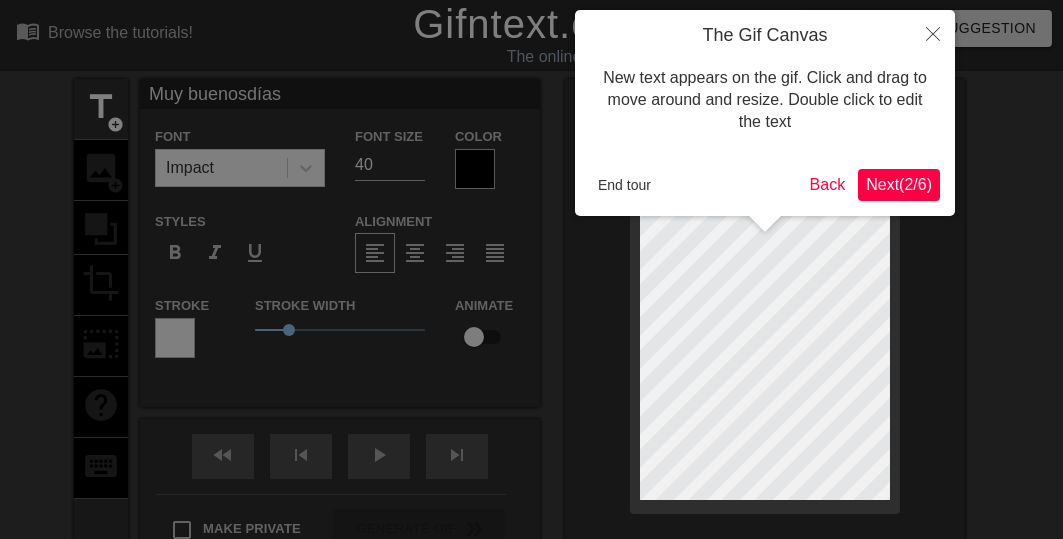 scroll, scrollTop: 3, scrollLeft: 2, axis: both 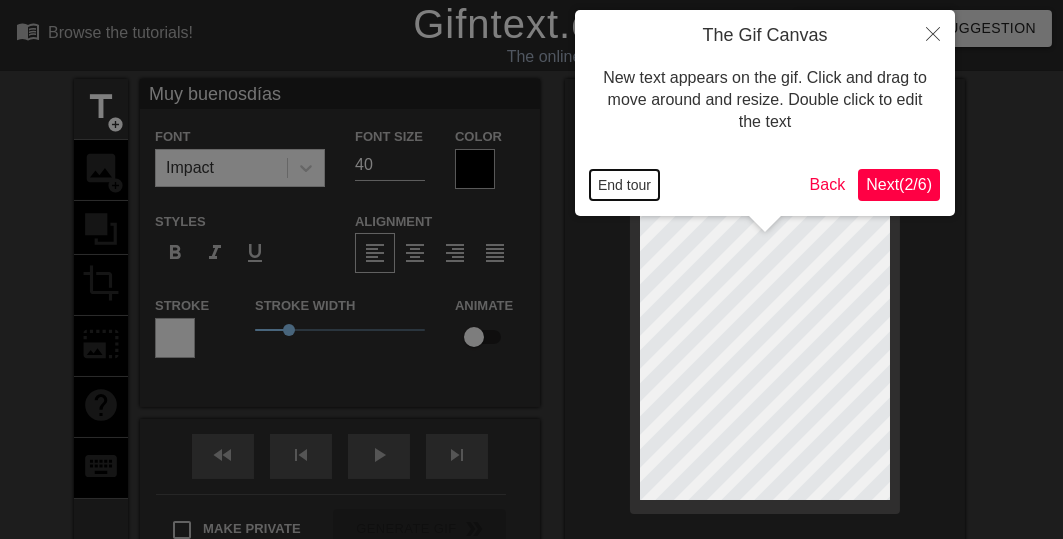 click on "End tour" at bounding box center (624, 185) 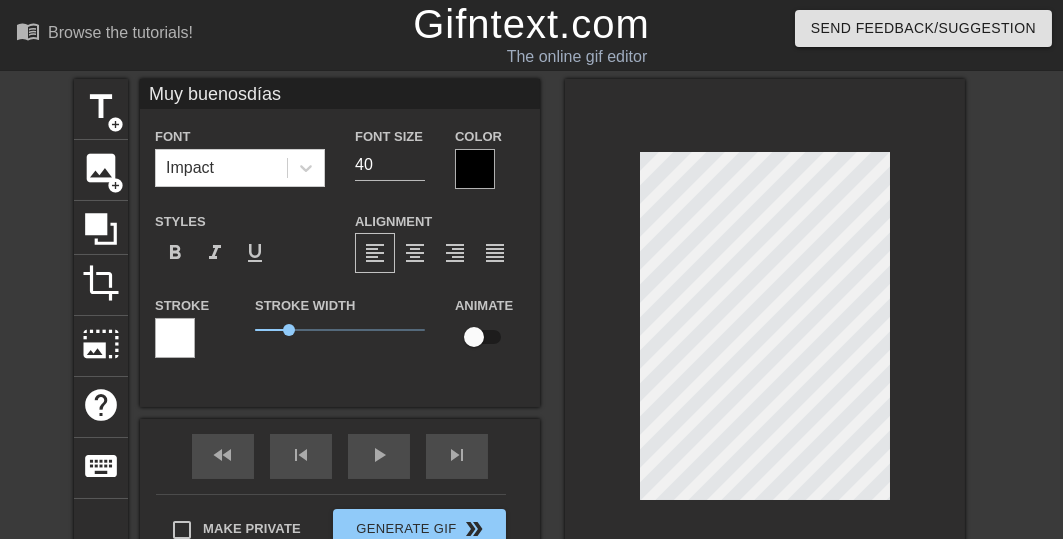 scroll, scrollTop: 4, scrollLeft: 2, axis: both 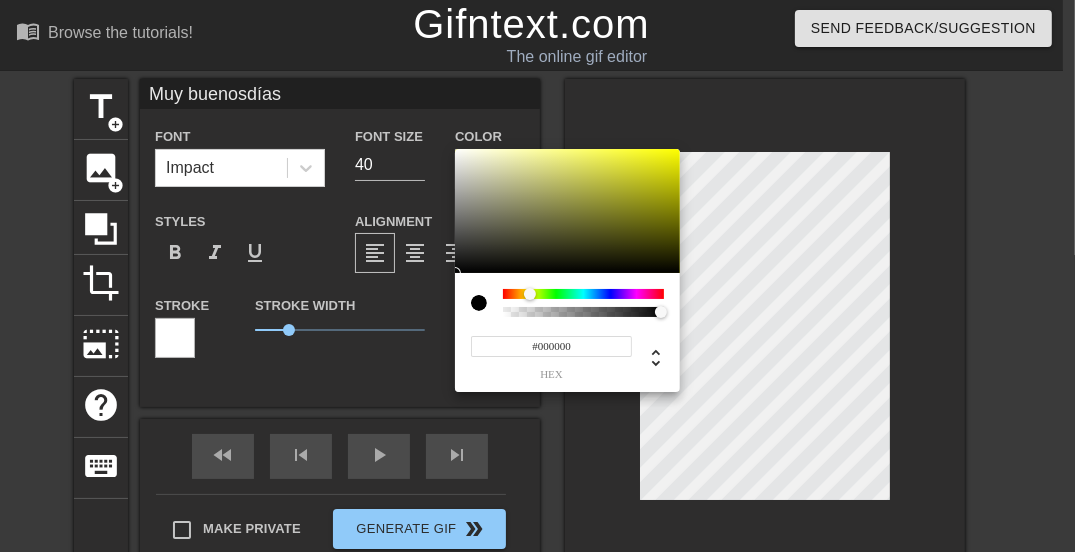 click at bounding box center (583, 294) 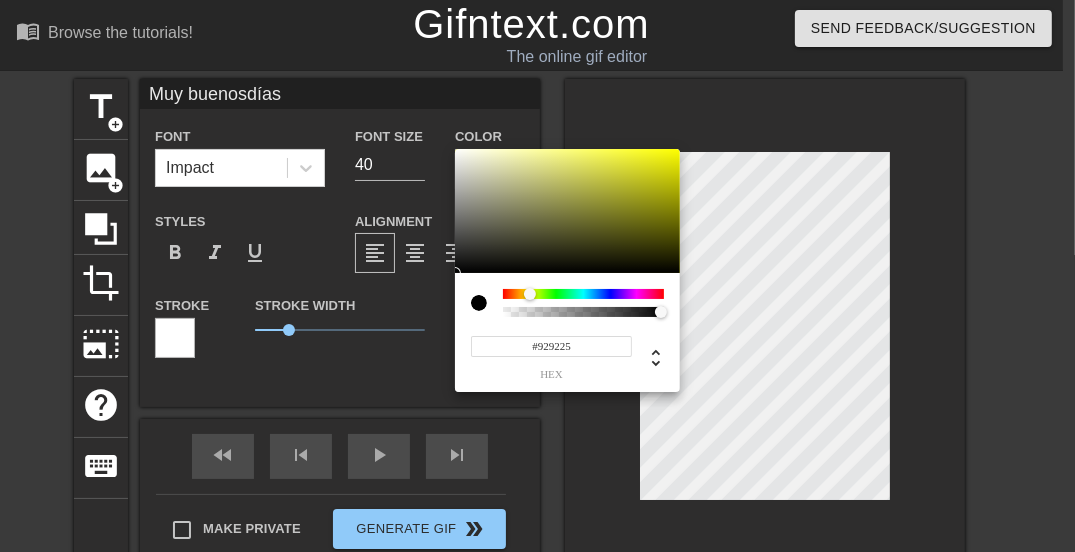 click at bounding box center [567, 211] 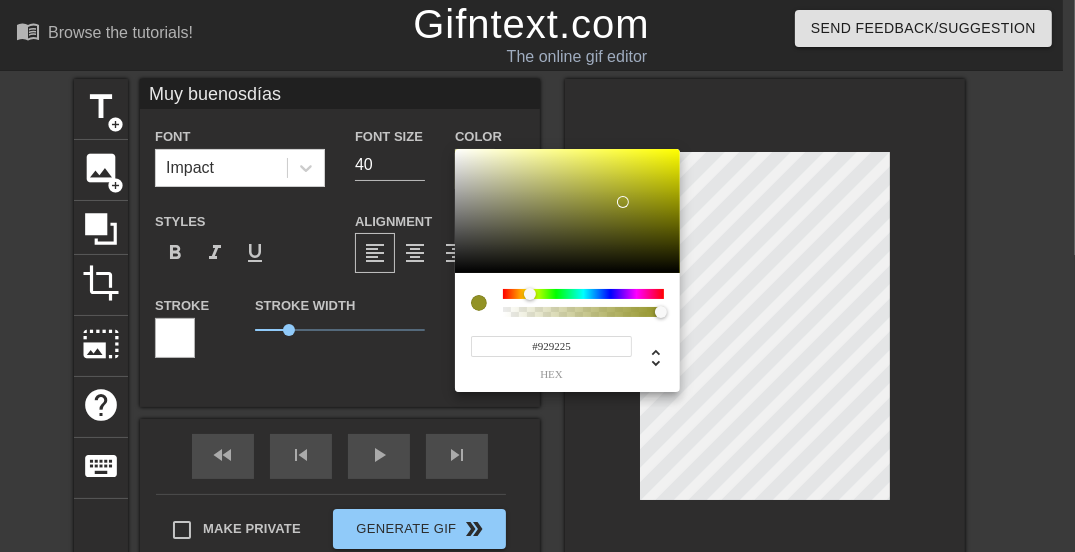 type on "Muy buenosdías" 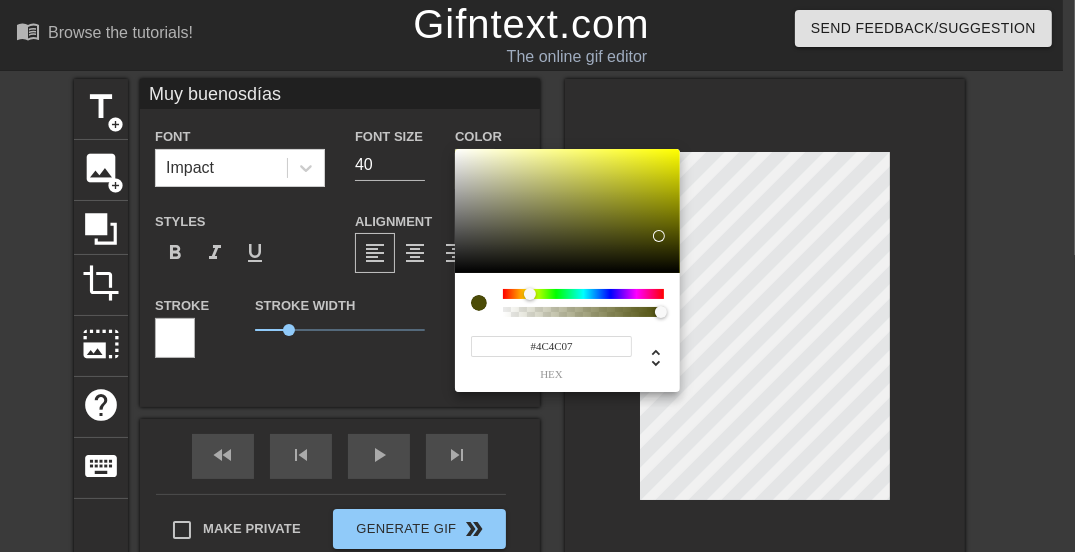 click at bounding box center (567, 211) 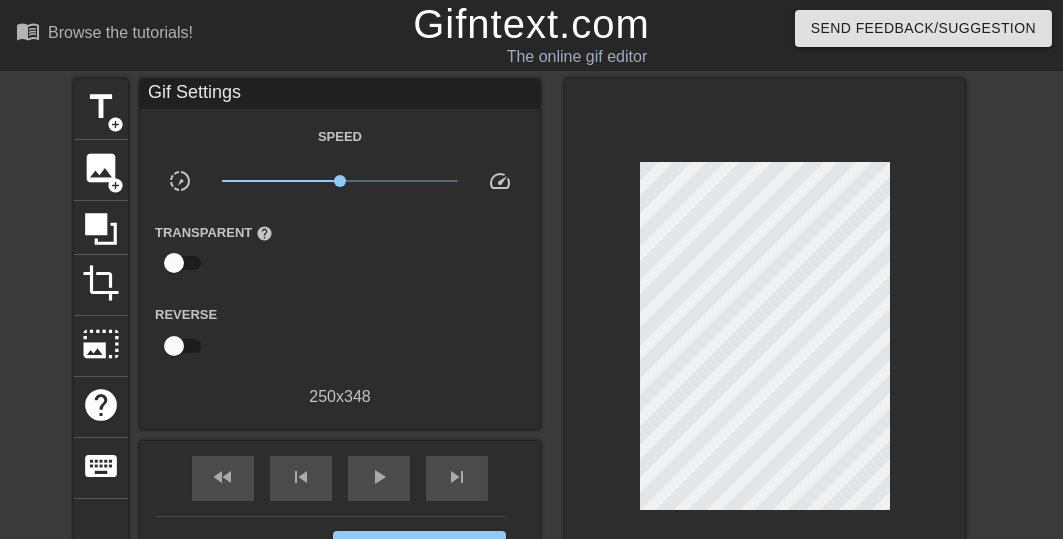 scroll, scrollTop: 80, scrollLeft: 0, axis: vertical 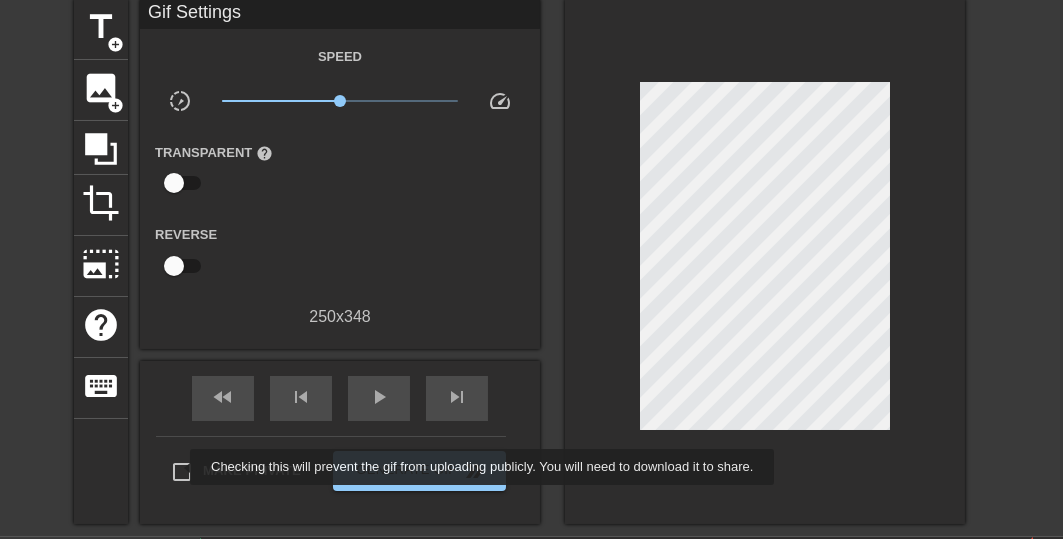 click on "Make Private" at bounding box center (182, 472) 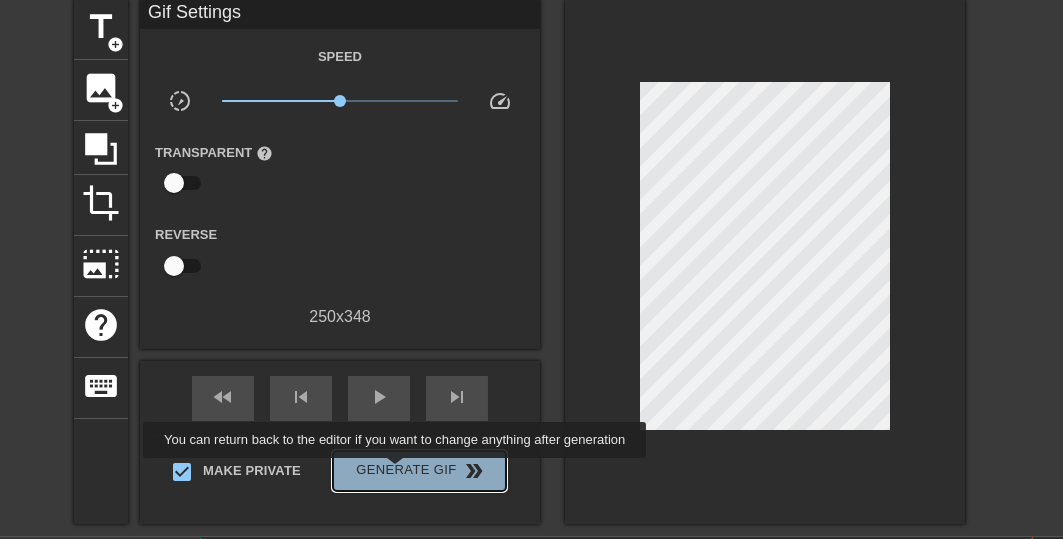 click on "Generate Gif double_arrow" at bounding box center [419, 471] 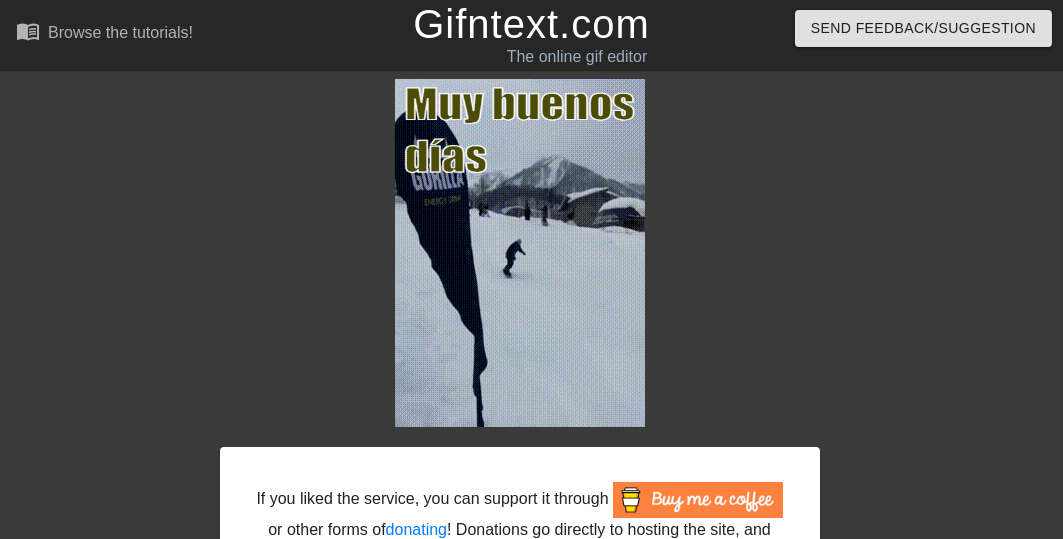 scroll, scrollTop: 160, scrollLeft: 0, axis: vertical 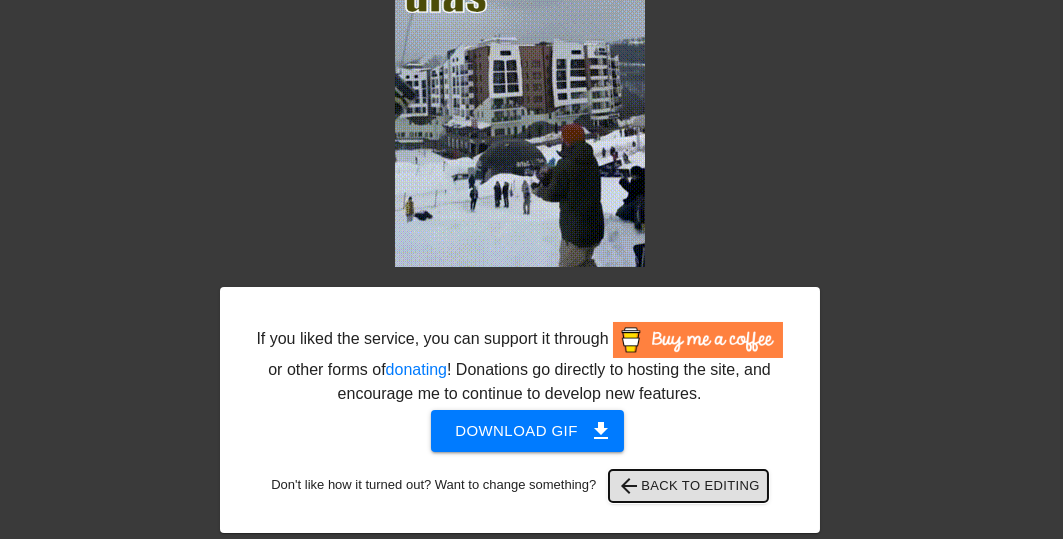 click on "arrow_back Back to Editing" at bounding box center (688, 486) 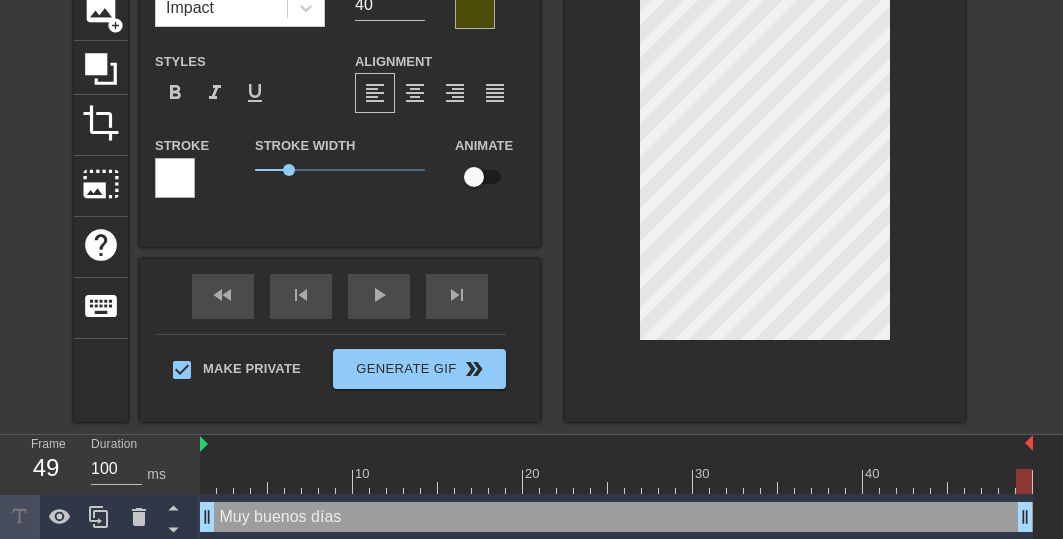 scroll, scrollTop: 80, scrollLeft: 0, axis: vertical 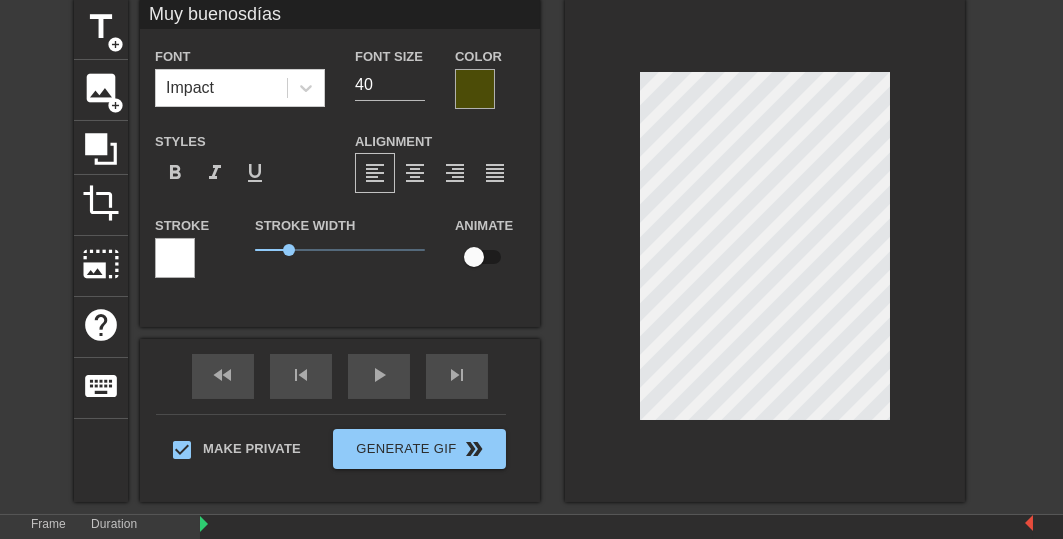 type on "Muy buenosdías" 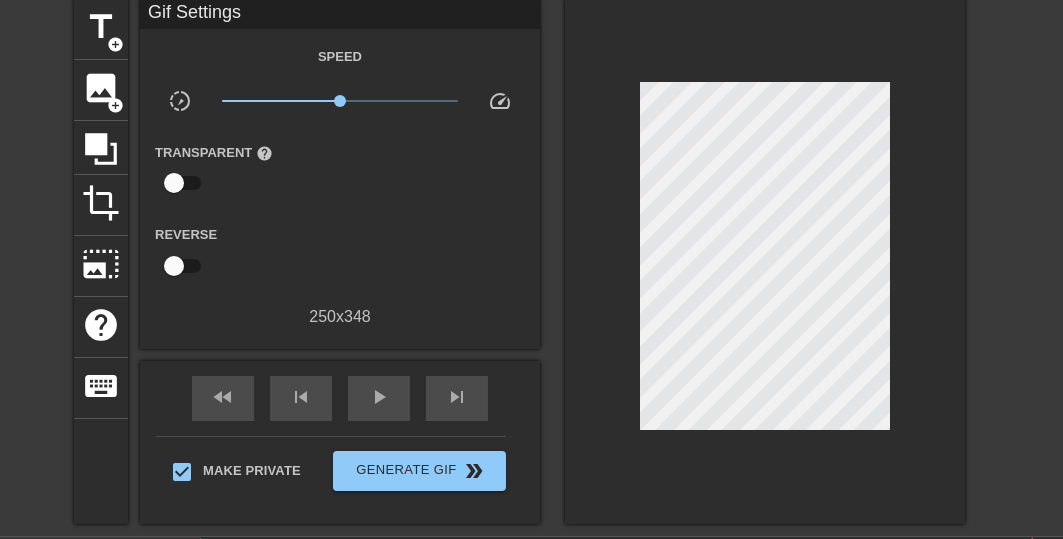 click on "title add_circle image add_circle crop photo_size_select_large help keyboard Gif Settings Speed slow_motion_video x1.00 speed Transparent help Reverse 250  x  348 fast_rewind skip_previous play_arrow skip_next Make Private Generate Gif double_arrow" at bounding box center [531, 261] 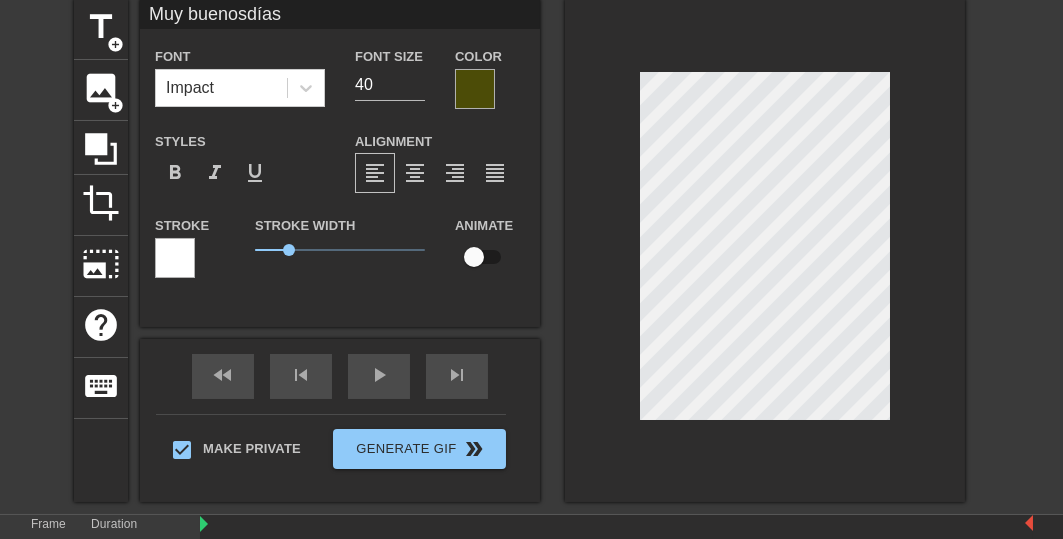 scroll, scrollTop: 12, scrollLeft: 2, axis: both 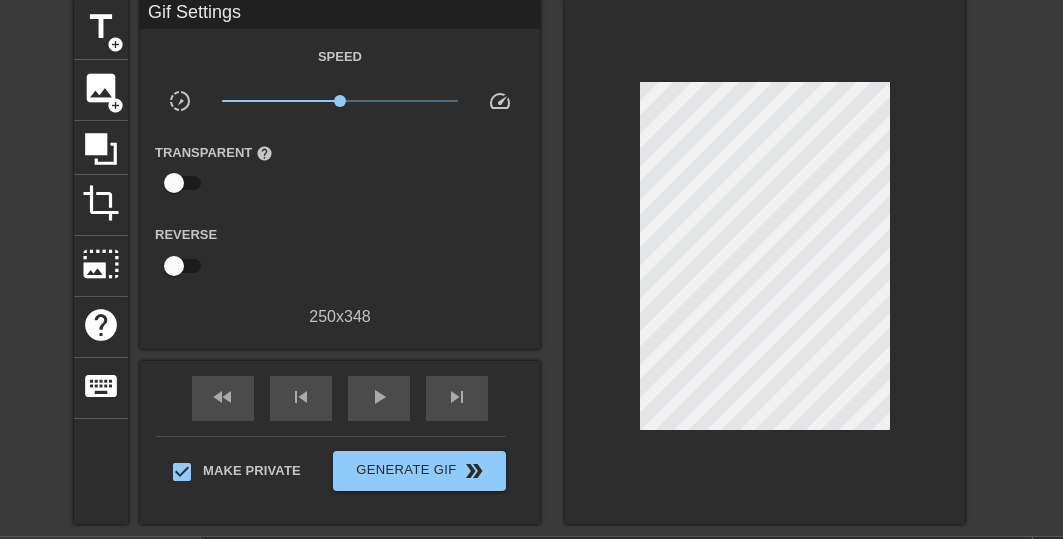 click on "title add_circle image add_circle crop photo_size_select_large help keyboard Gif Settings Speed slow_motion_video x1.00 speed Transparent help Reverse 250  x  348 fast_rewind skip_previous play_arrow skip_next Make Private Generate Gif double_arrow" at bounding box center (531, 261) 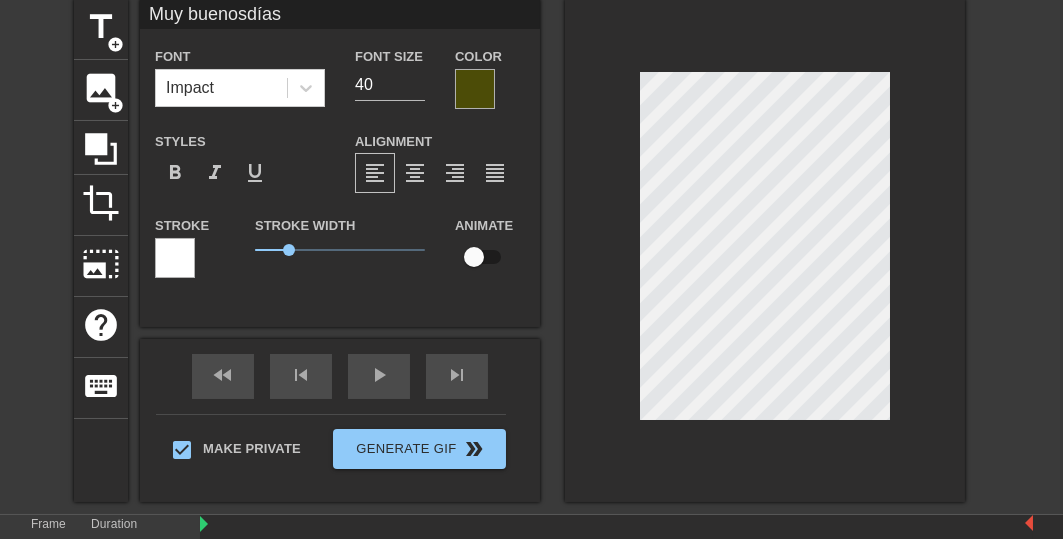 click on "title add_circle image add_circle crop photo_size_select_large help keyboard Muy buenosdías Font Impact Font Size 40 Color Styles format_bold format_italic format_underline Alignment format_align_left format_align_center format_align_right format_align_justify Stroke Stroke Width 1 Animate fast_rewind skip_previous play_arrow skip_next Make Private Generate Gif double_arrow" at bounding box center (531, 250) 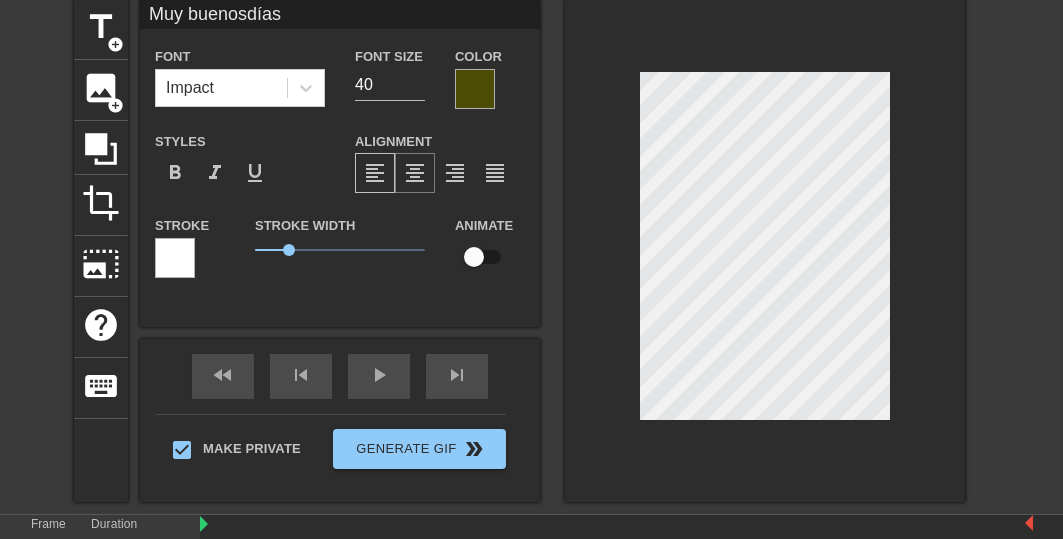 click on "format_align_center" at bounding box center [415, 173] 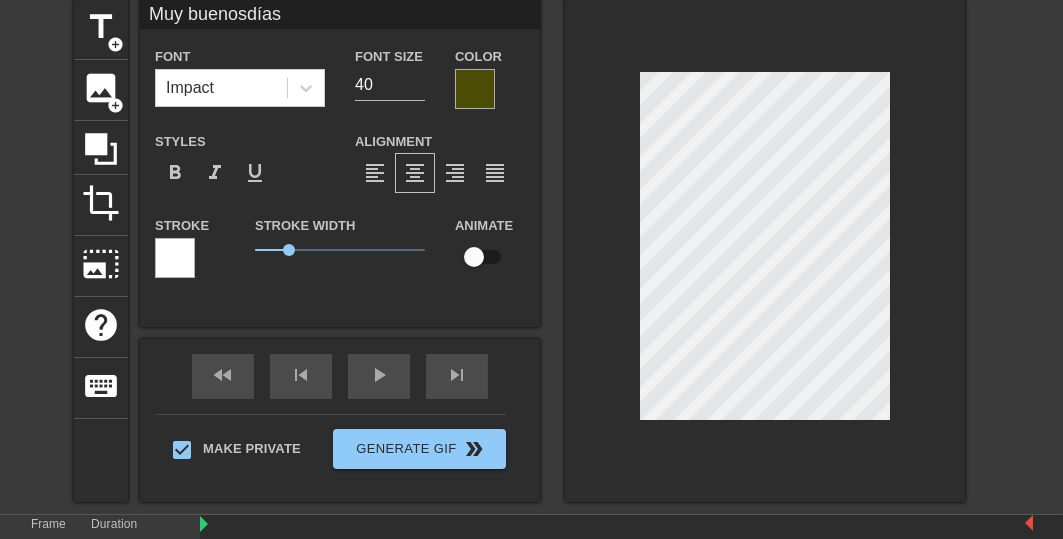 click at bounding box center (765, 250) 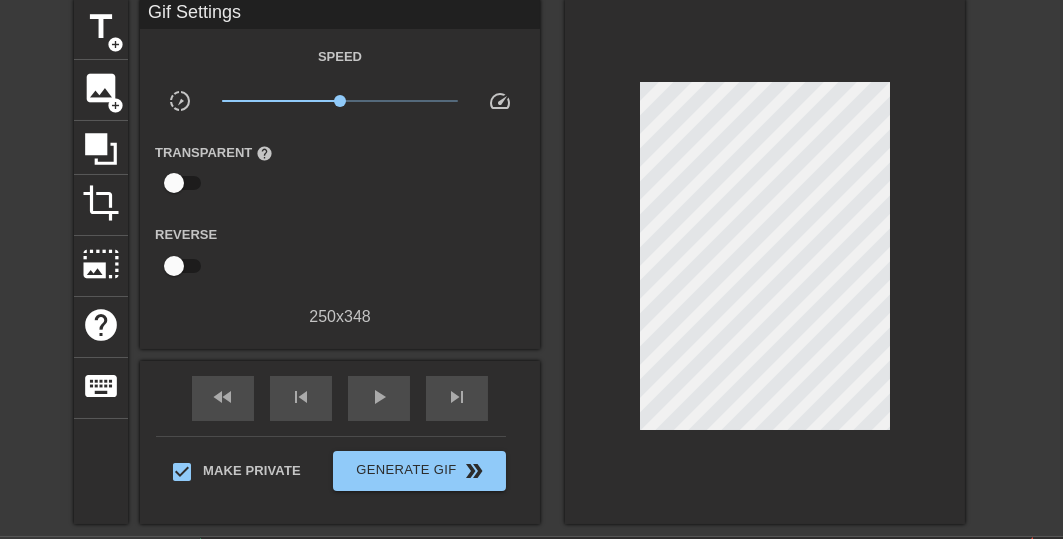 click on "title add_circle image add_circle crop photo_size_select_large help keyboard Gif Settings Speed slow_motion_video x1.00 speed Transparent help Reverse 250  x  348 fast_rewind skip_previous play_arrow skip_next Make Private Generate Gif double_arrow" at bounding box center (531, 261) 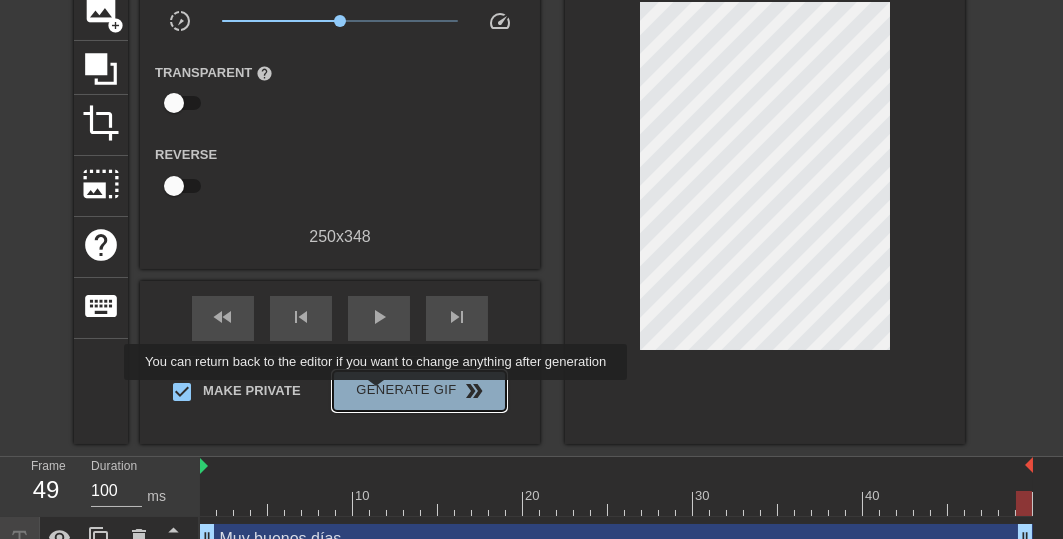 click on "Generate Gif double_arrow" at bounding box center [419, 391] 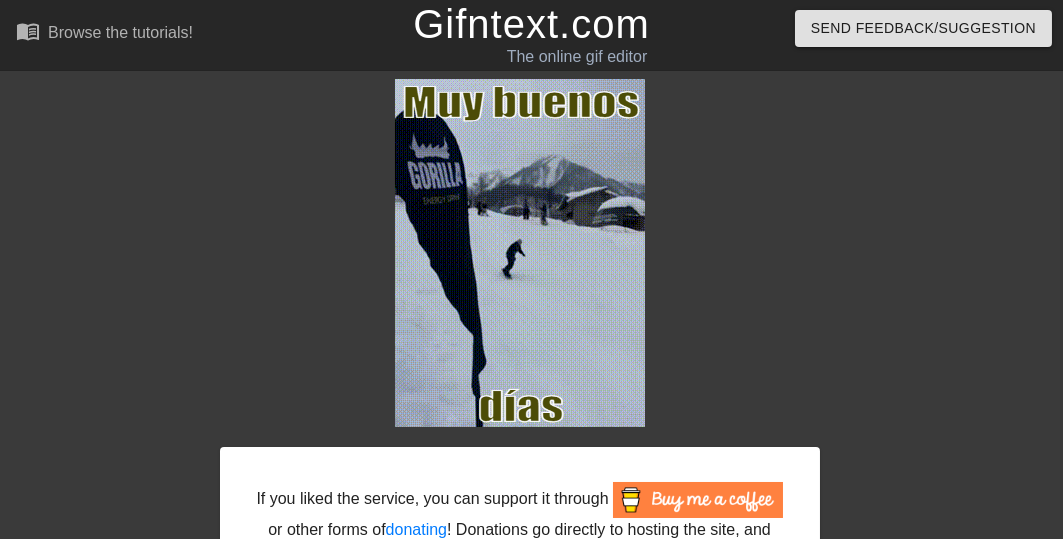 scroll, scrollTop: 162, scrollLeft: 0, axis: vertical 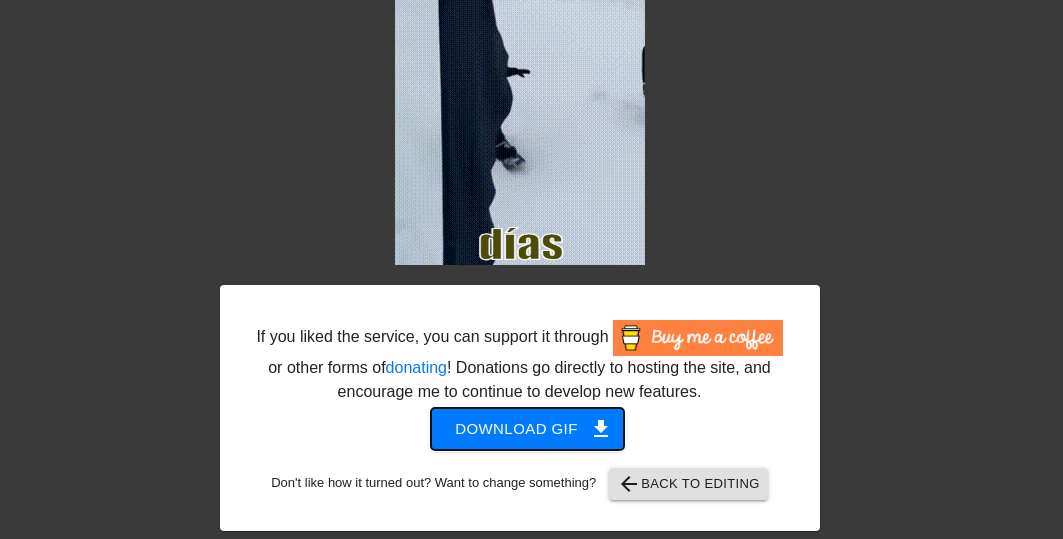 click on "Download gif get_app" at bounding box center [527, 429] 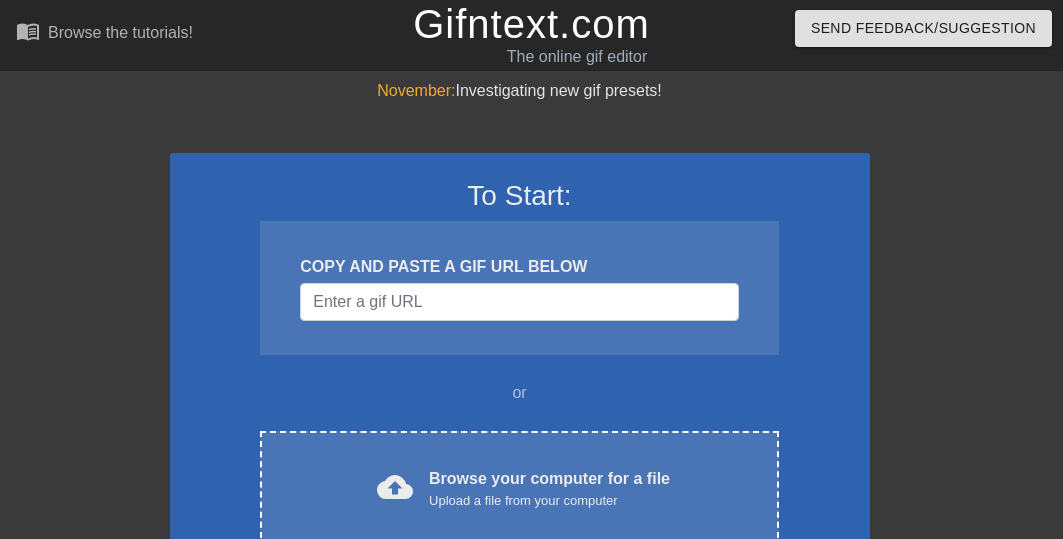 scroll, scrollTop: 0, scrollLeft: 0, axis: both 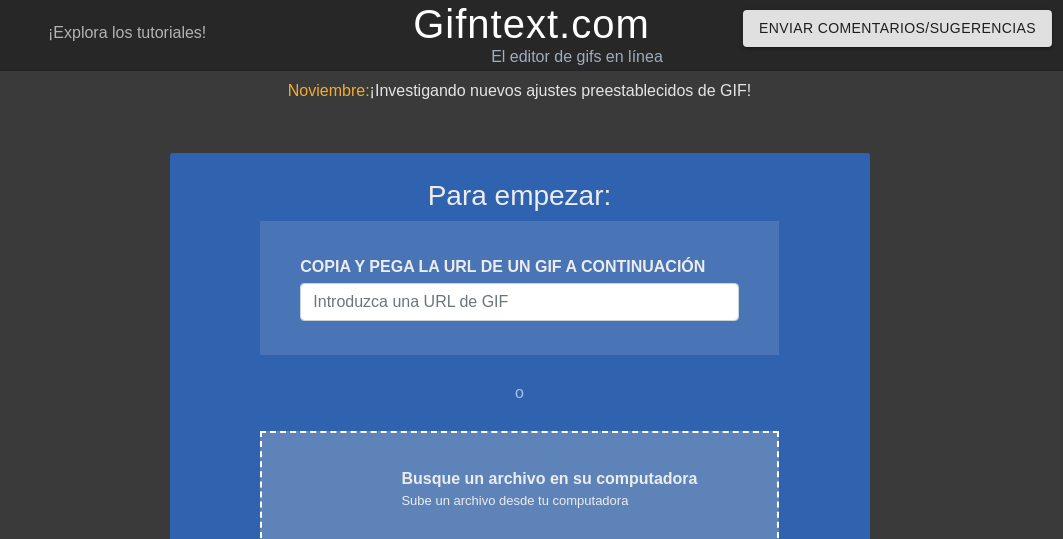 click on "Busque un archivo en su computadora" at bounding box center (549, 478) 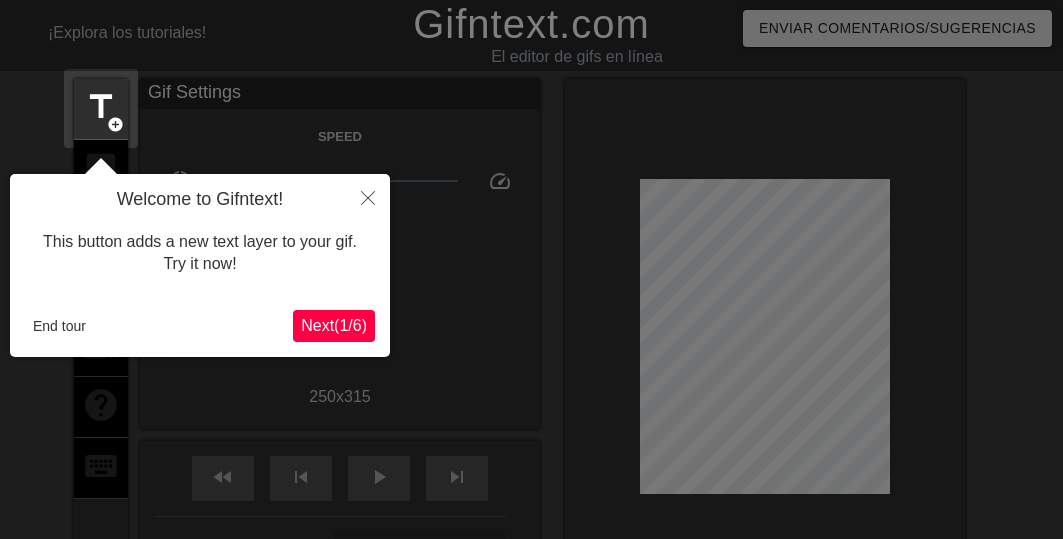 scroll, scrollTop: 49, scrollLeft: 0, axis: vertical 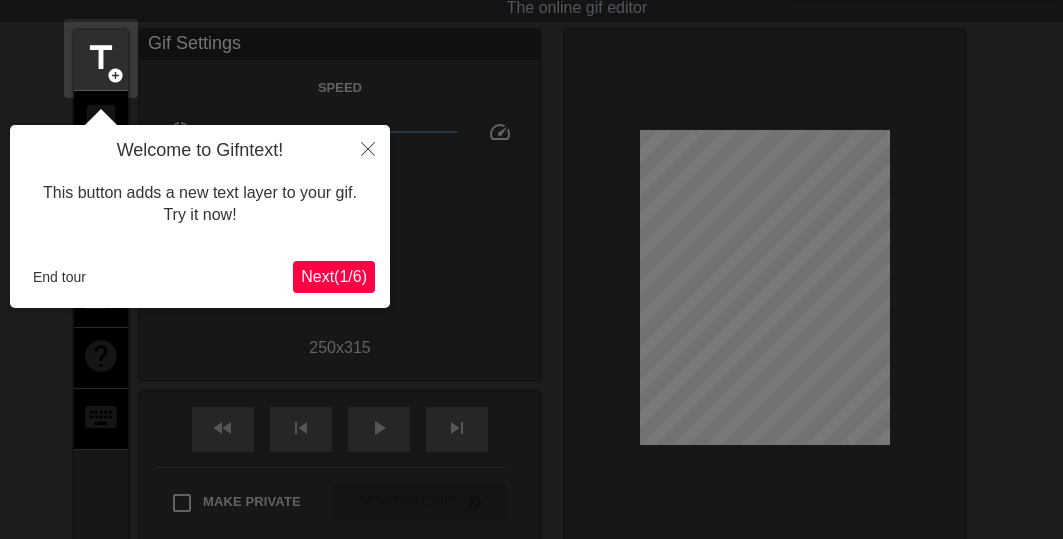 click at bounding box center (531, 365) 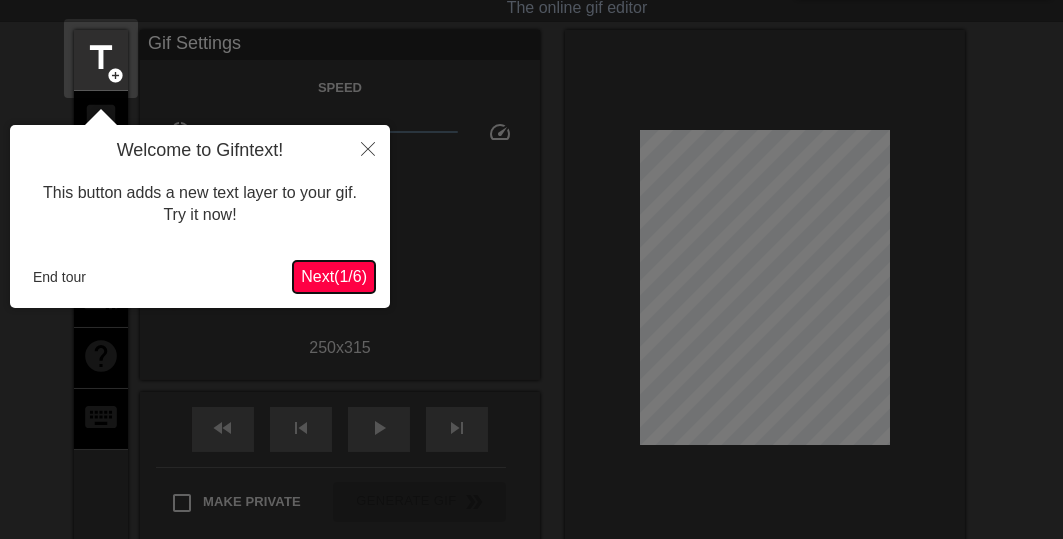 click on "Next  ( 1 / 6 )" at bounding box center (334, 276) 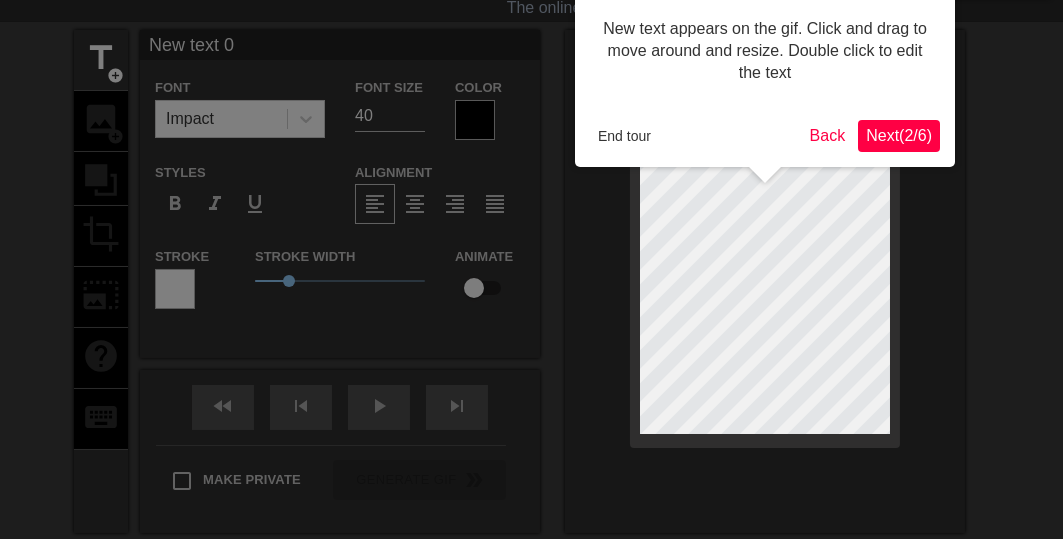 scroll, scrollTop: 0, scrollLeft: 0, axis: both 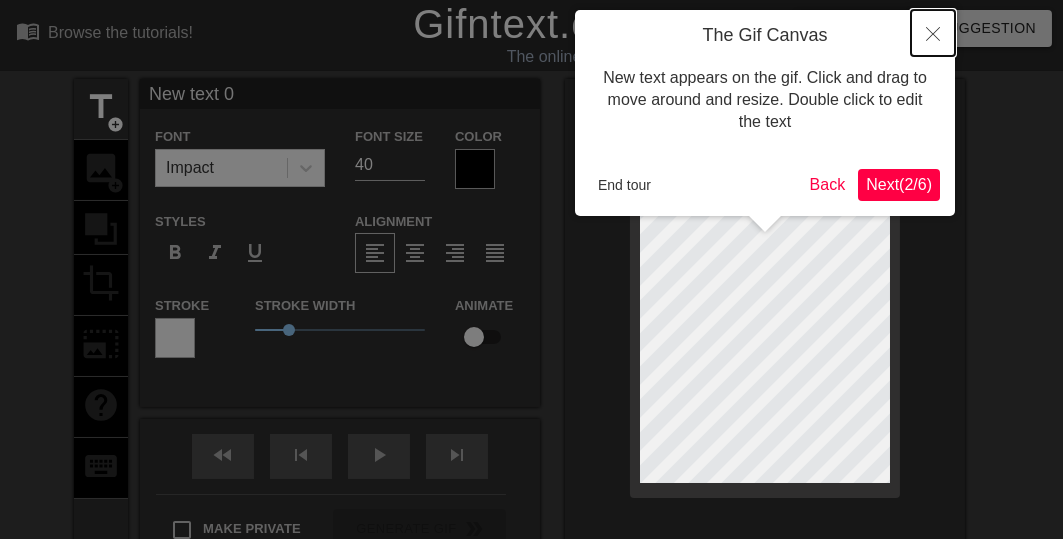click 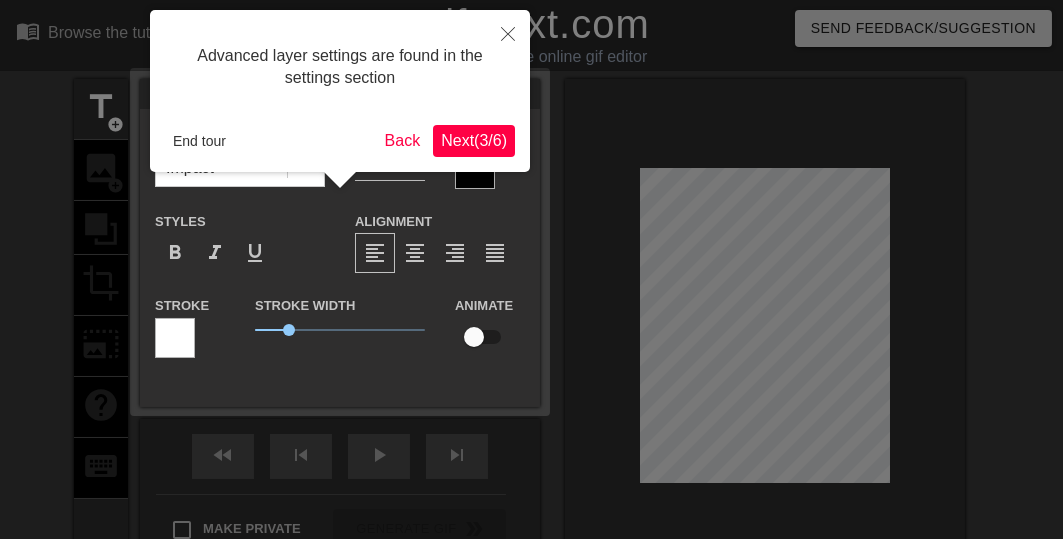 scroll, scrollTop: 49, scrollLeft: 0, axis: vertical 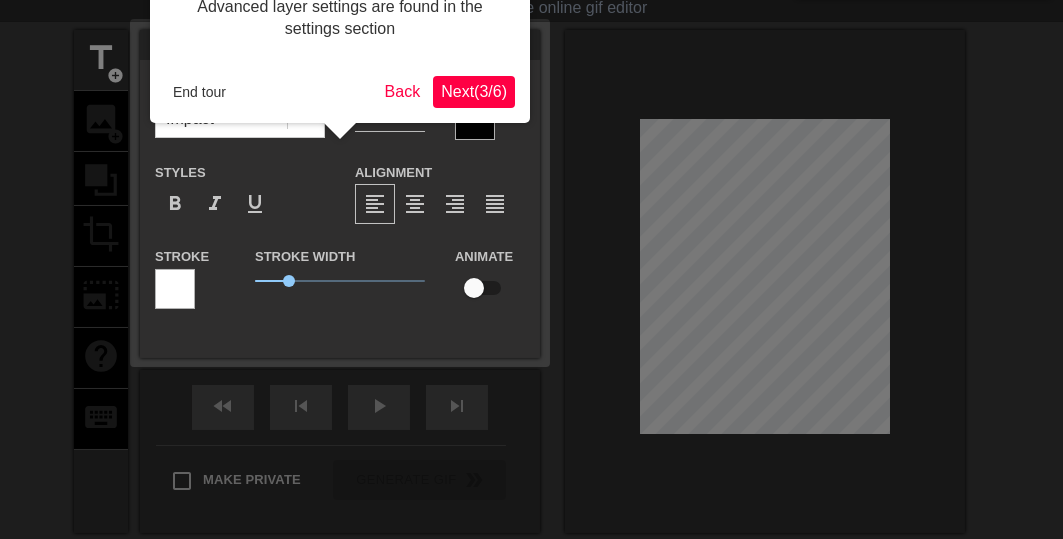 click at bounding box center (531, 303) 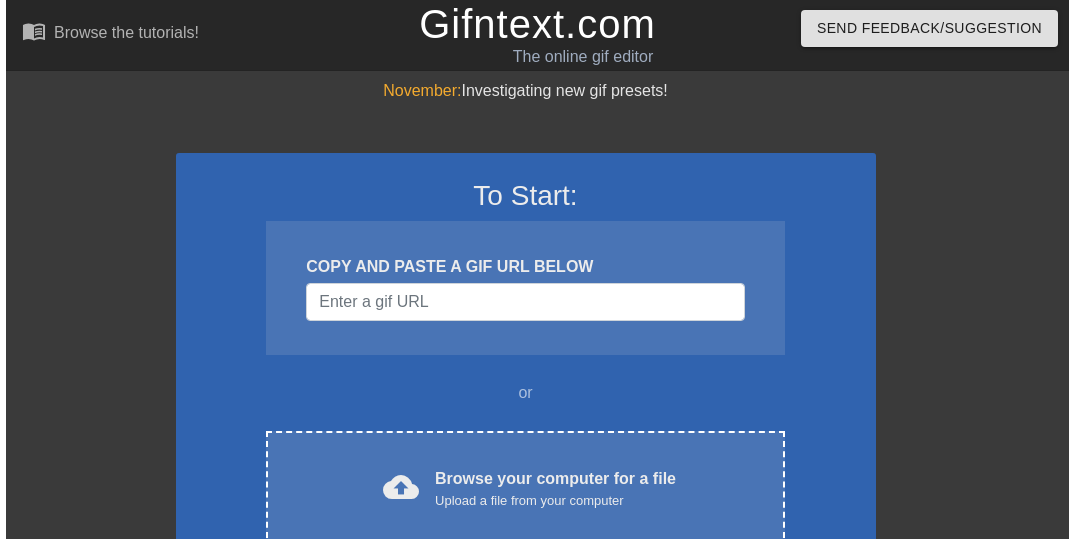 scroll, scrollTop: 0, scrollLeft: 0, axis: both 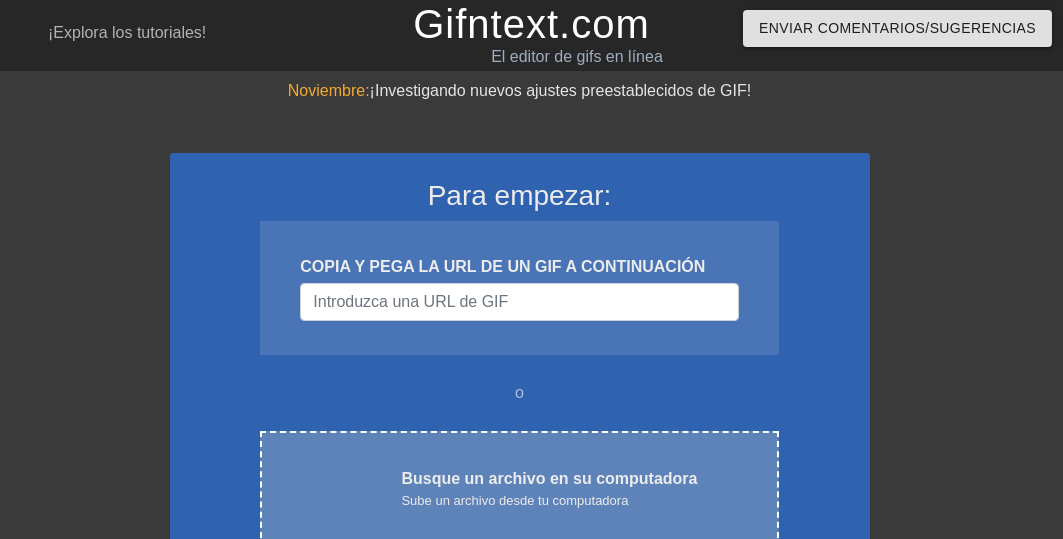 click on "Busque un archivo en su computadora" at bounding box center [549, 478] 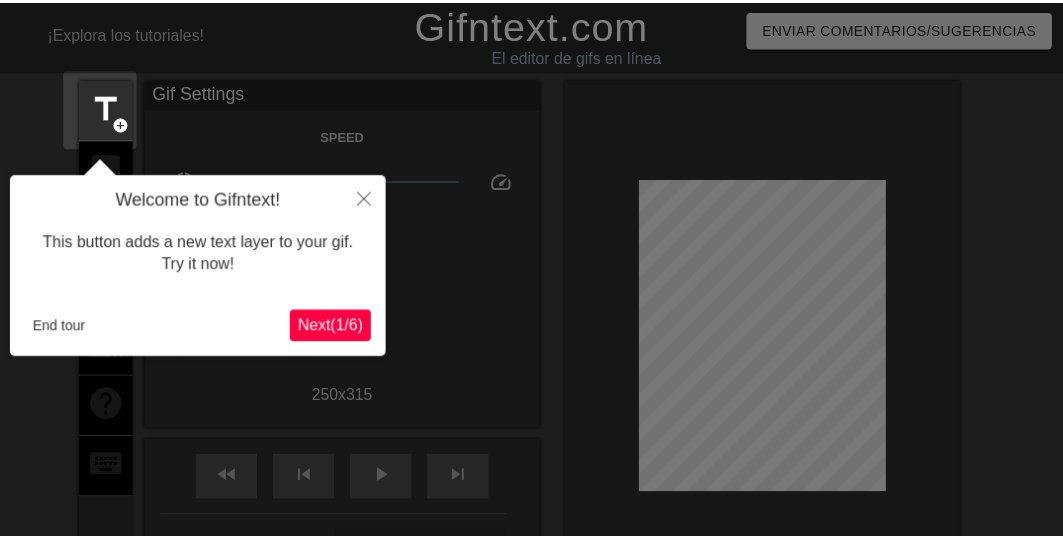 scroll, scrollTop: 49, scrollLeft: 0, axis: vertical 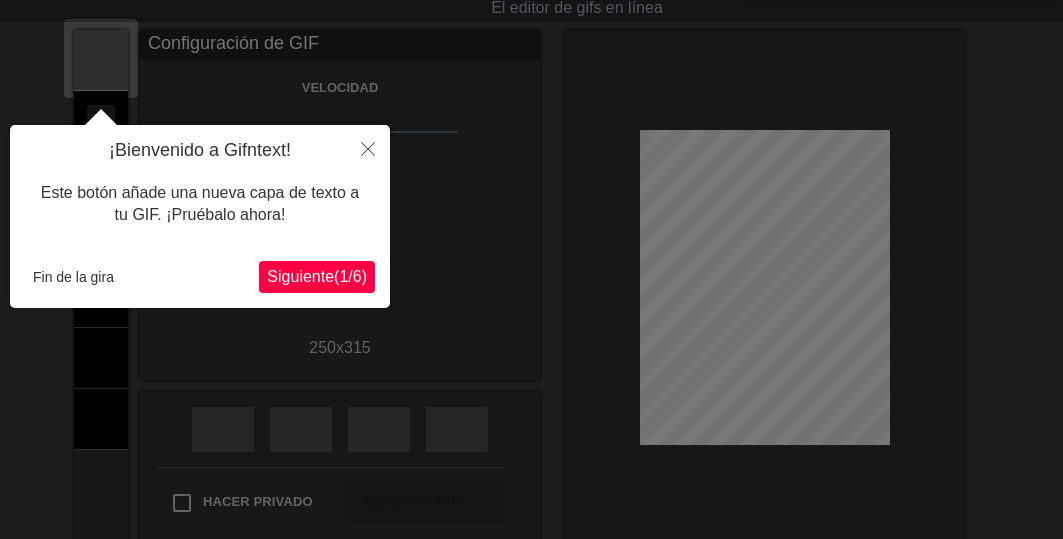click on "Siguiente" at bounding box center [300, 276] 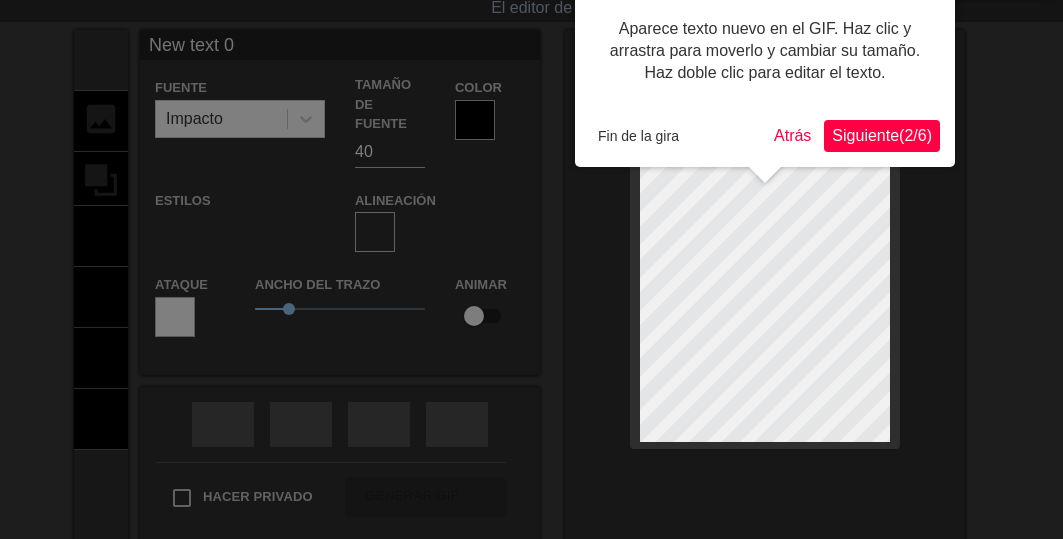 scroll, scrollTop: 0, scrollLeft: 0, axis: both 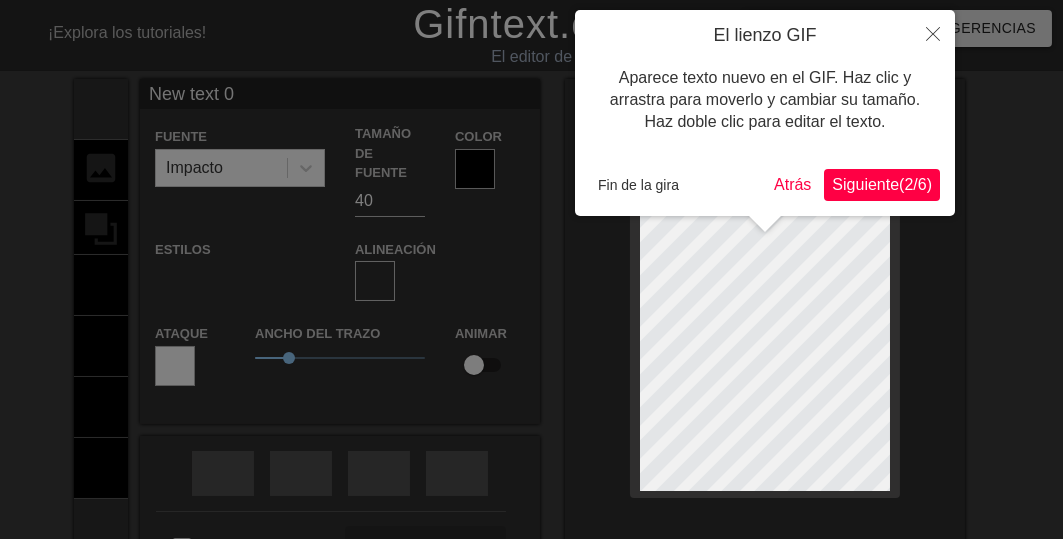 type on "New text" 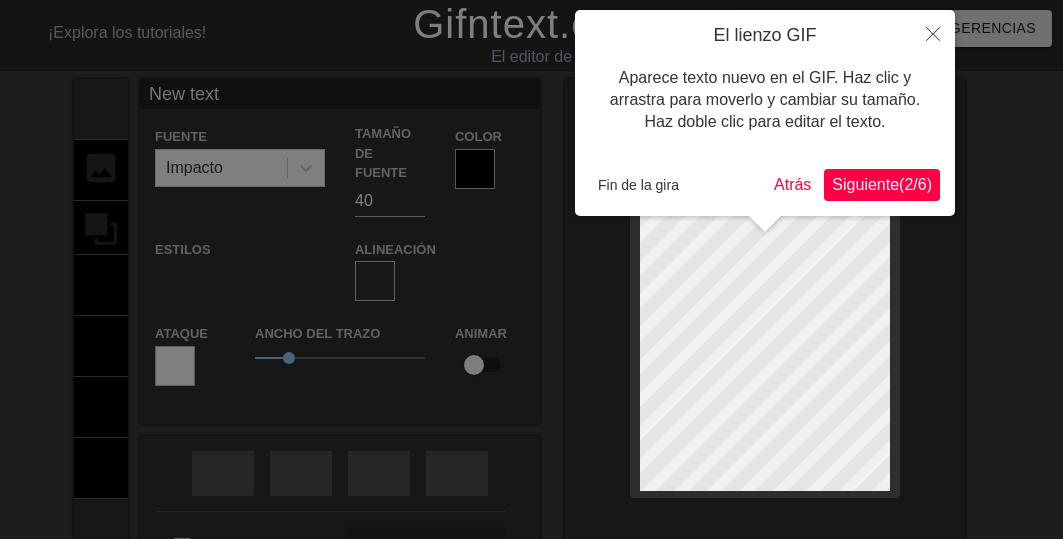 type on "New text" 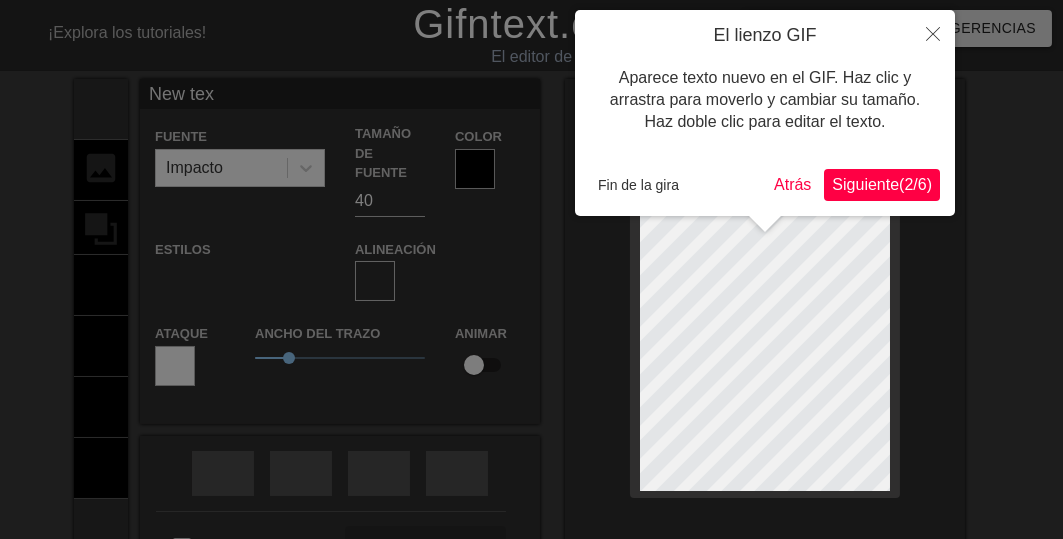 type on "New te" 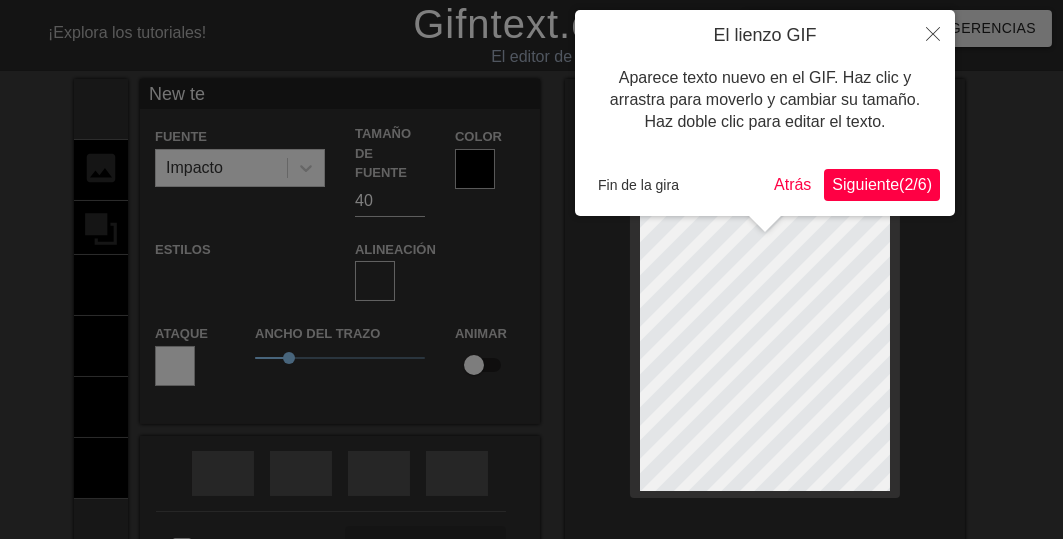 type on "New te" 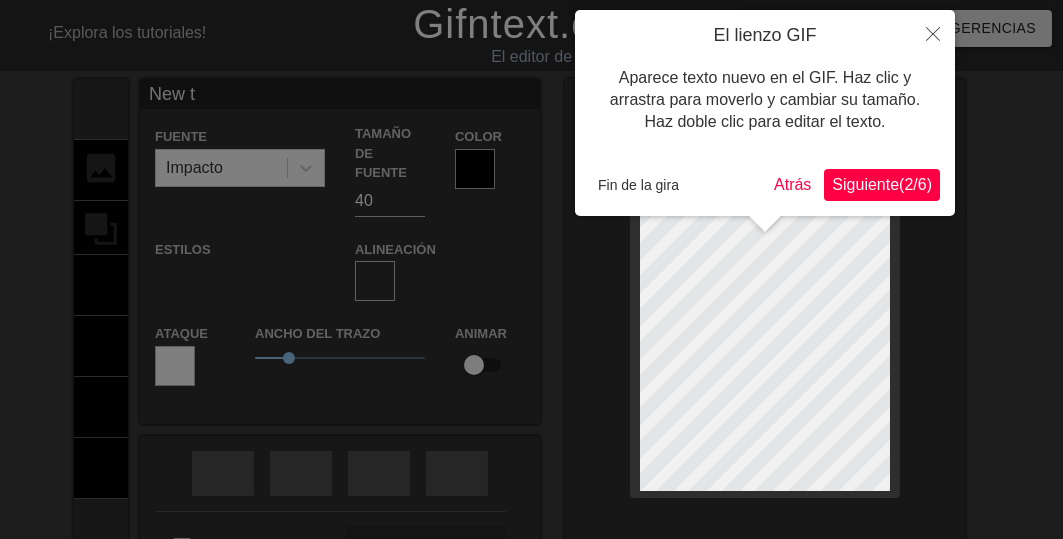 type on "New" 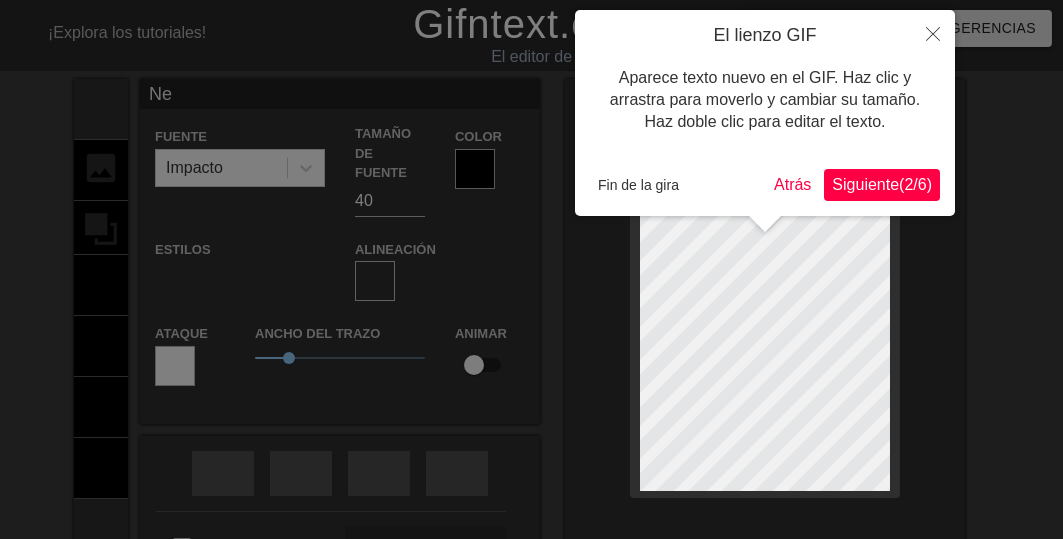 type on "N" 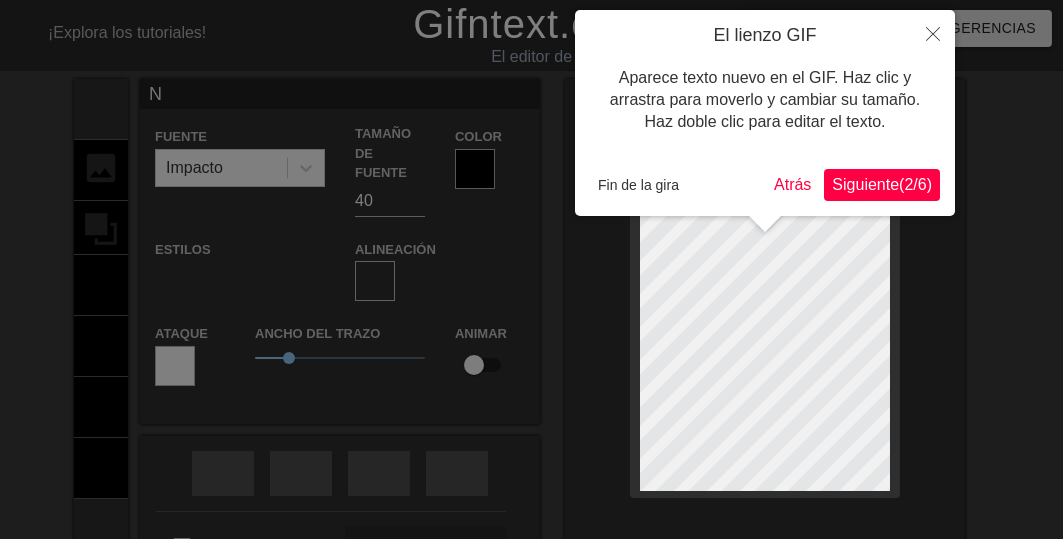 type 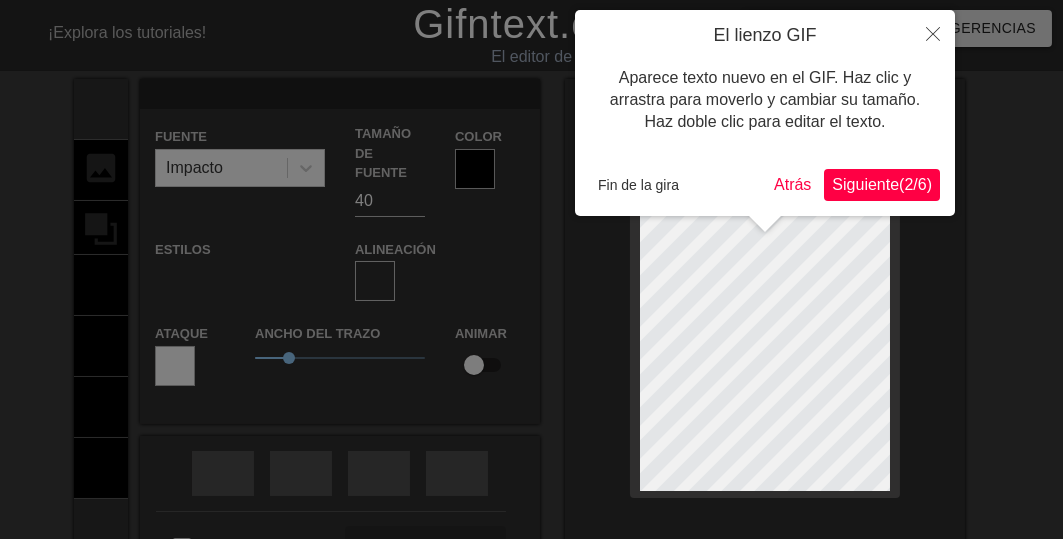 scroll, scrollTop: 3, scrollLeft: 2, axis: both 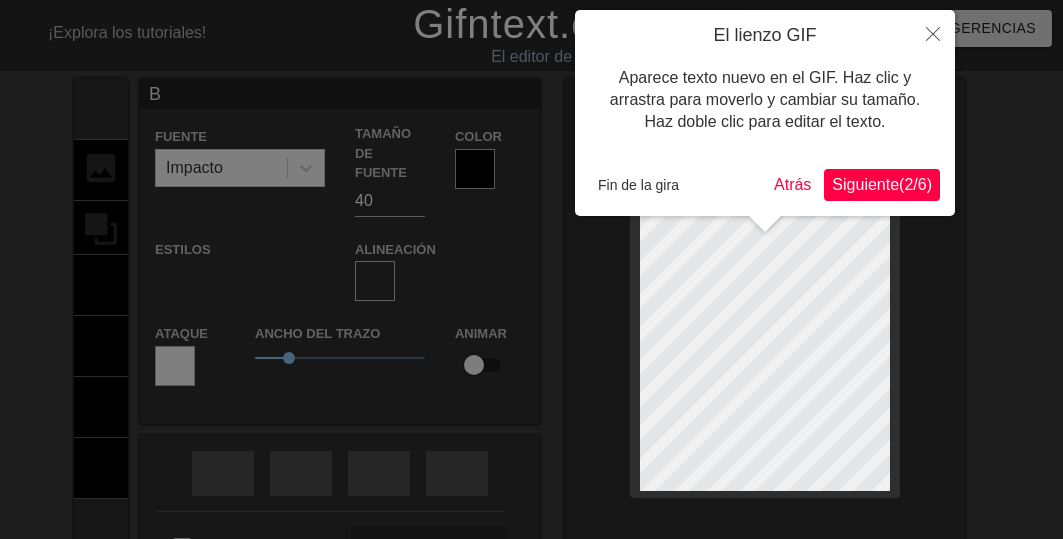 type on "Bu" 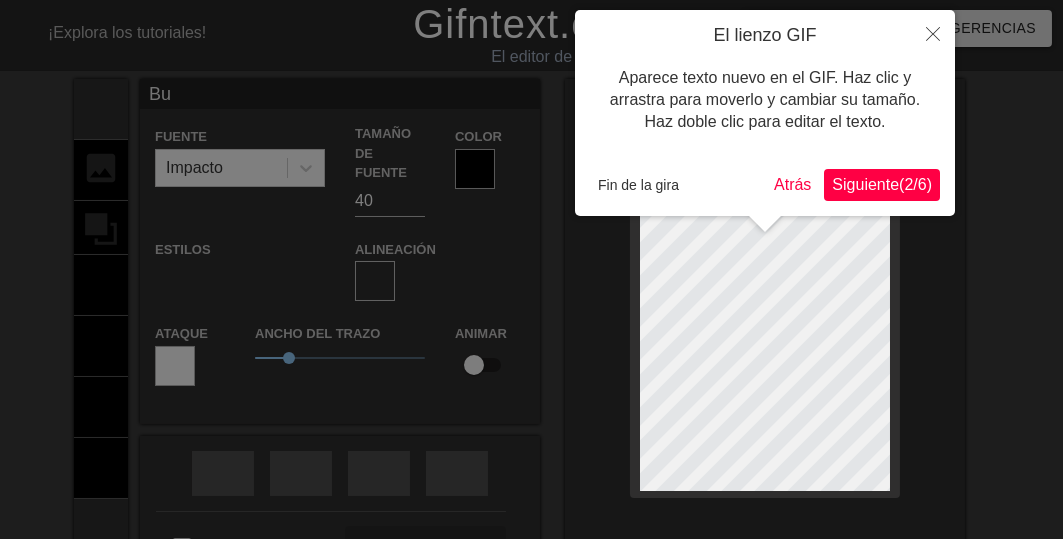 type on "Bue" 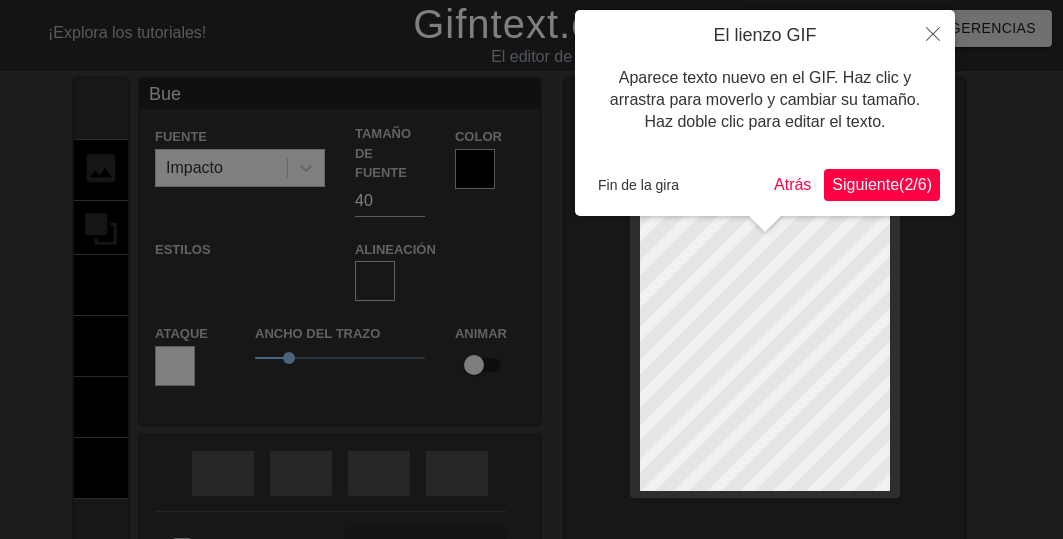 type on "Buen" 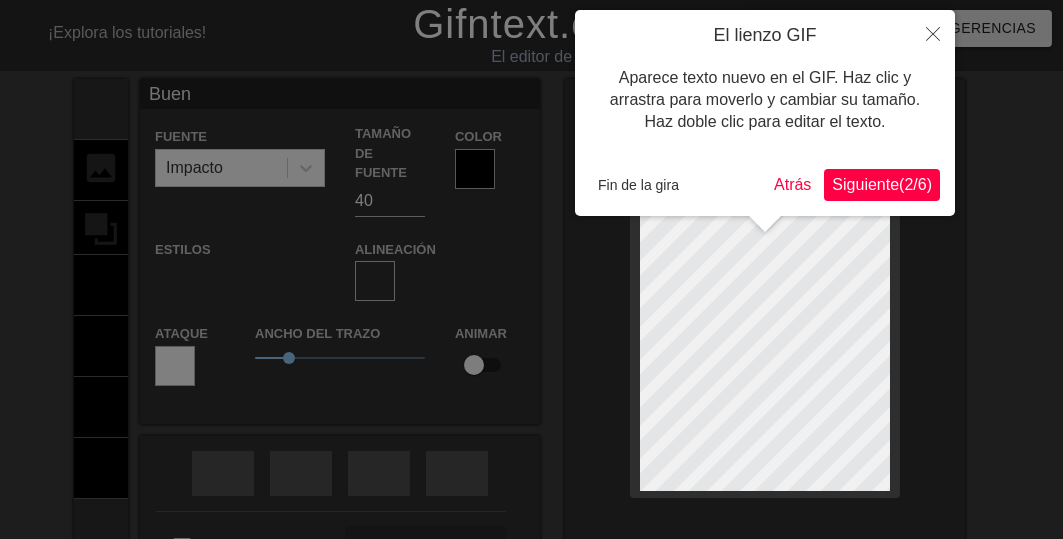scroll, scrollTop: 3, scrollLeft: 3, axis: both 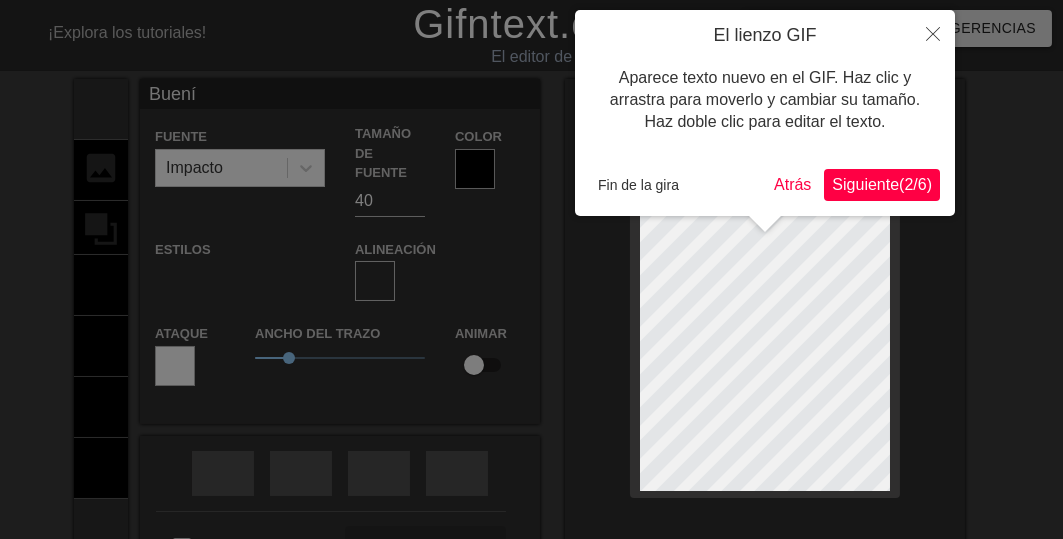 type on "Buenís" 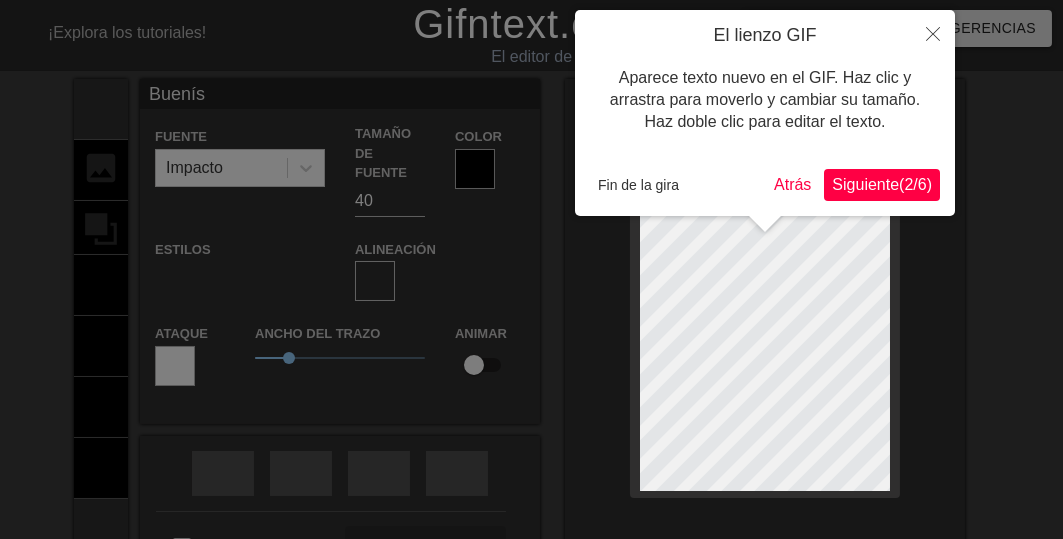 type on "Buenísi" 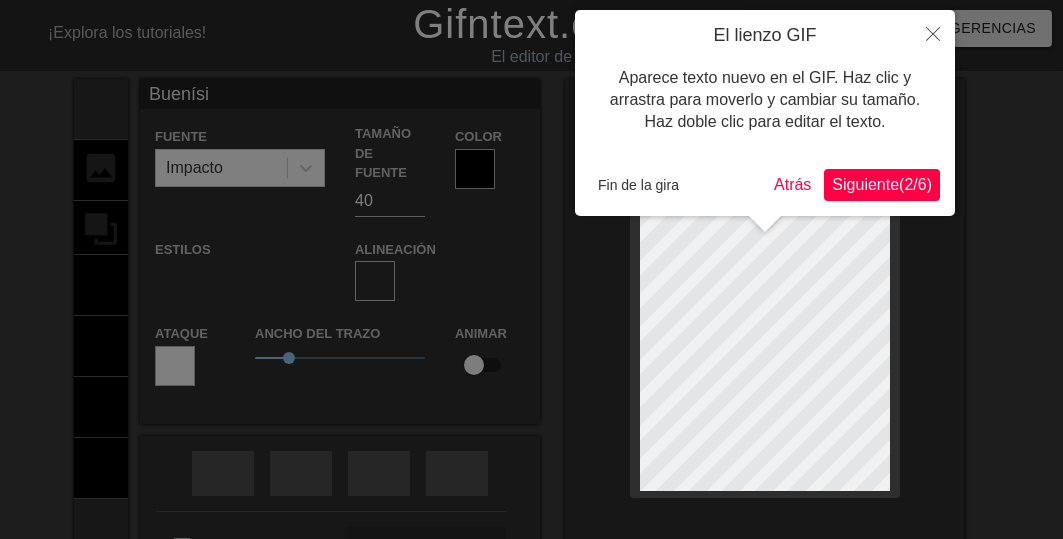 type on "Buenísim" 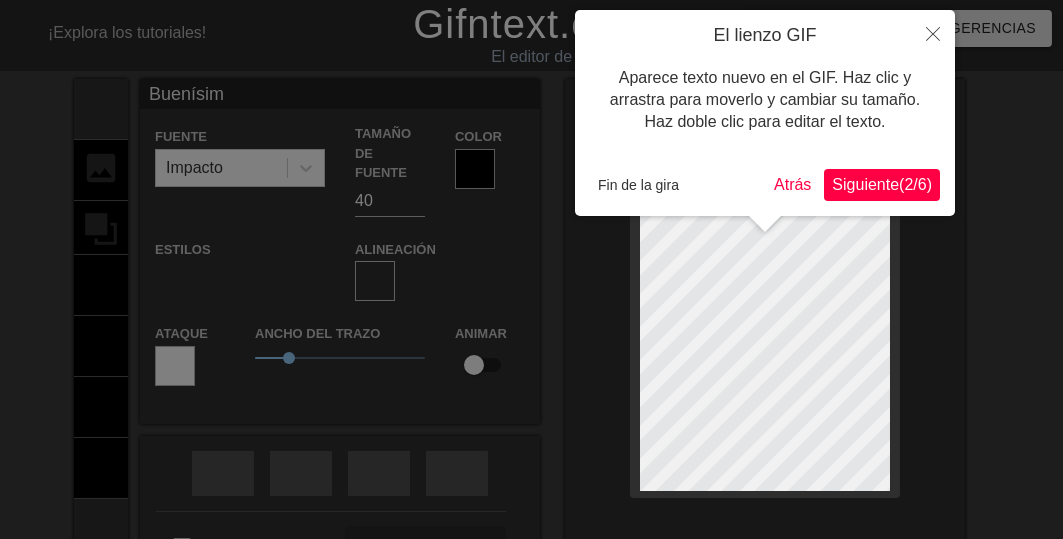 type on "Buenísimo" 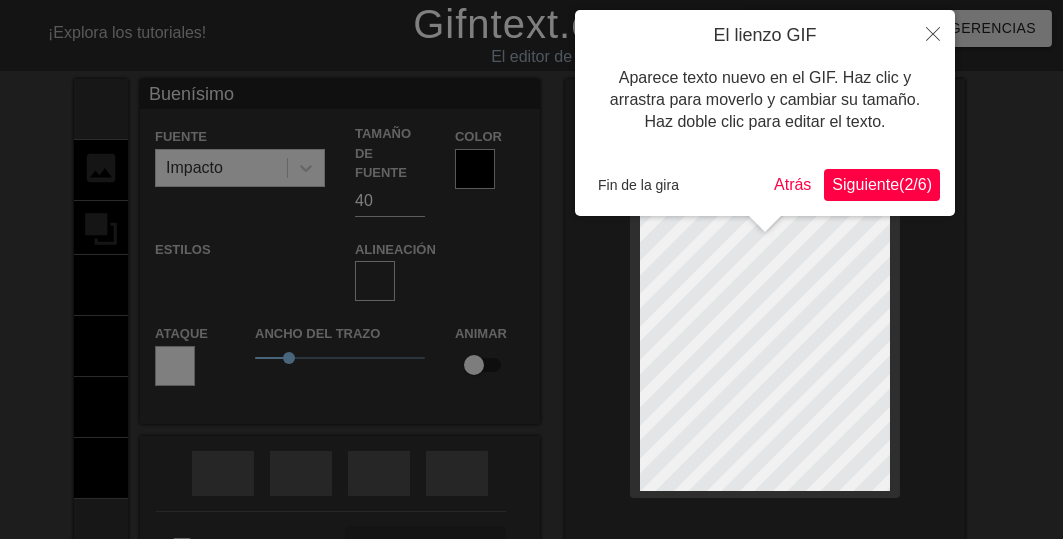 type on "Buenísimos" 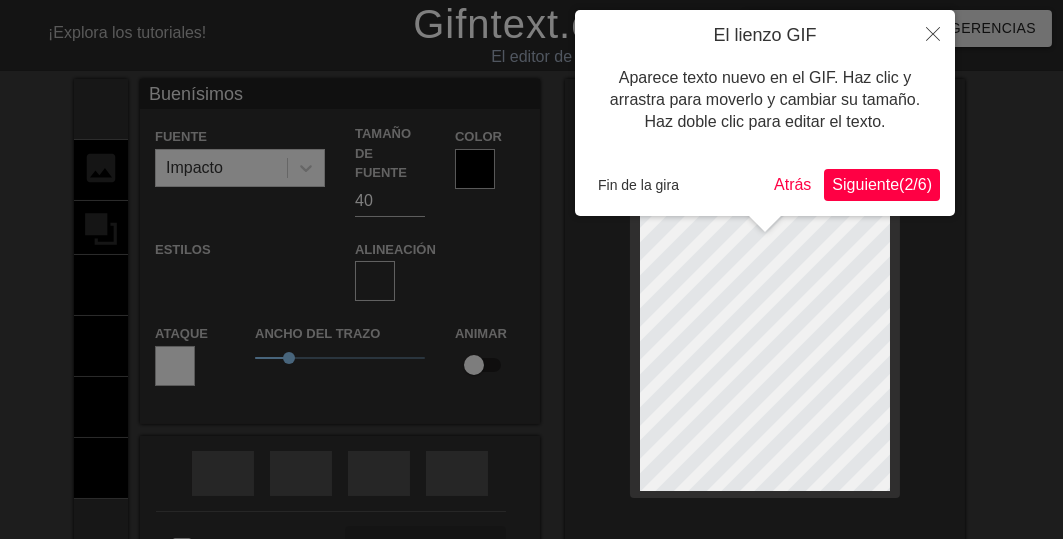 scroll, scrollTop: 3, scrollLeft: 5, axis: both 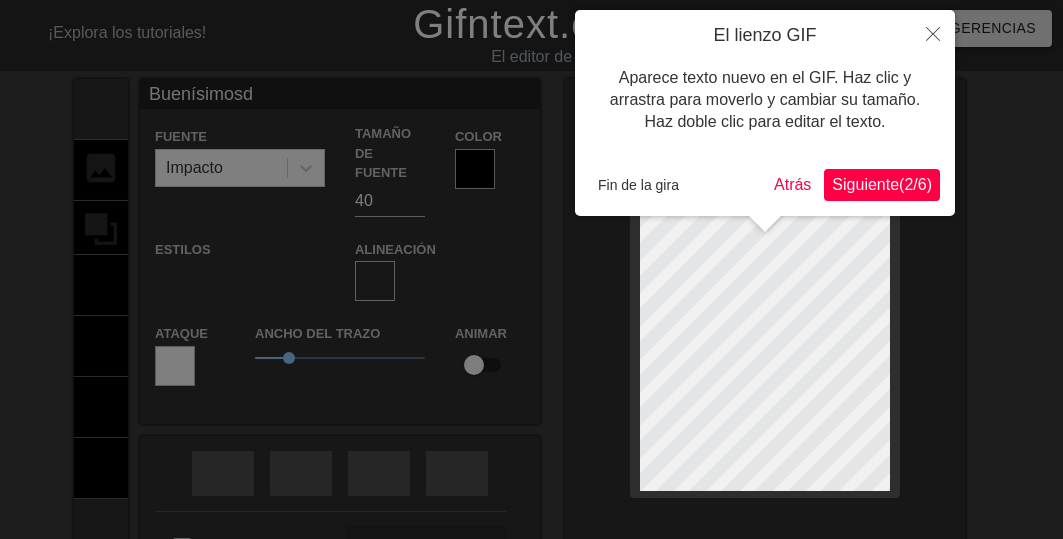 type on "Buenísimosdí" 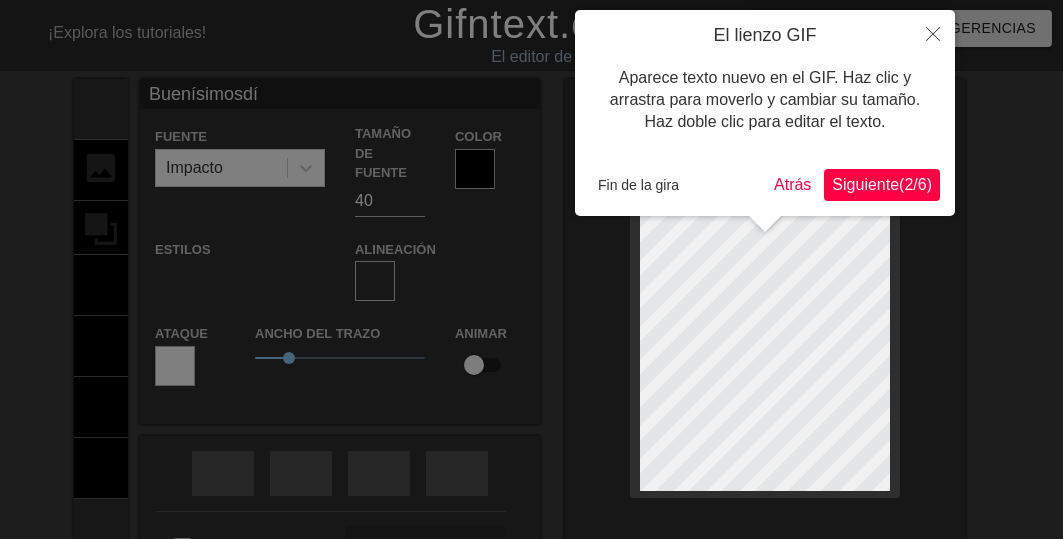 type on "Buenísimosdía" 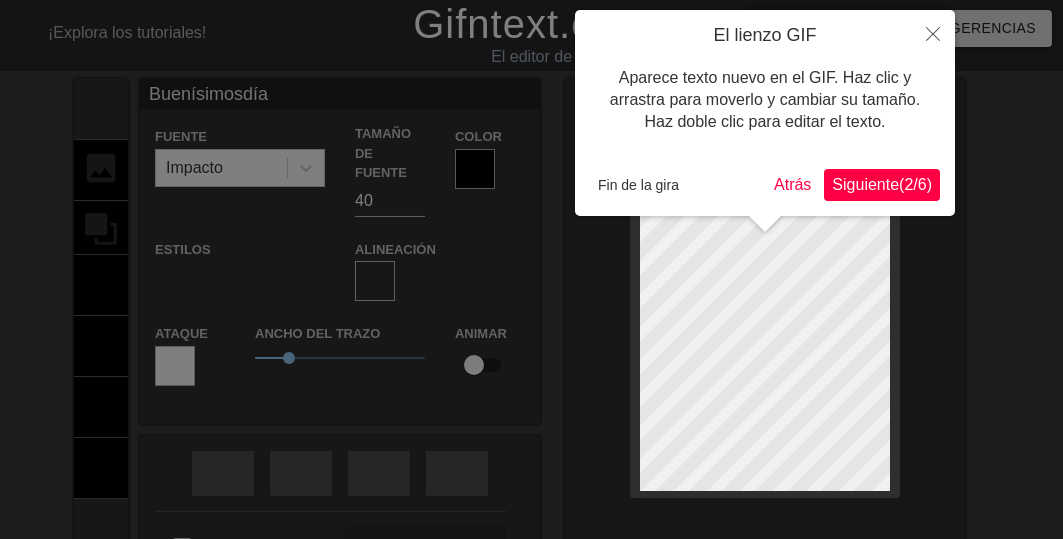 type on "Buenísimosdías" 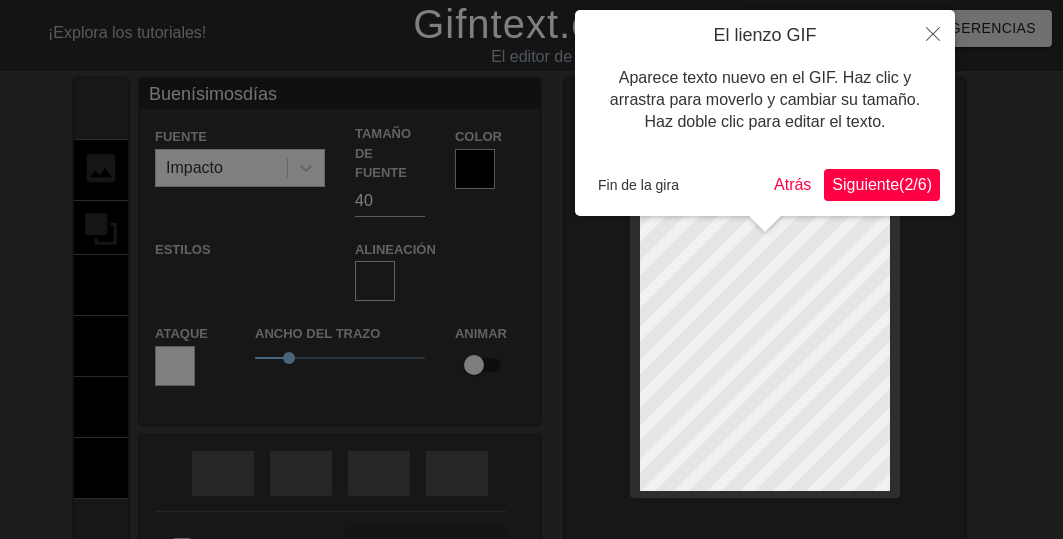 scroll, scrollTop: 3, scrollLeft: 2, axis: both 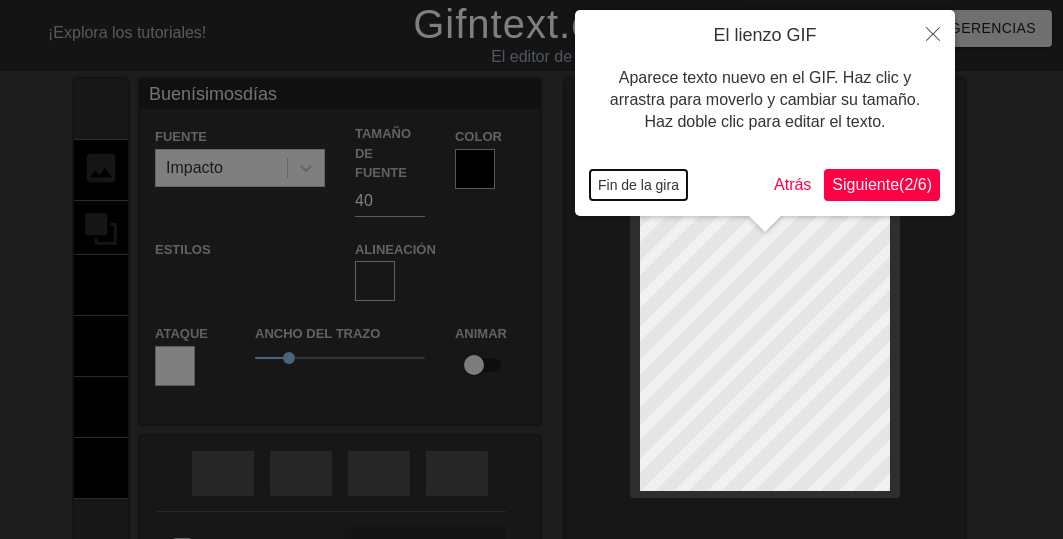 click on "Fin de la gira" at bounding box center [638, 185] 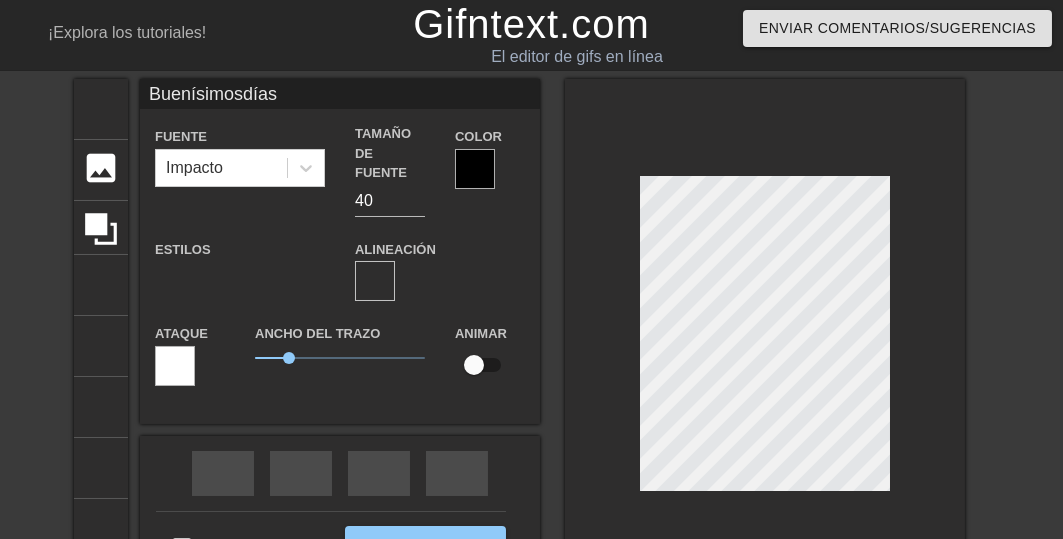 scroll, scrollTop: 4, scrollLeft: 2, axis: both 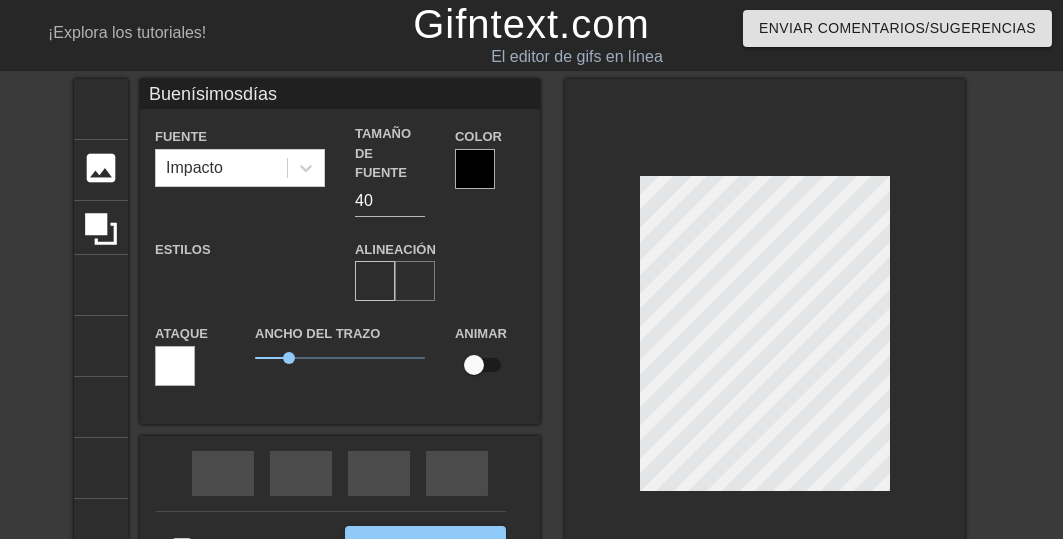 click on "formato_alinear_centrar" at bounding box center [679, 281] 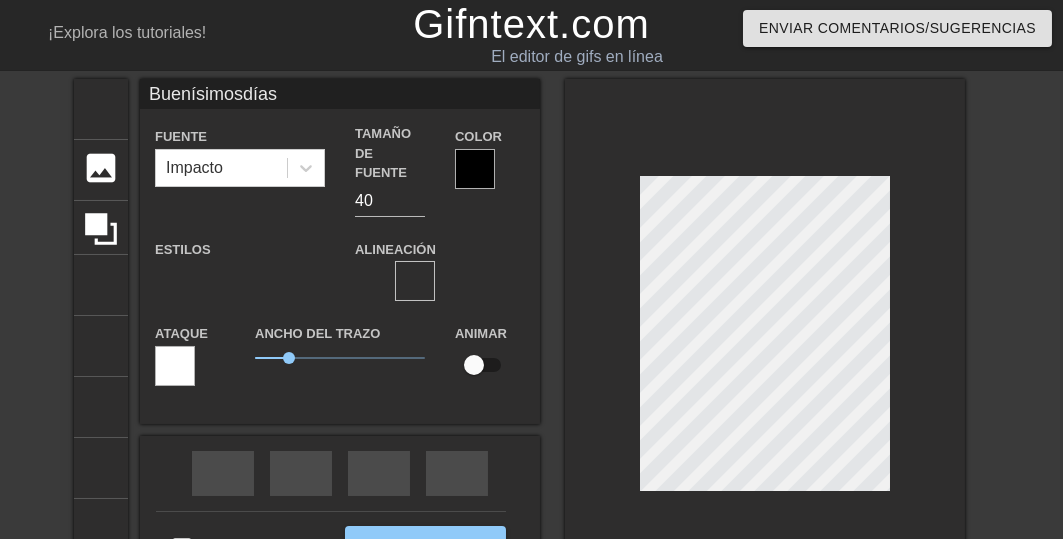 click at bounding box center (475, 169) 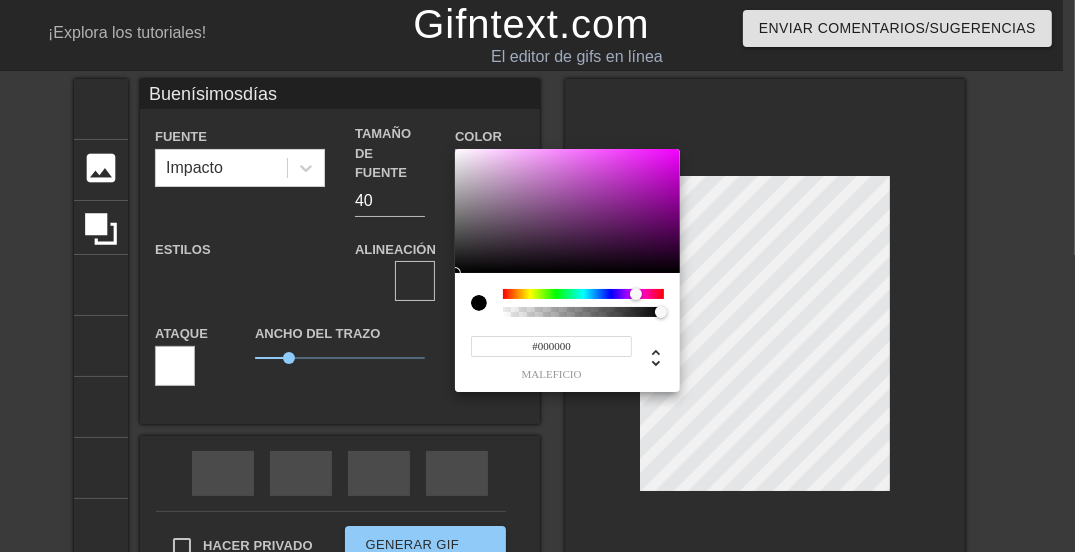 click at bounding box center [583, 294] 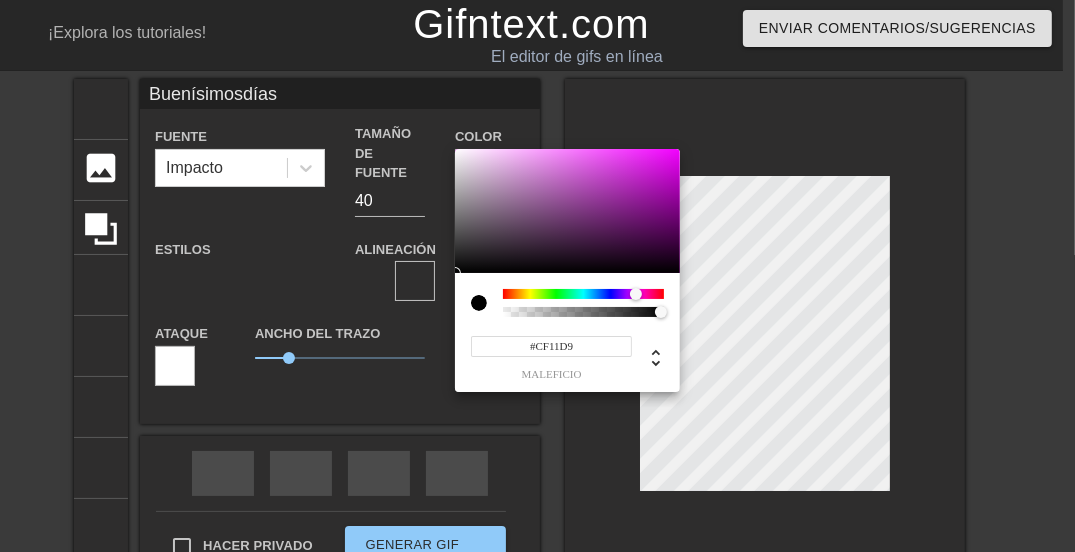 click at bounding box center [567, 211] 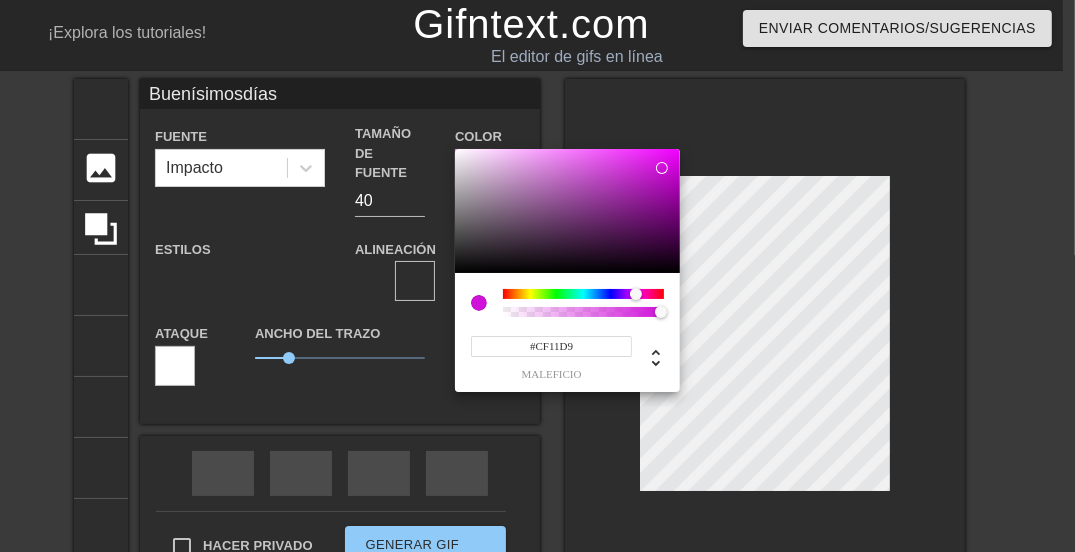type on "Buenísimosdías" 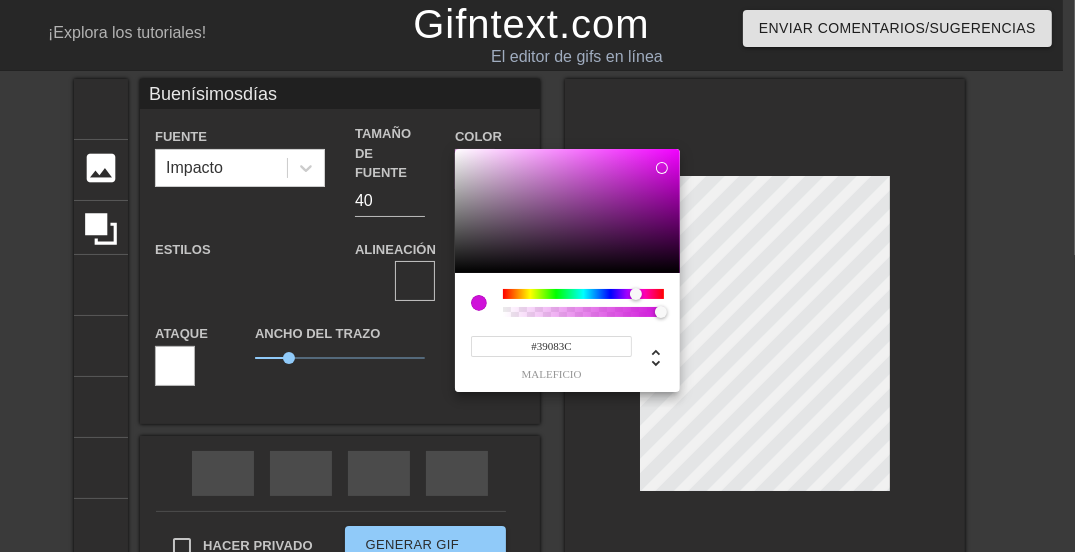 click at bounding box center (567, 211) 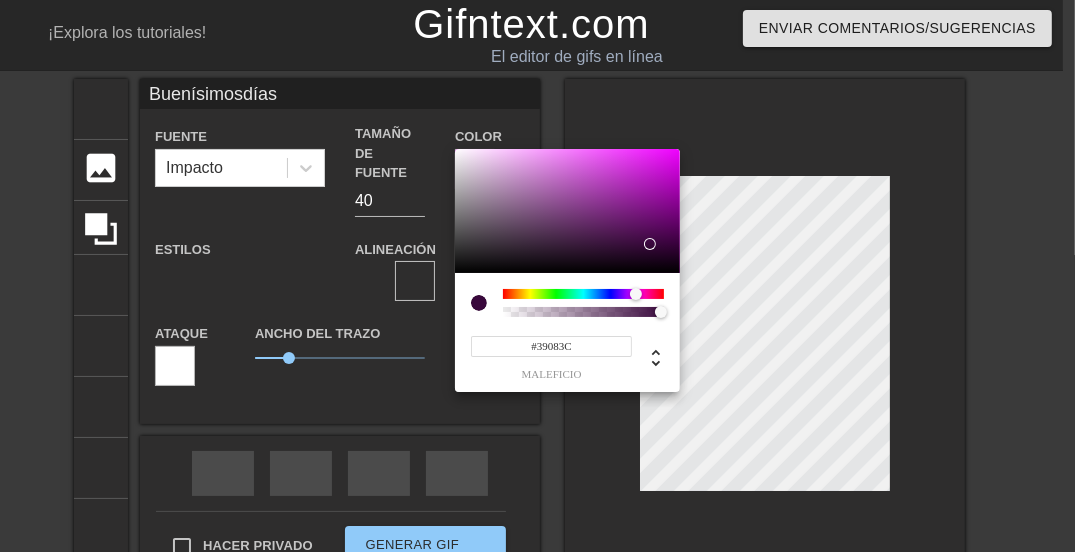 type on "Buenísimosdías" 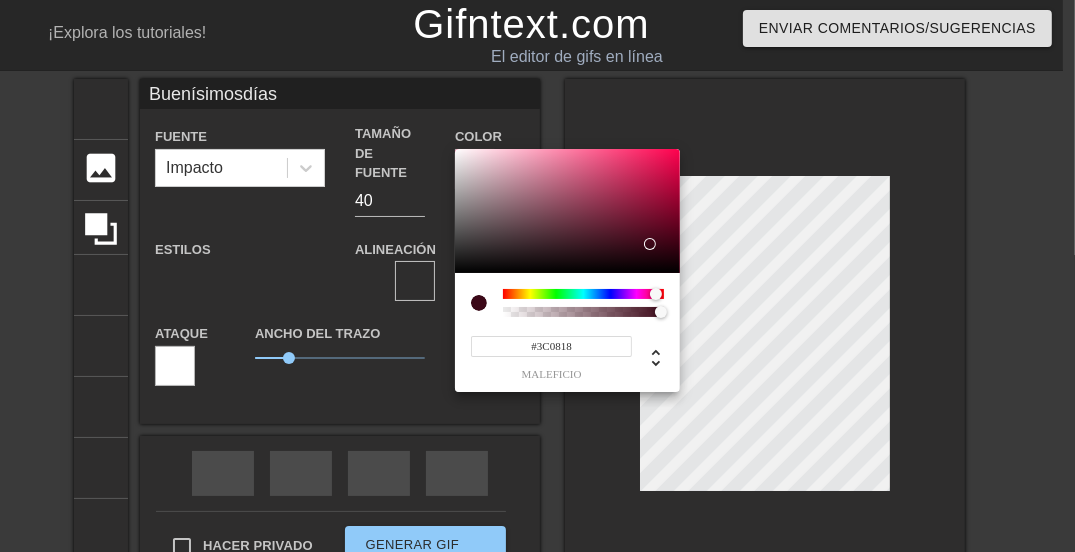 click at bounding box center [583, 294] 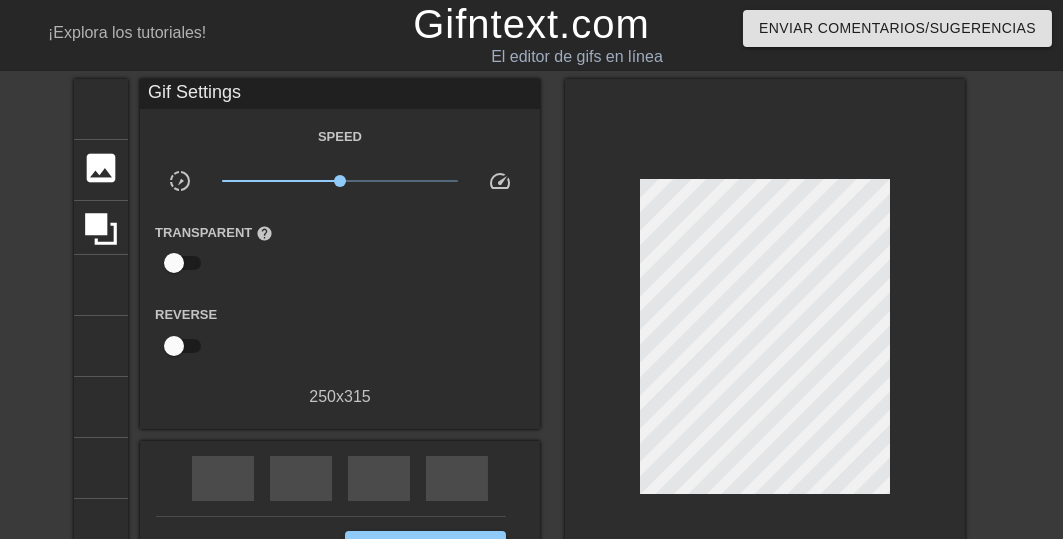 scroll, scrollTop: 80, scrollLeft: 0, axis: vertical 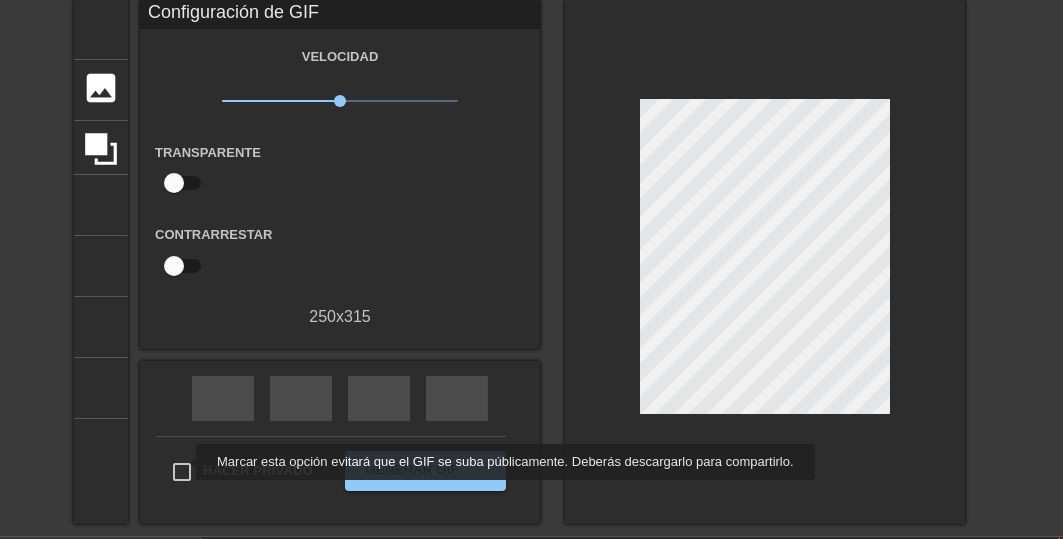 click on "Hacer privado" at bounding box center (182, 472) 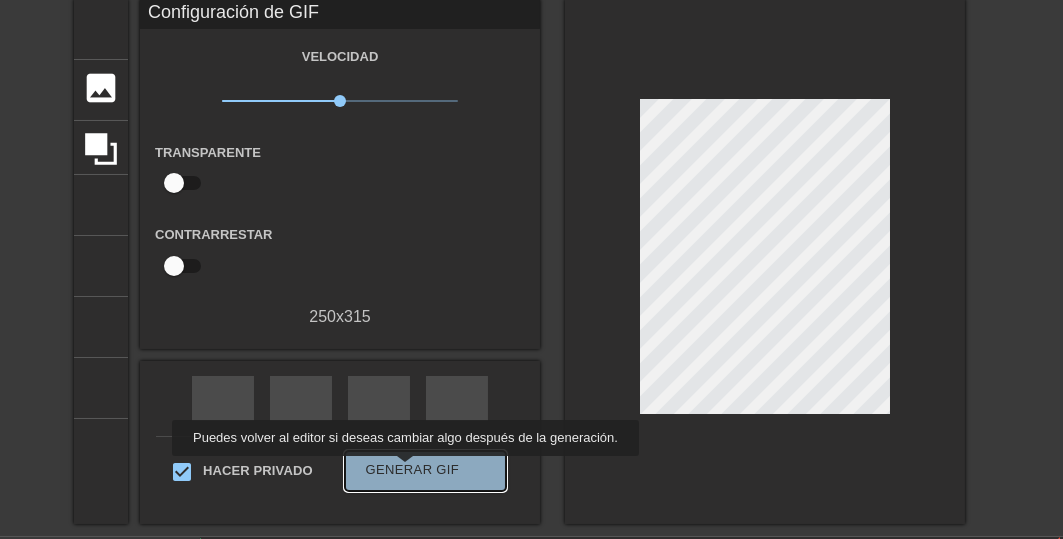 click on "Generar GIF" at bounding box center (413, 469) 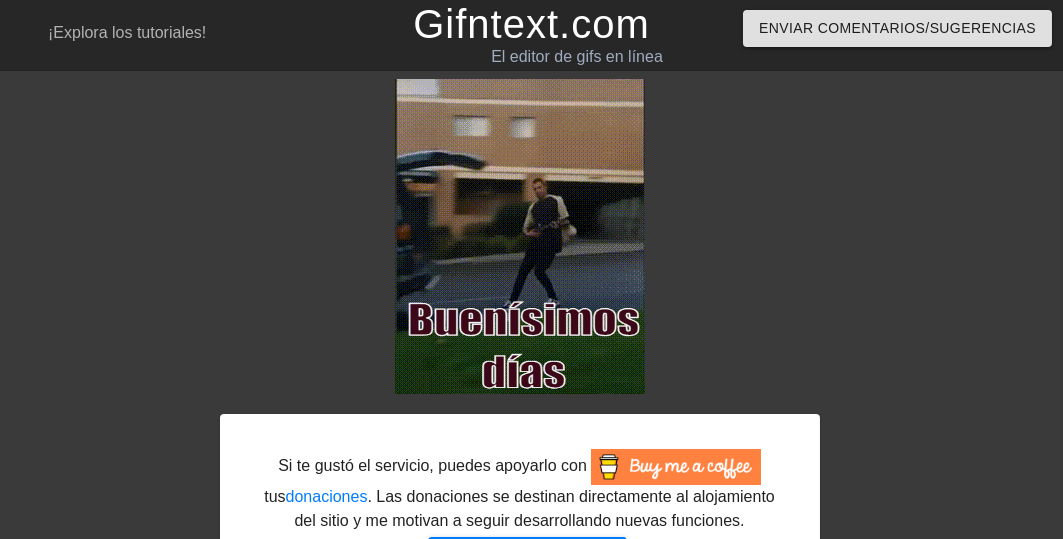 scroll, scrollTop: 129, scrollLeft: 0, axis: vertical 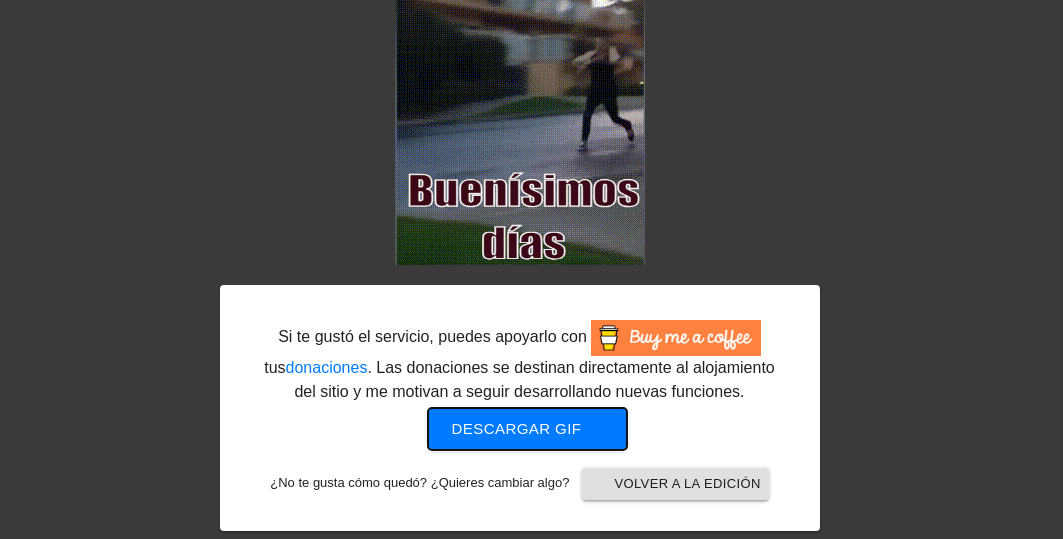 click on "Descargar gif" at bounding box center (517, 428) 